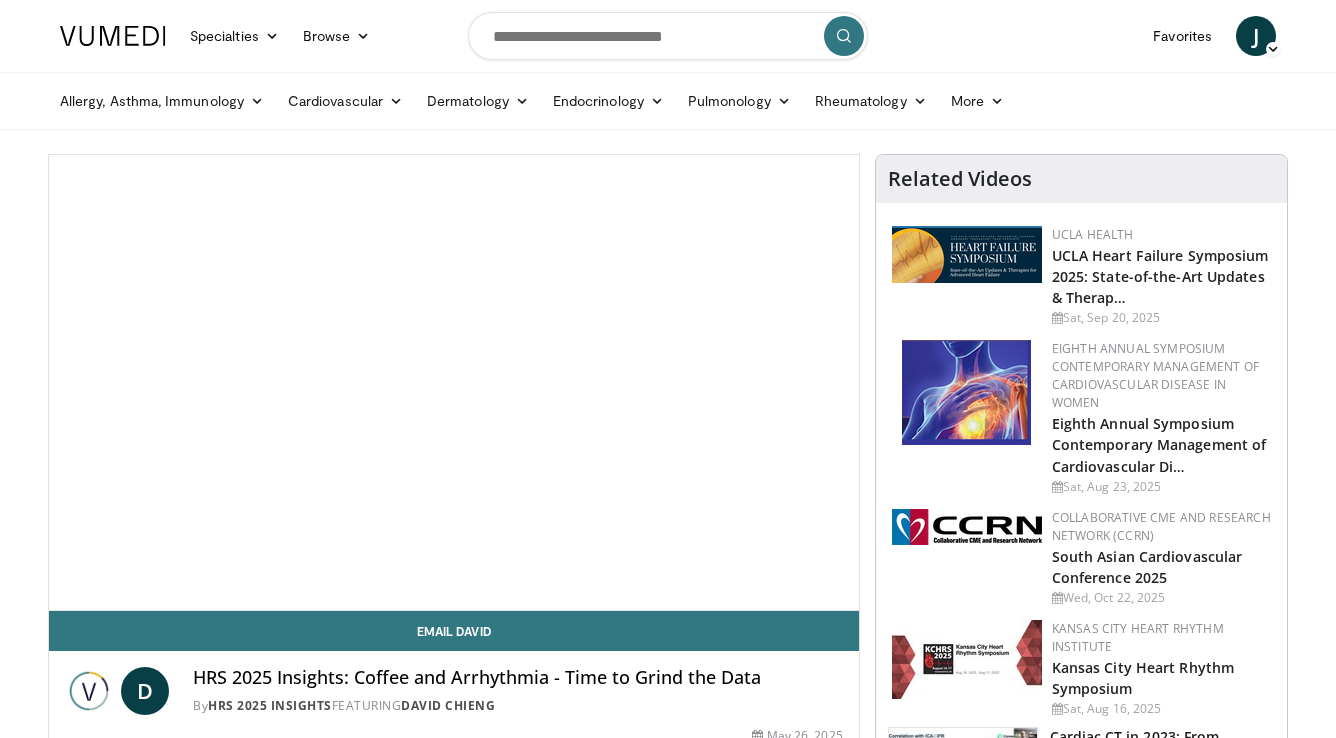 scroll, scrollTop: 0, scrollLeft: 0, axis: both 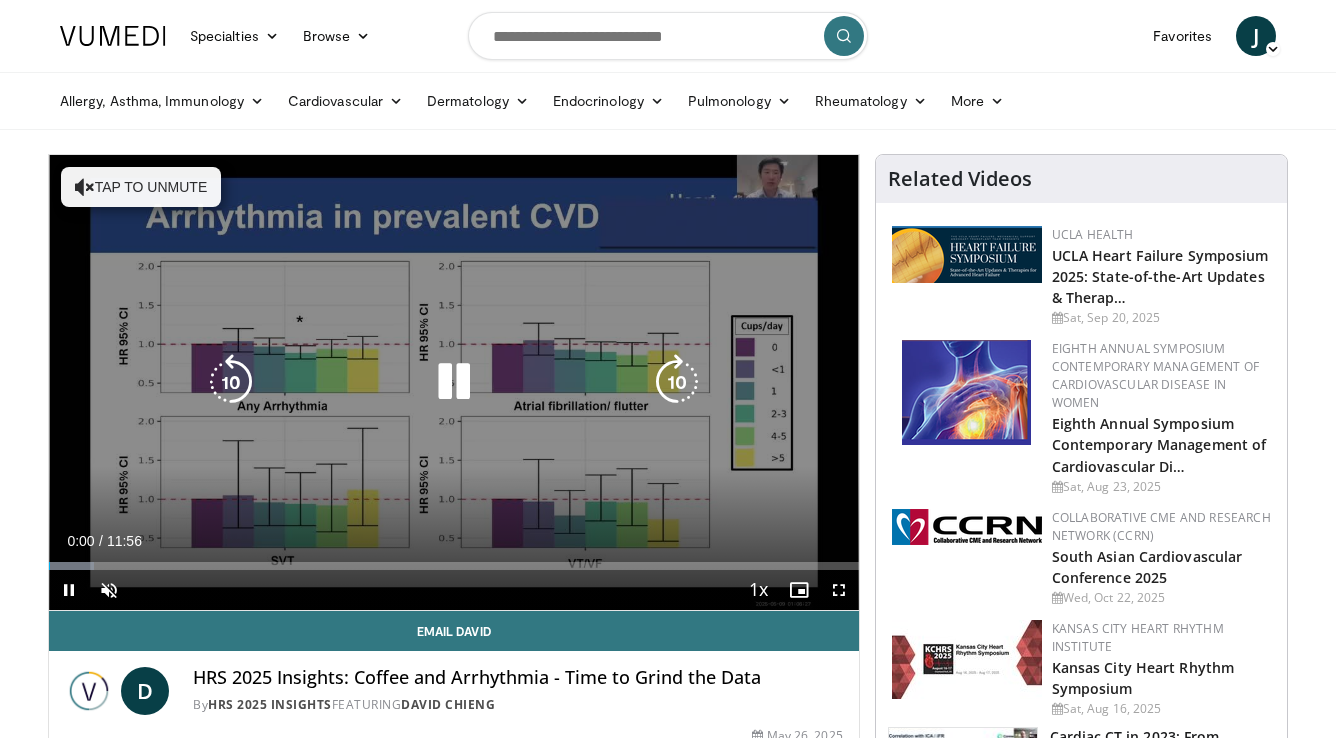 click on "Tap to unmute" at bounding box center [141, 187] 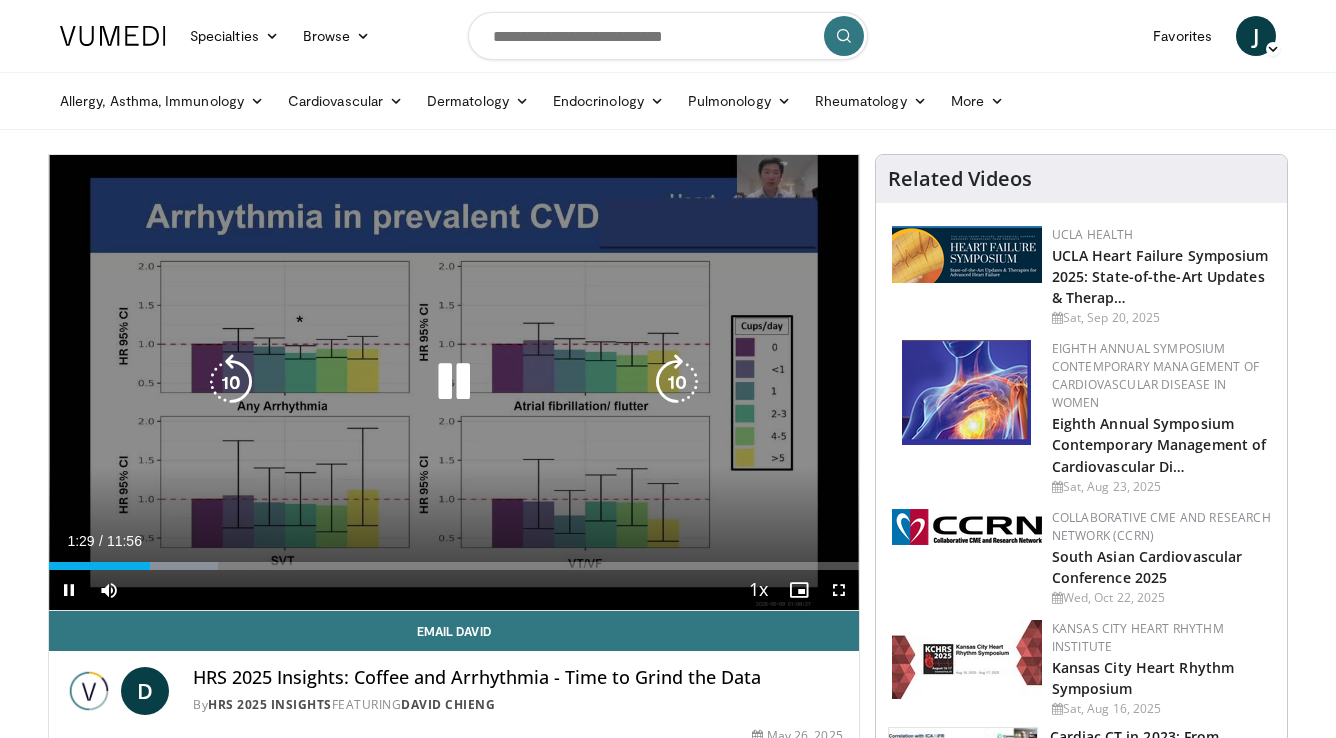 click at bounding box center (231, 382) 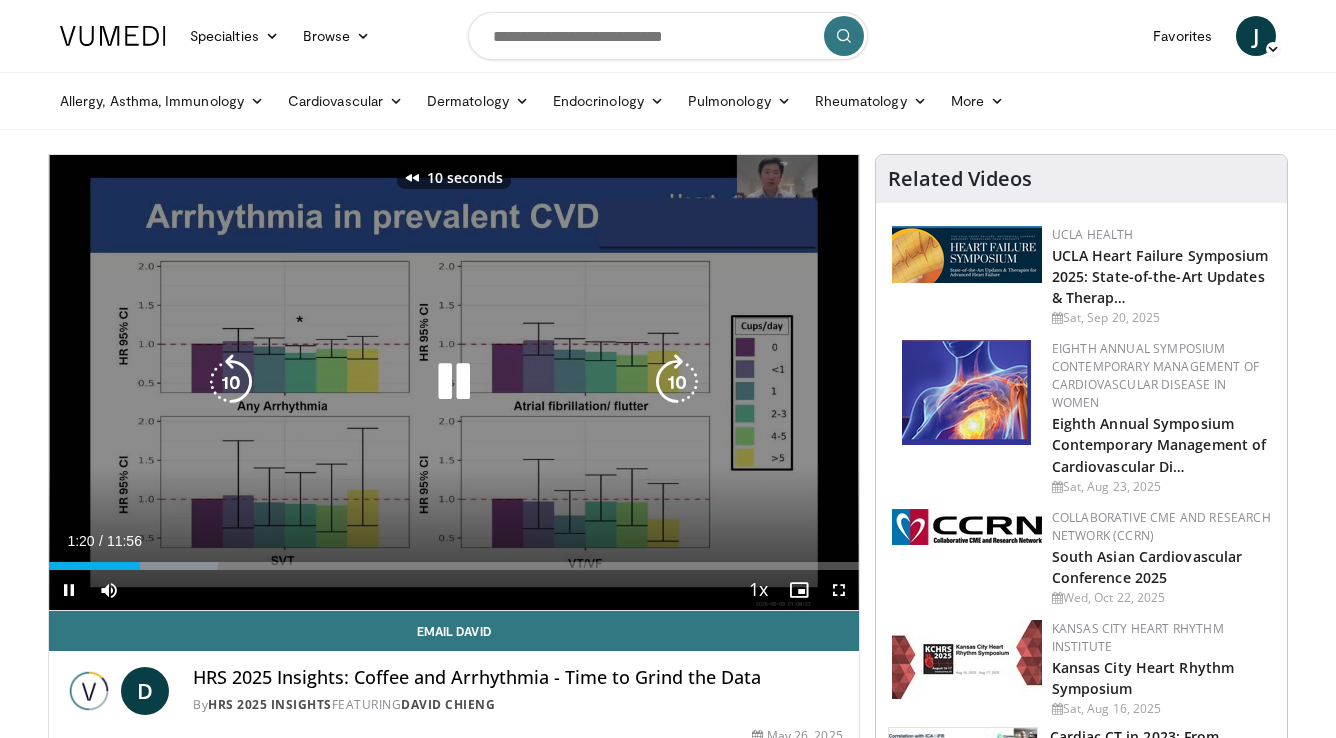 click at bounding box center [231, 382] 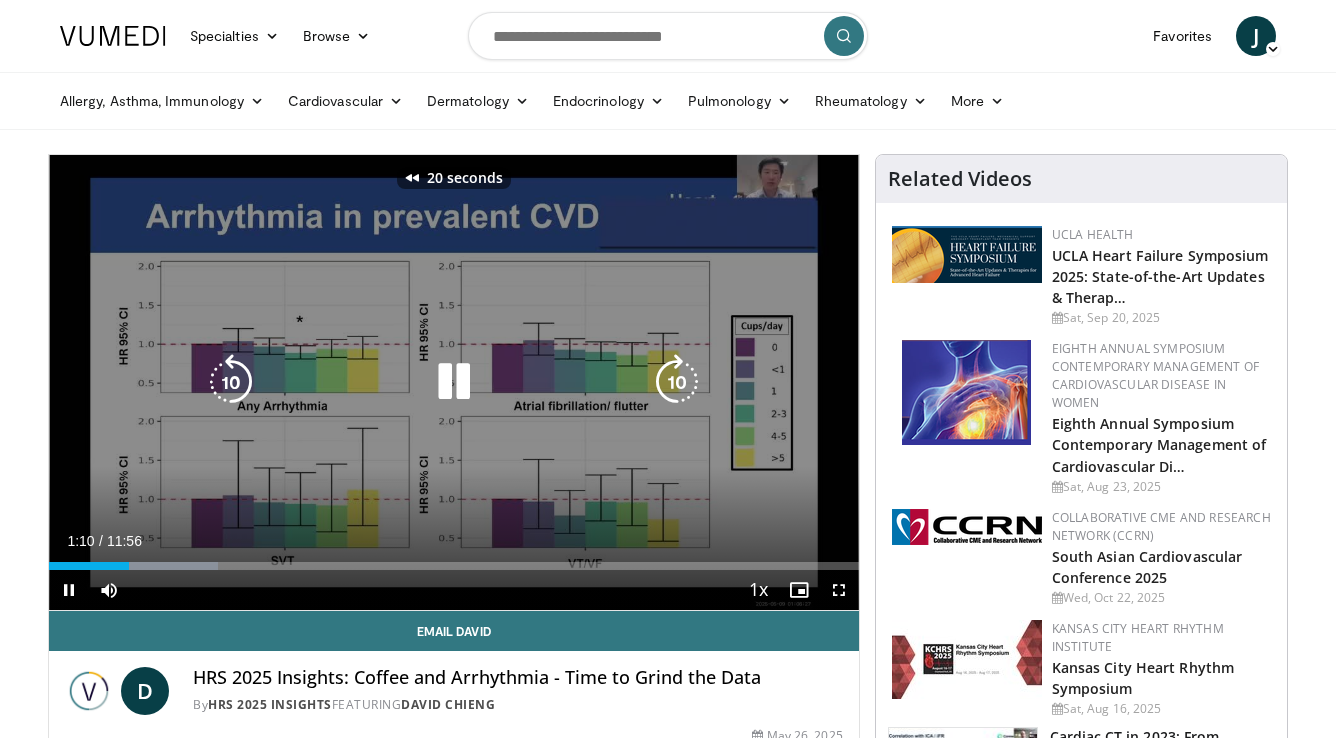 click at bounding box center (231, 382) 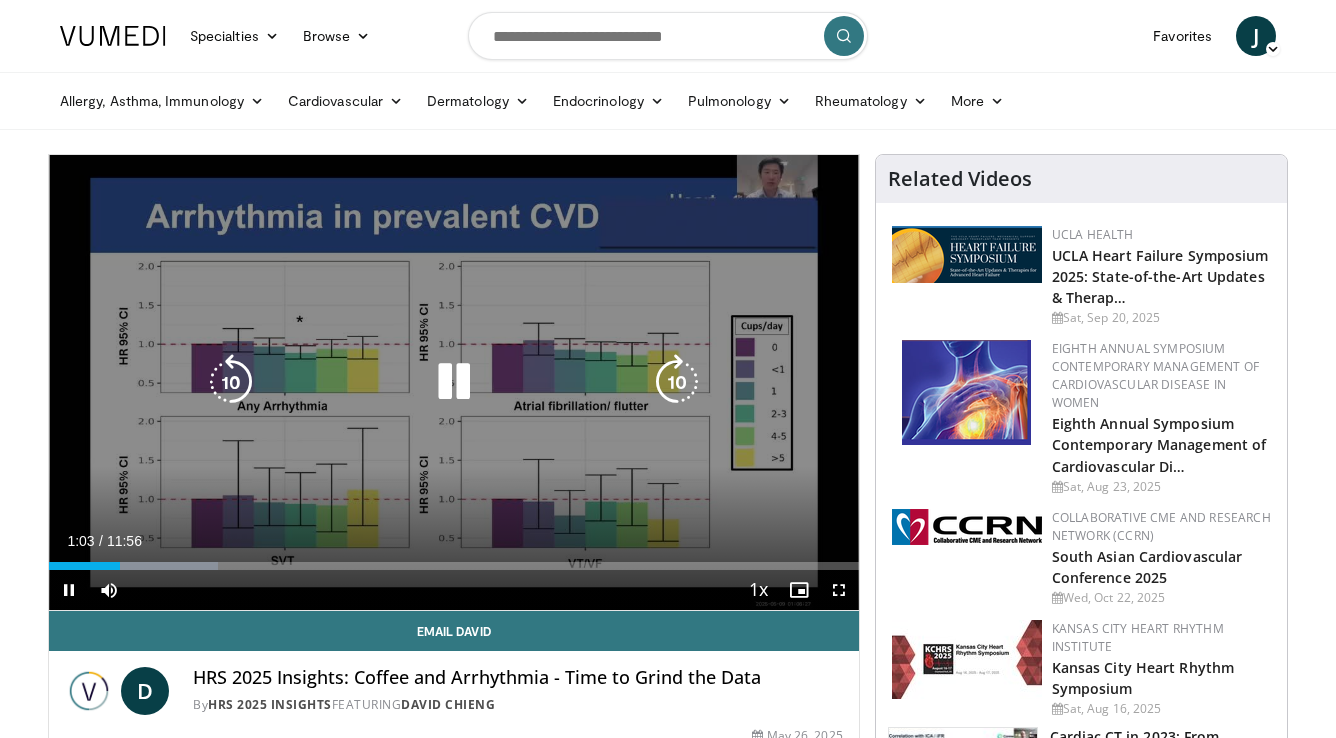click at bounding box center [231, 382] 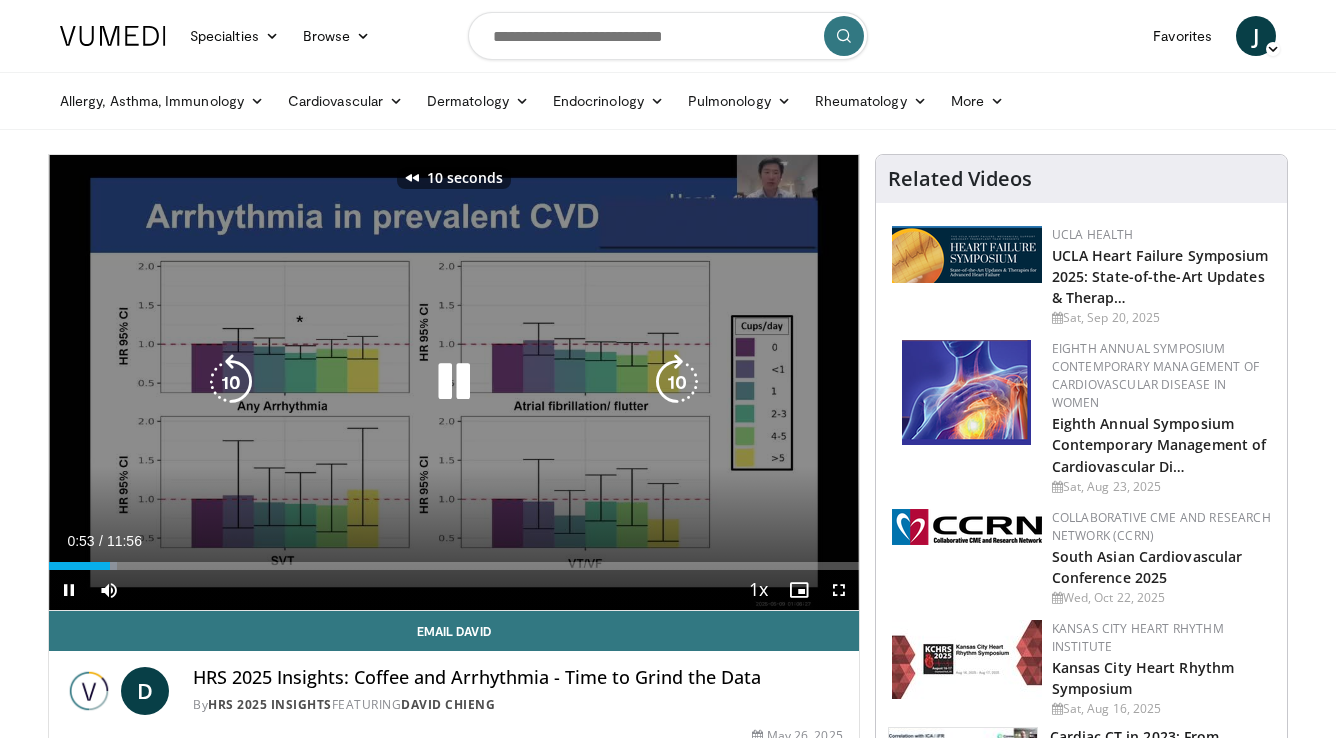 click at bounding box center (231, 382) 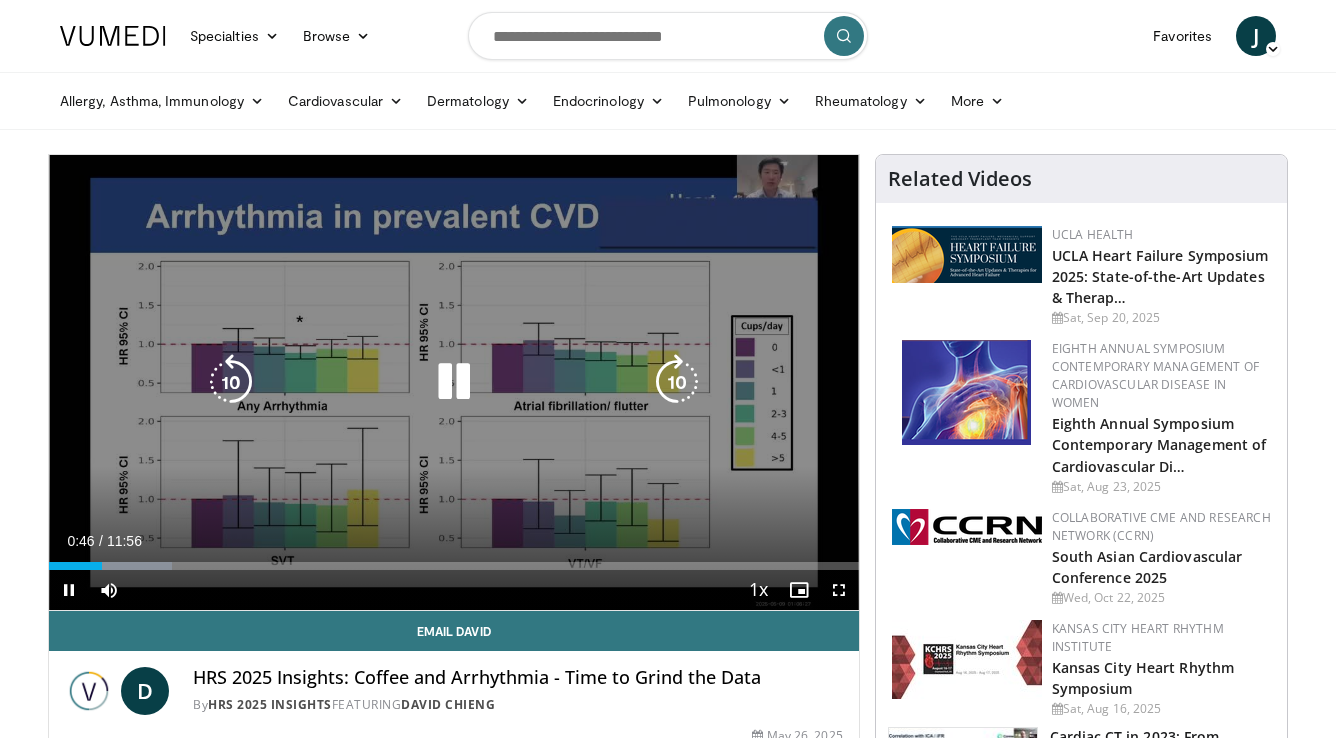 click at bounding box center (231, 382) 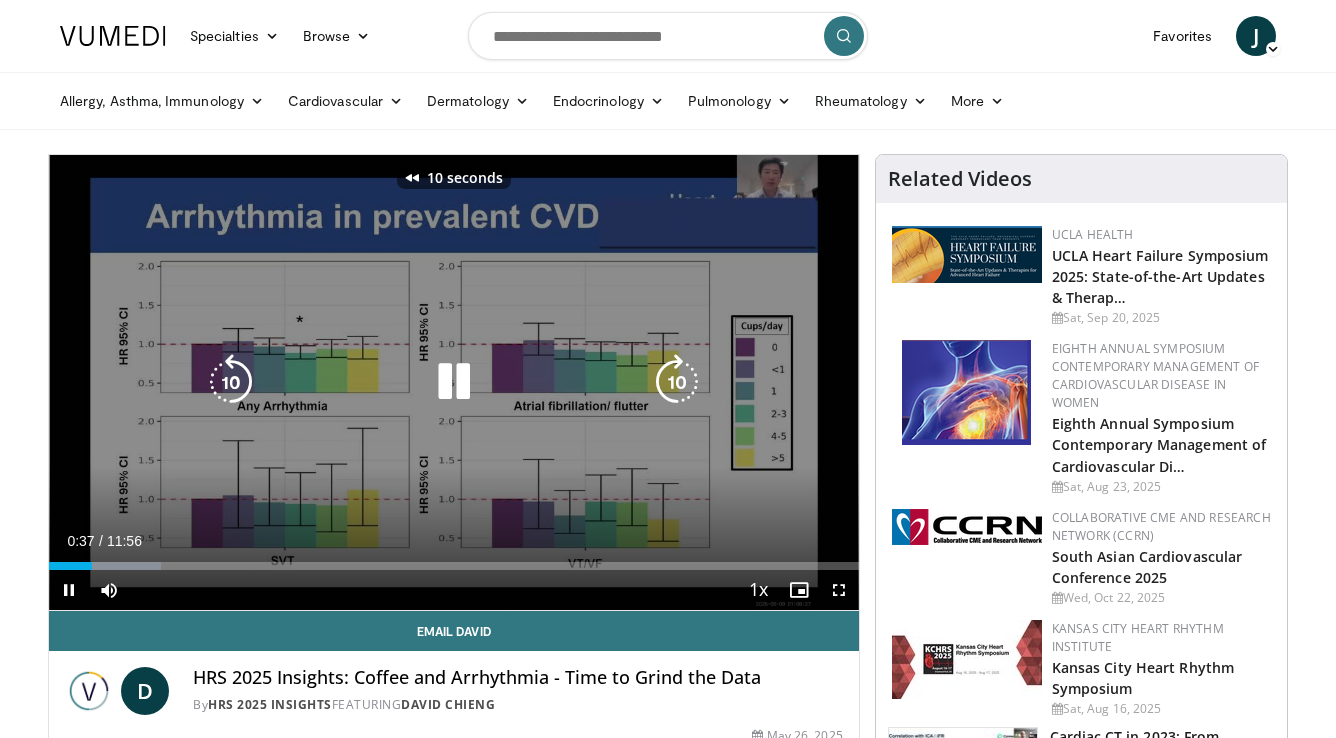 click at bounding box center (231, 382) 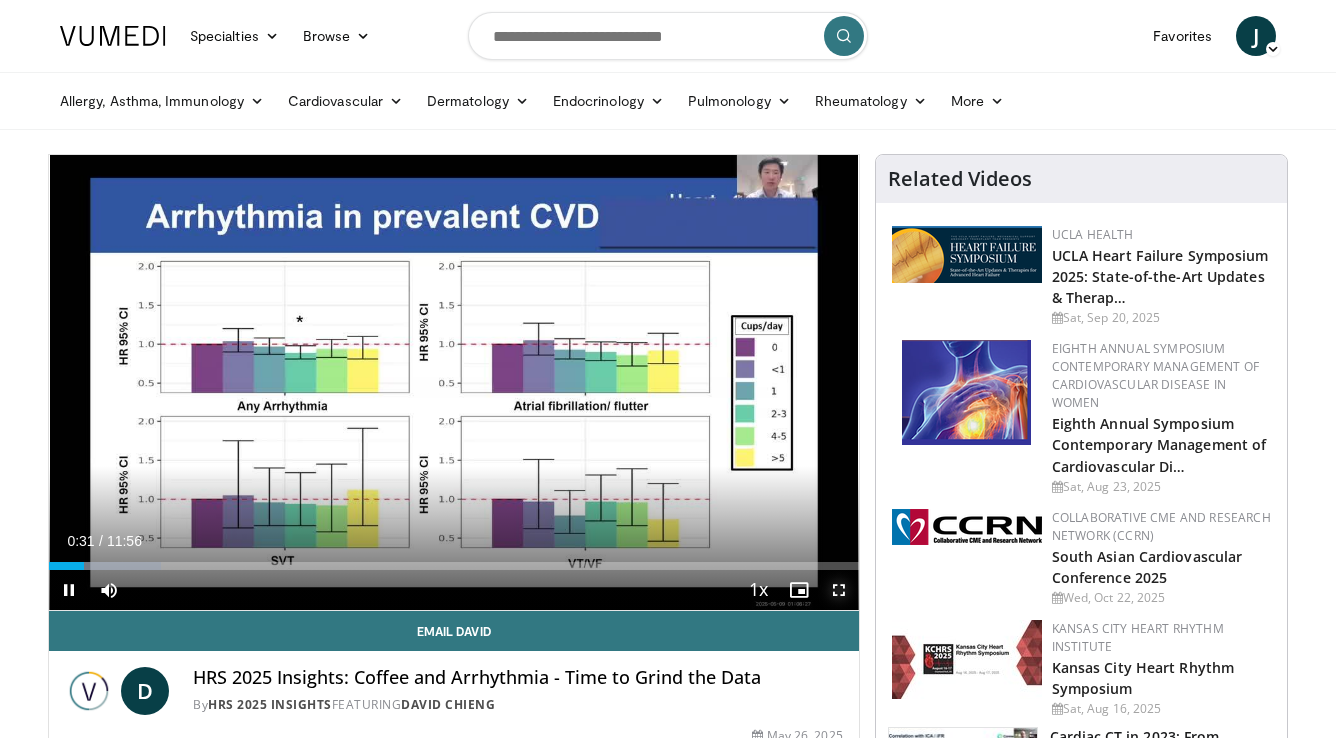 click at bounding box center (839, 590) 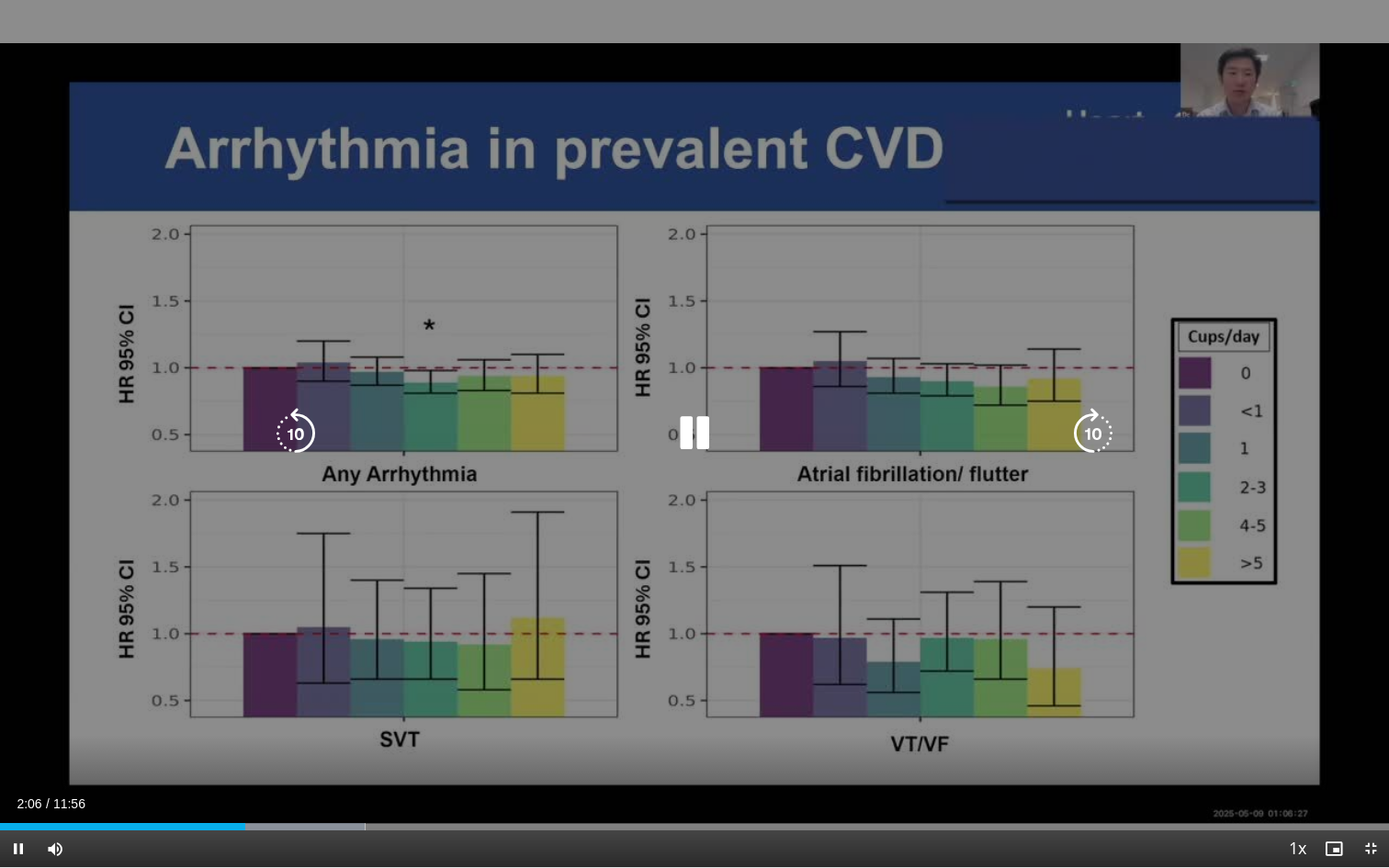 click at bounding box center [296, 434] 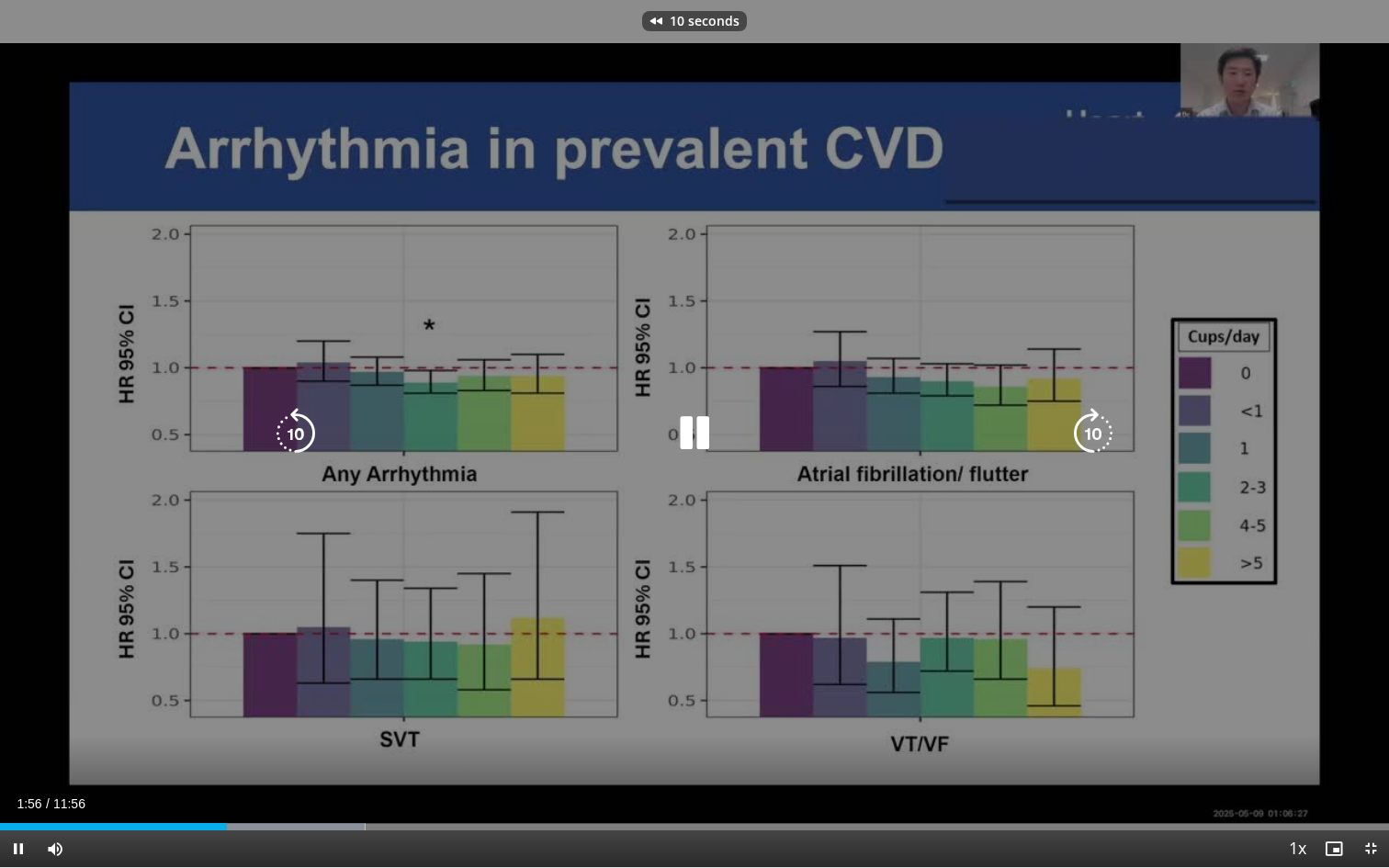 click at bounding box center [296, 434] 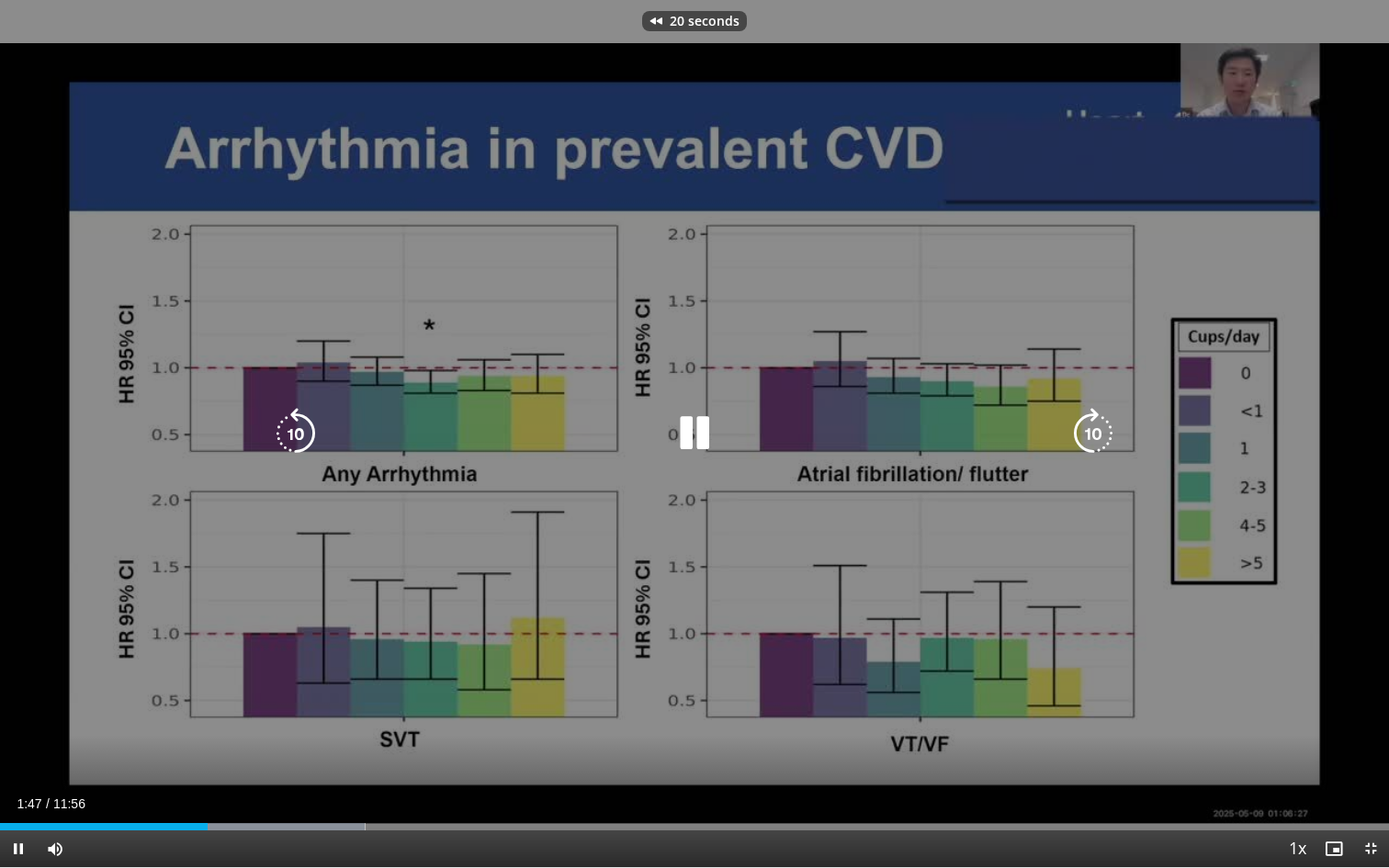click at bounding box center (296, 434) 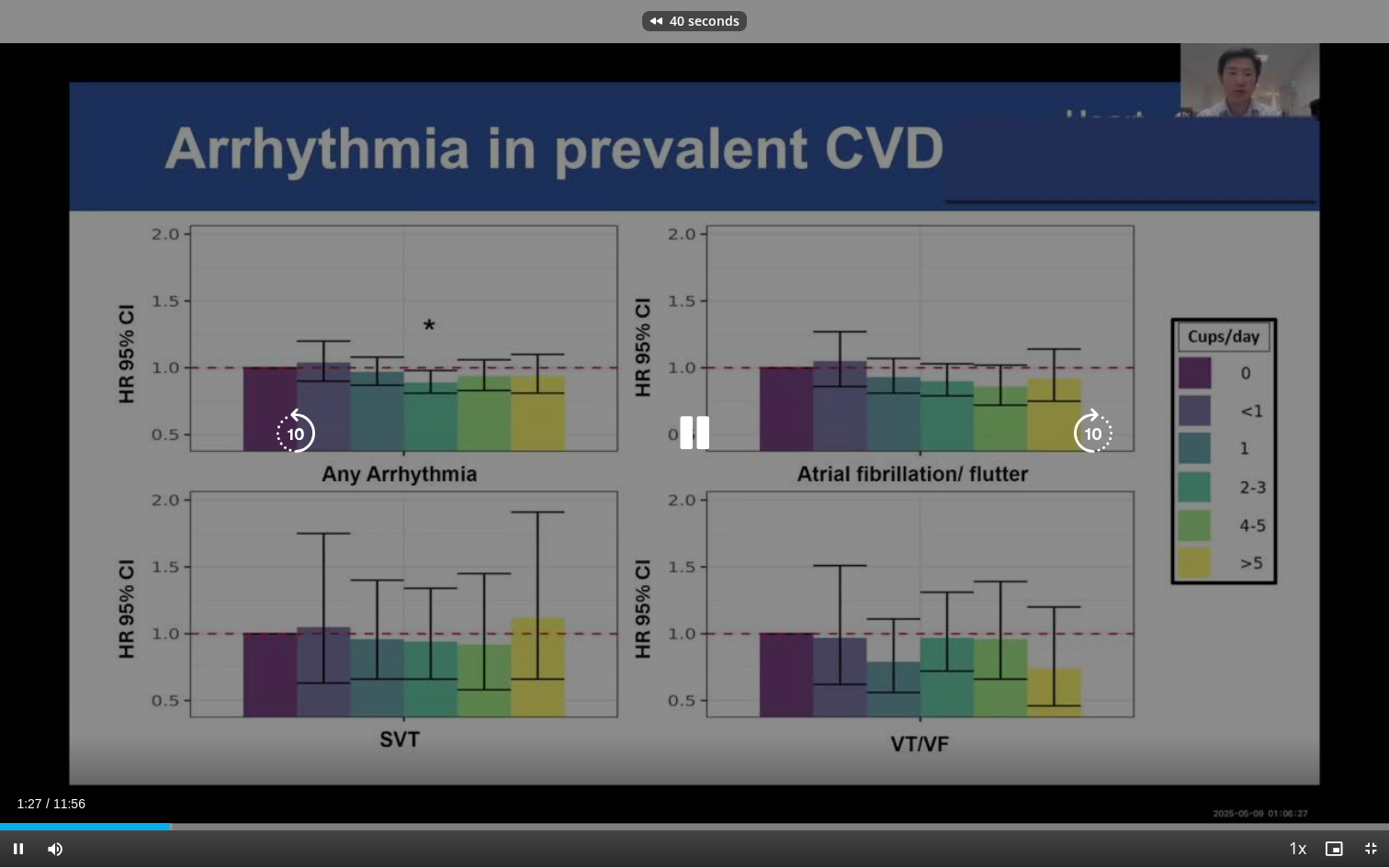 click at bounding box center [296, 434] 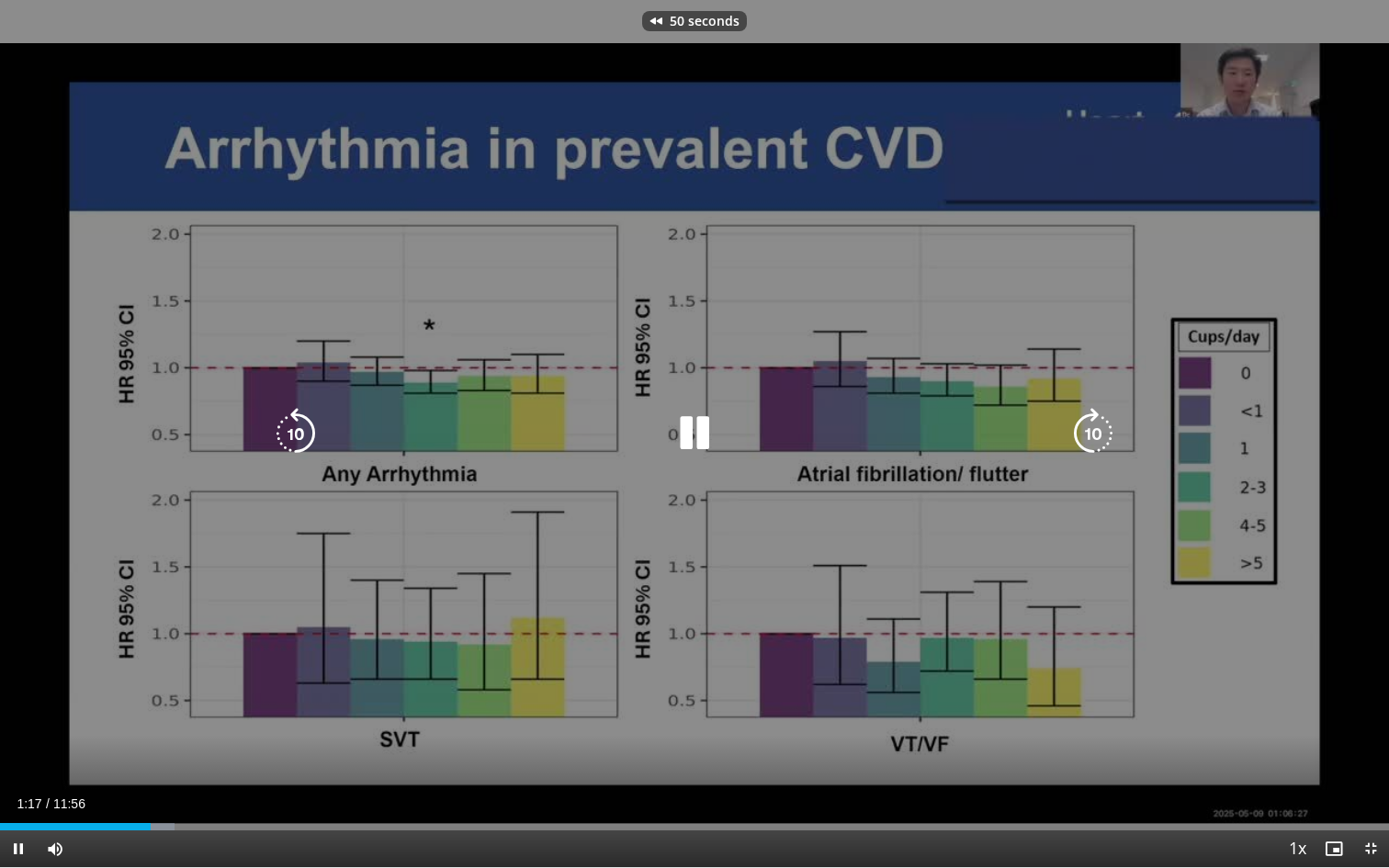 click at bounding box center (296, 434) 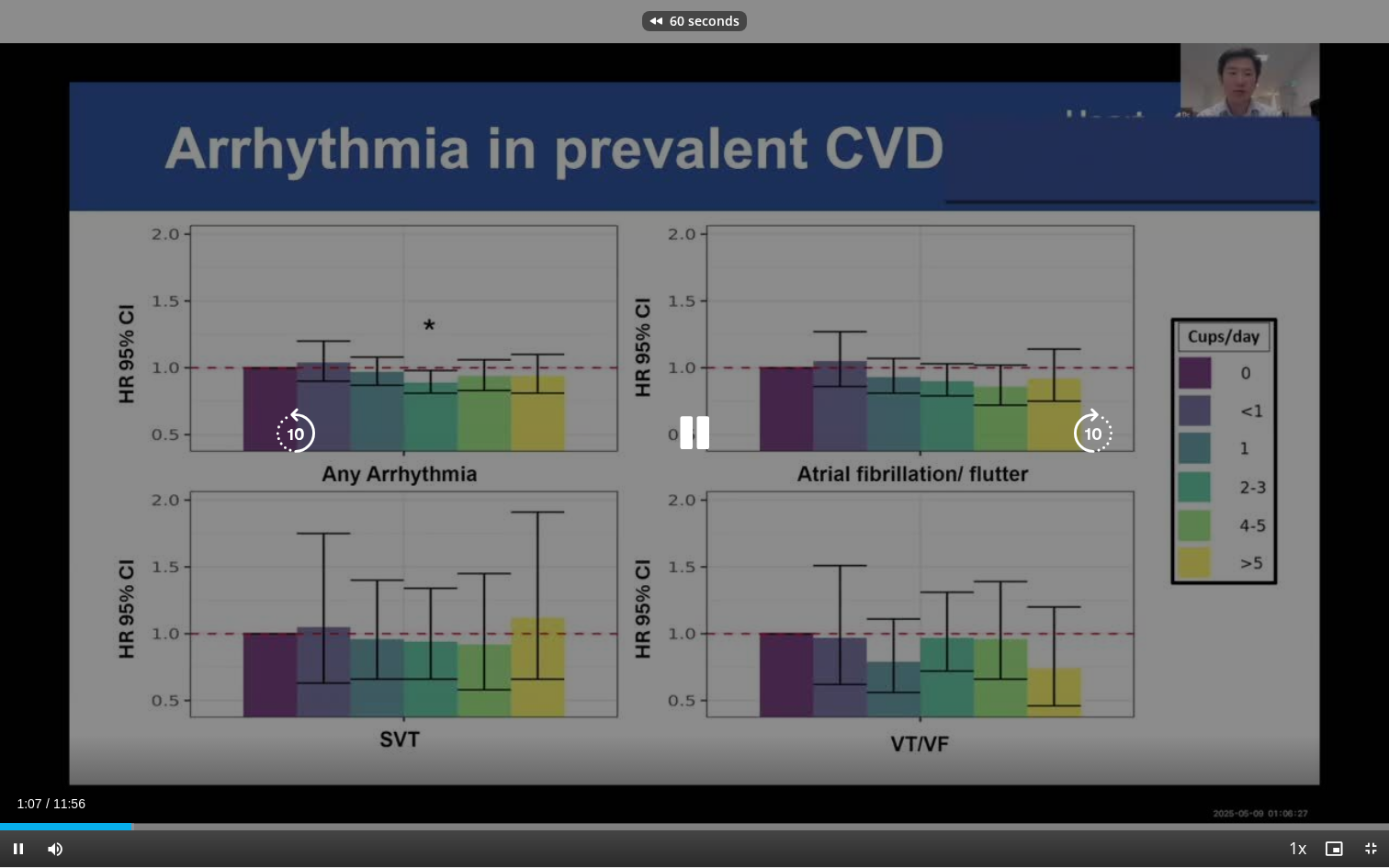 click at bounding box center (296, 434) 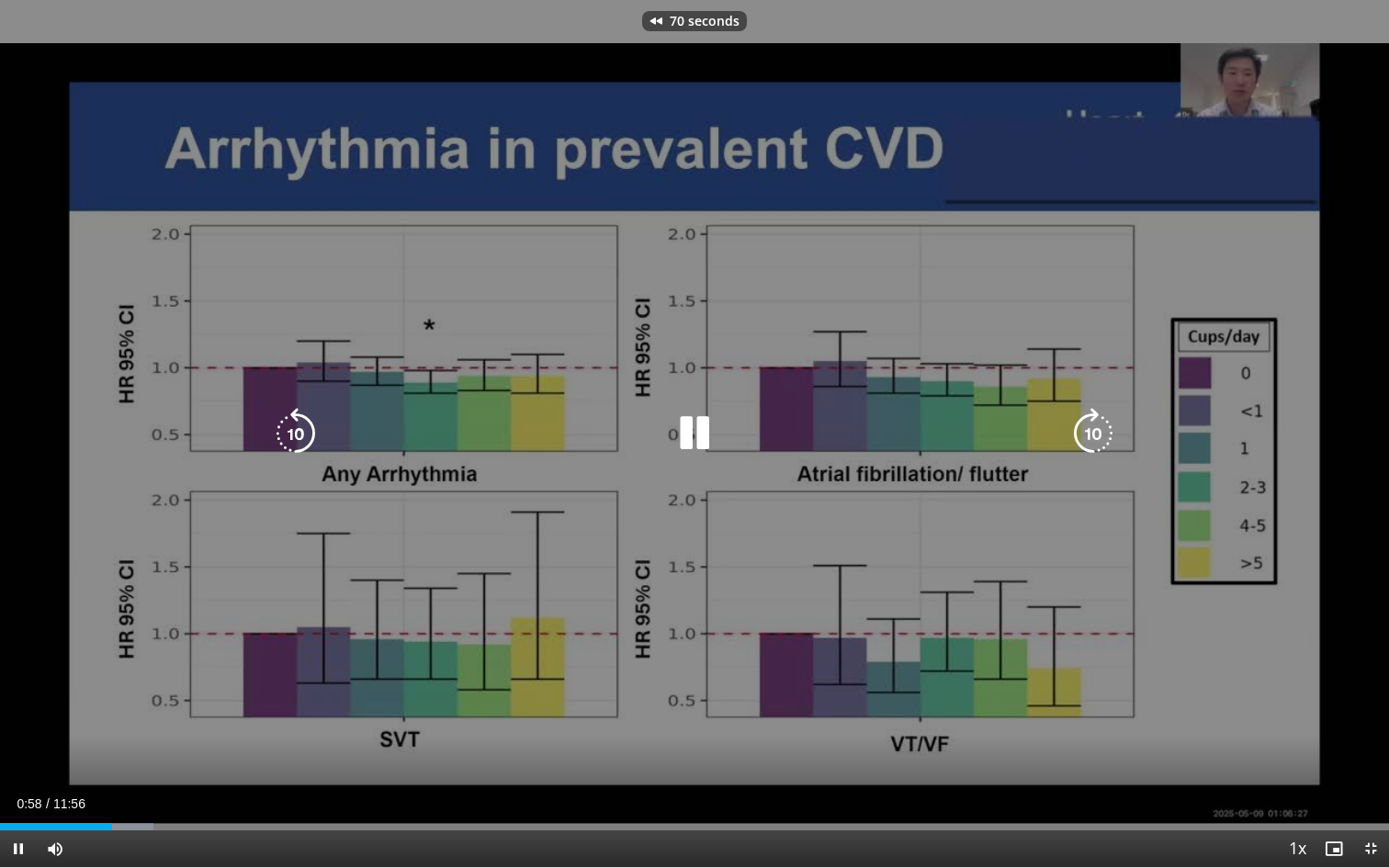 click at bounding box center [296, 434] 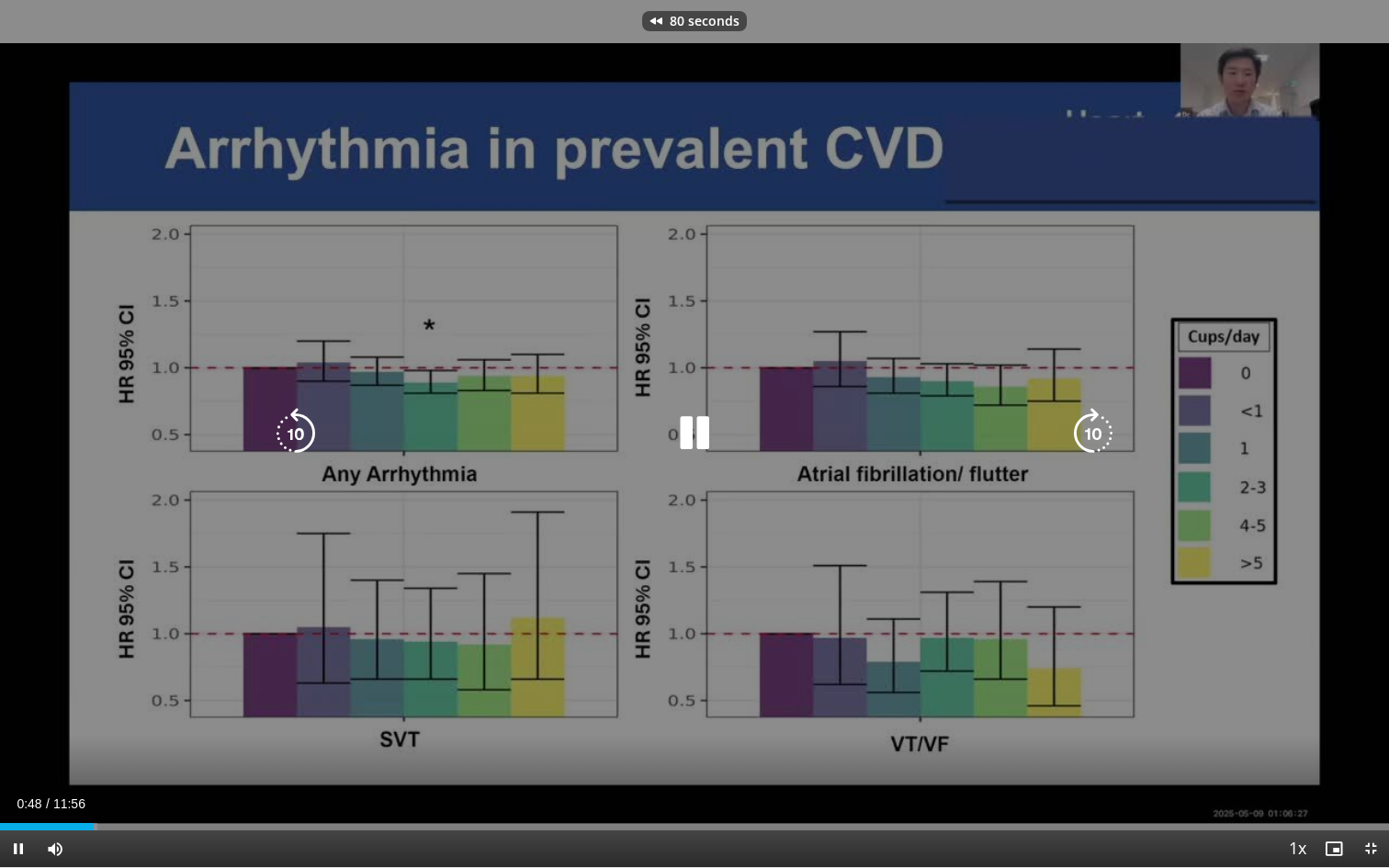 click at bounding box center (296, 434) 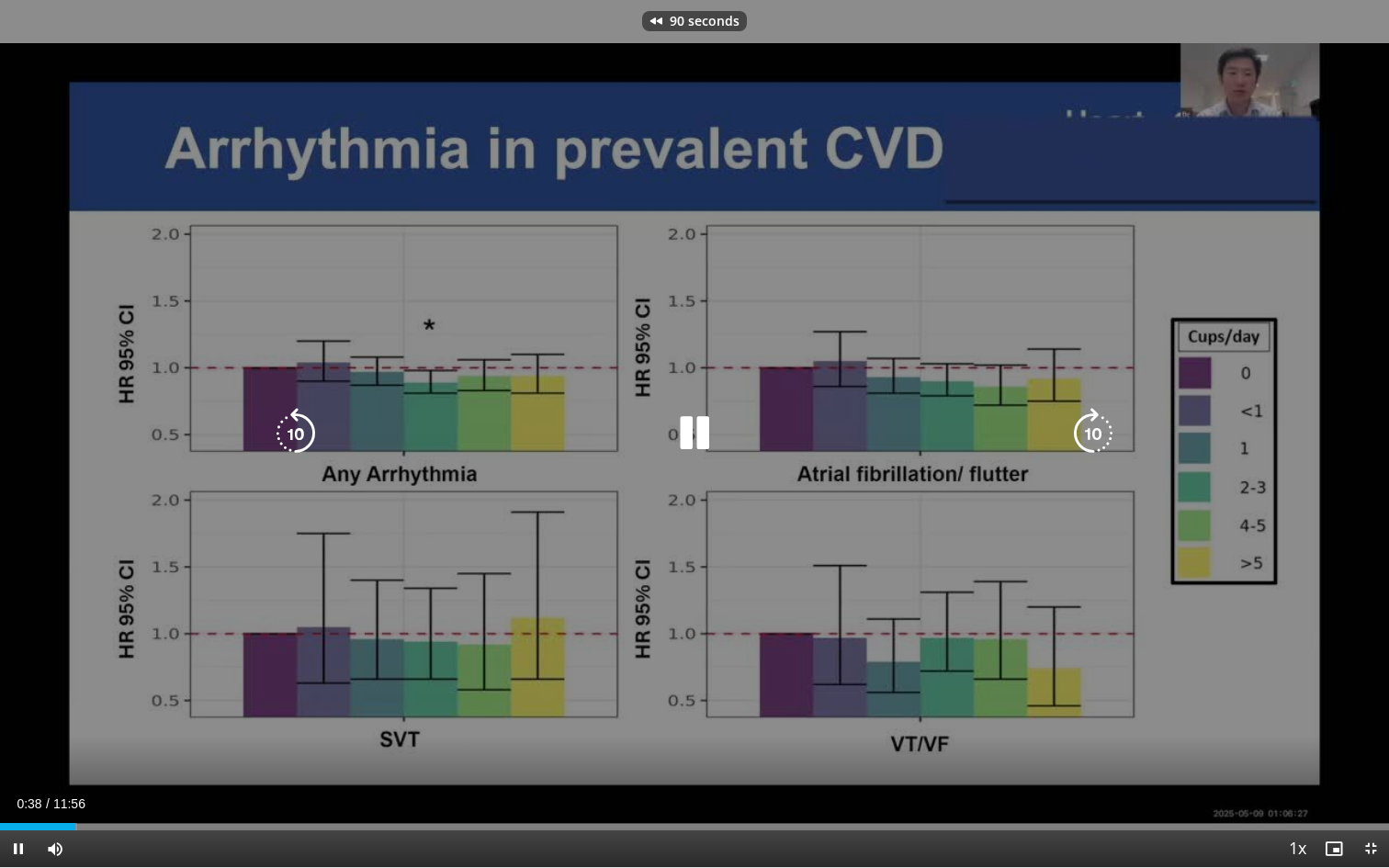 click at bounding box center (296, 434) 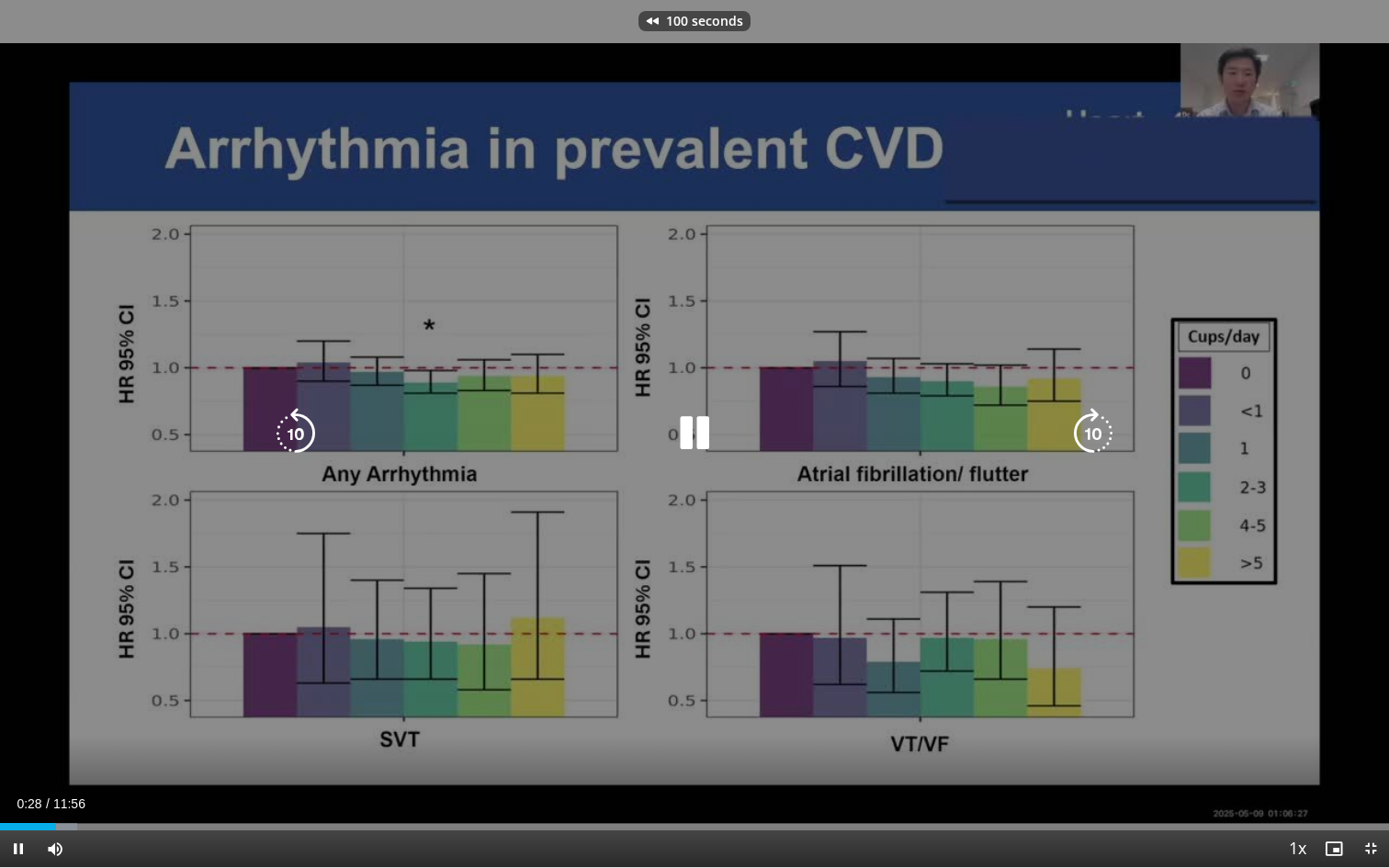 click at bounding box center (296, 434) 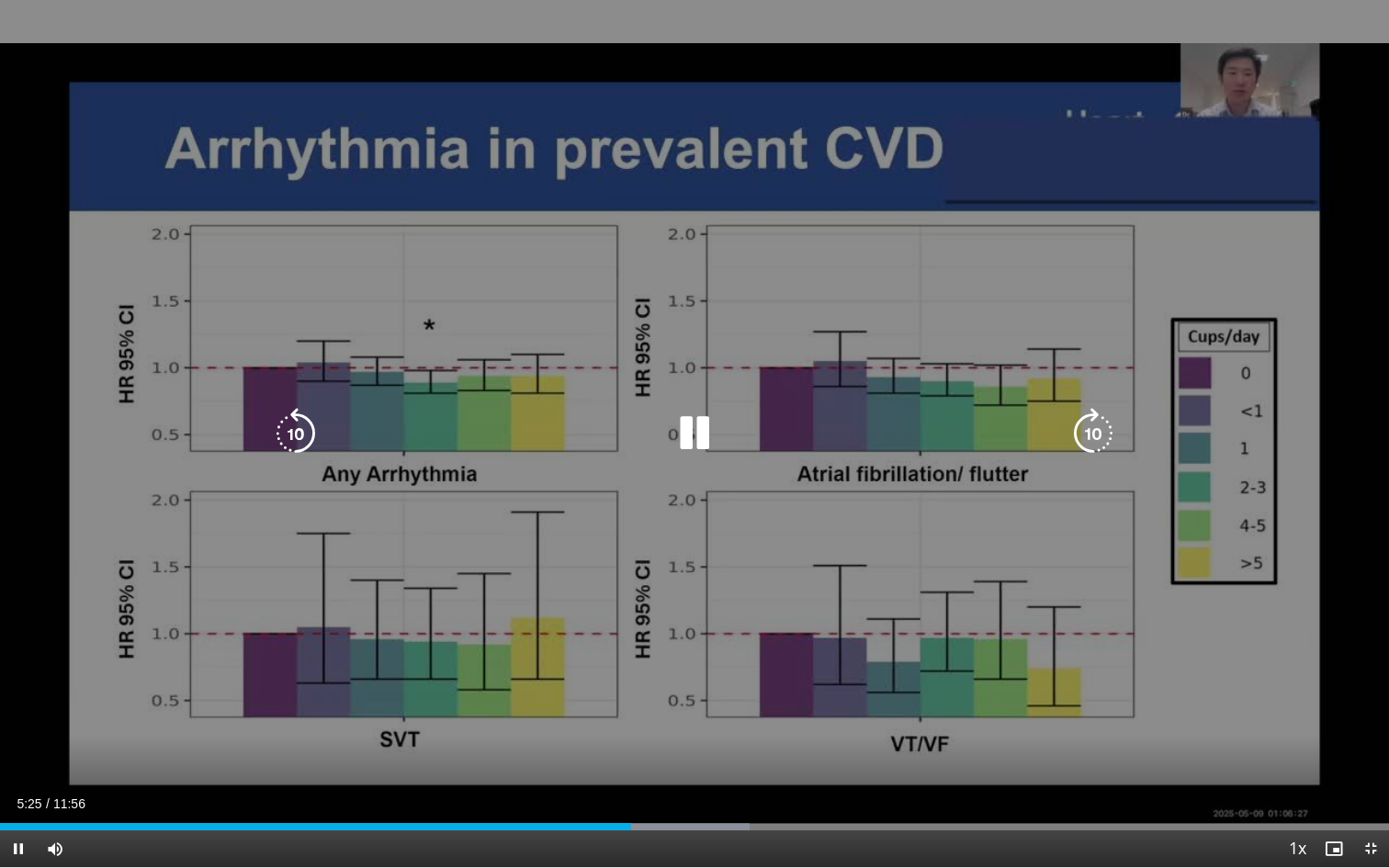 click at bounding box center (296, 434) 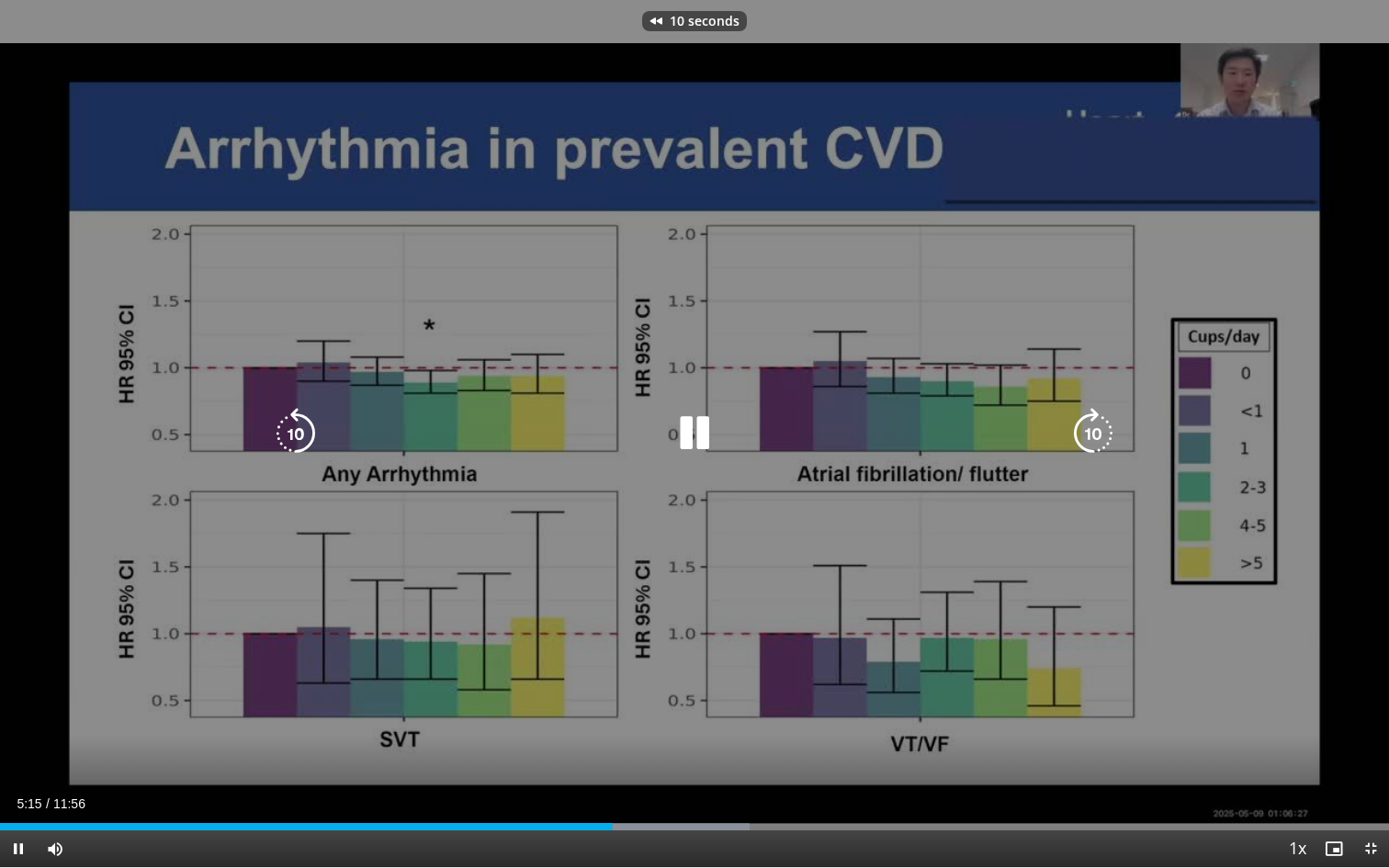 click at bounding box center (296, 434) 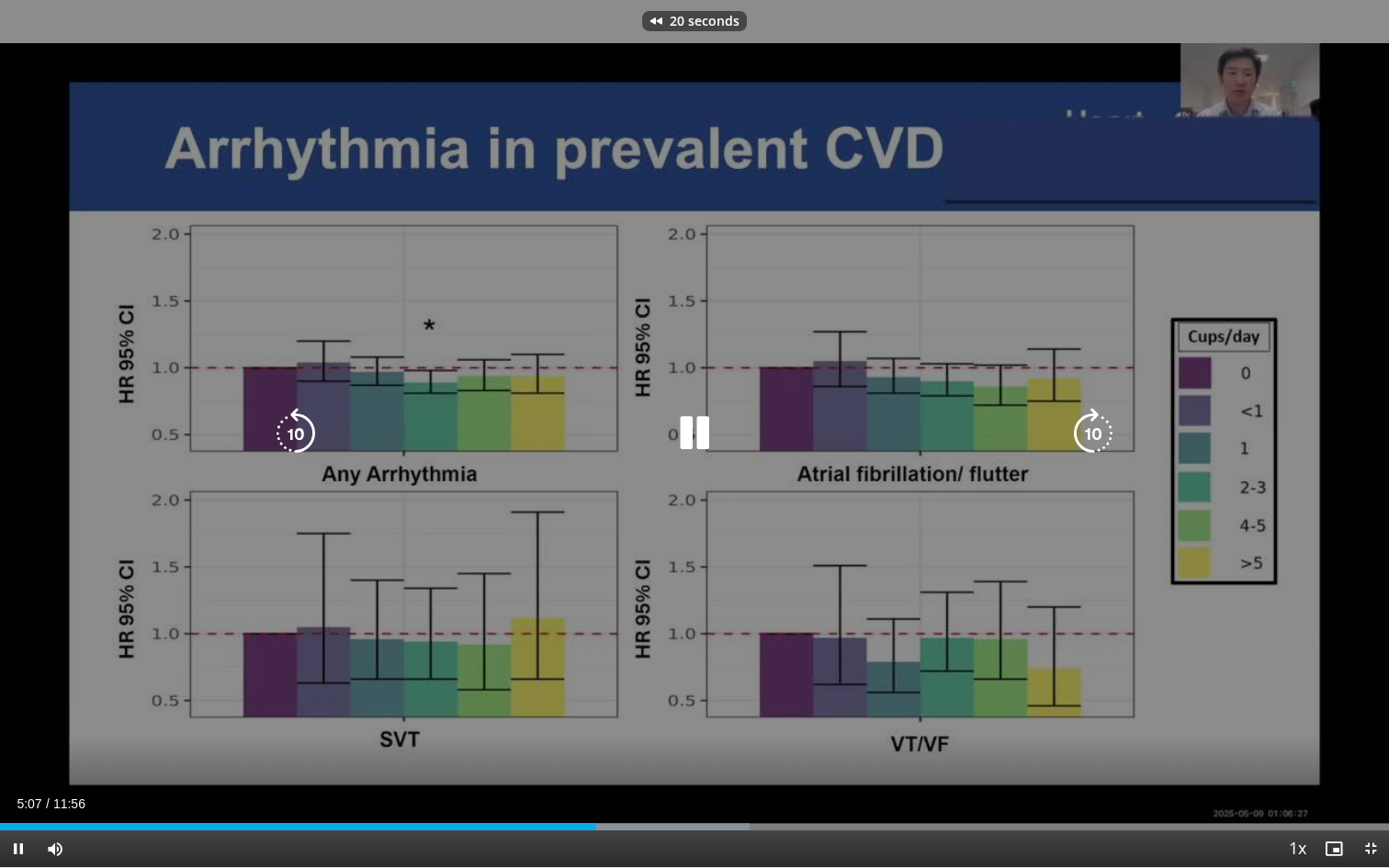 click at bounding box center (296, 434) 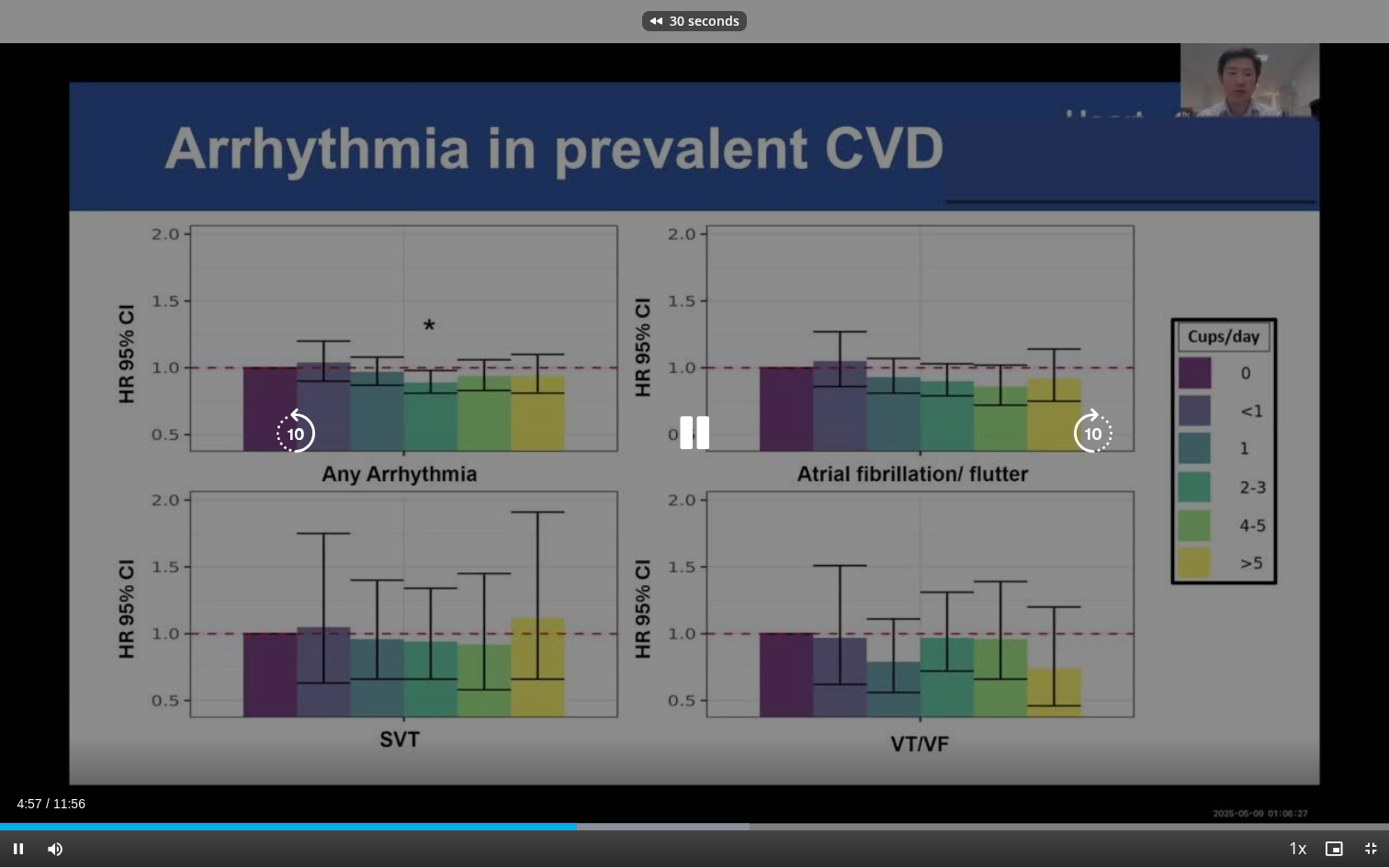 click at bounding box center [296, 434] 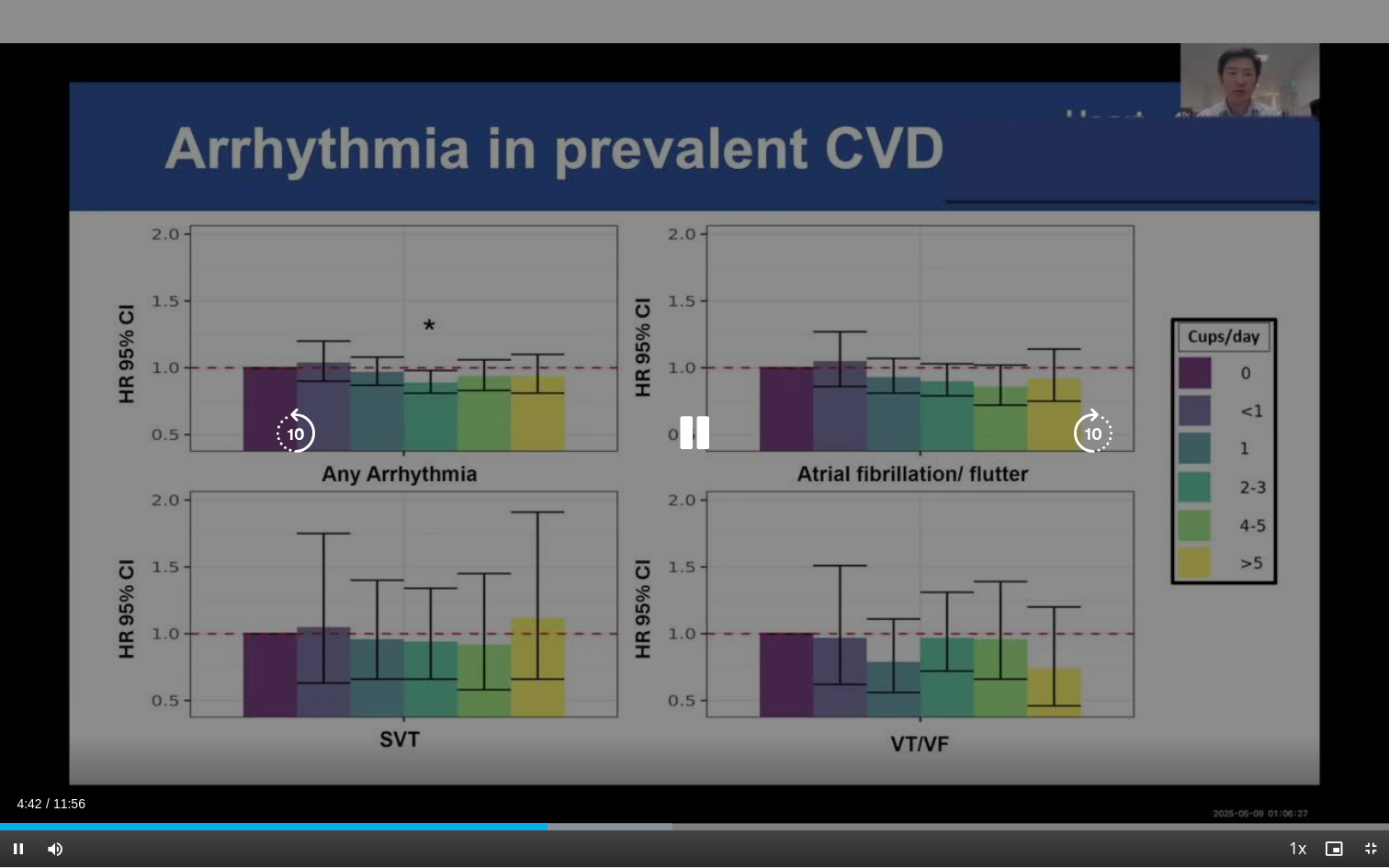 click at bounding box center (296, 434) 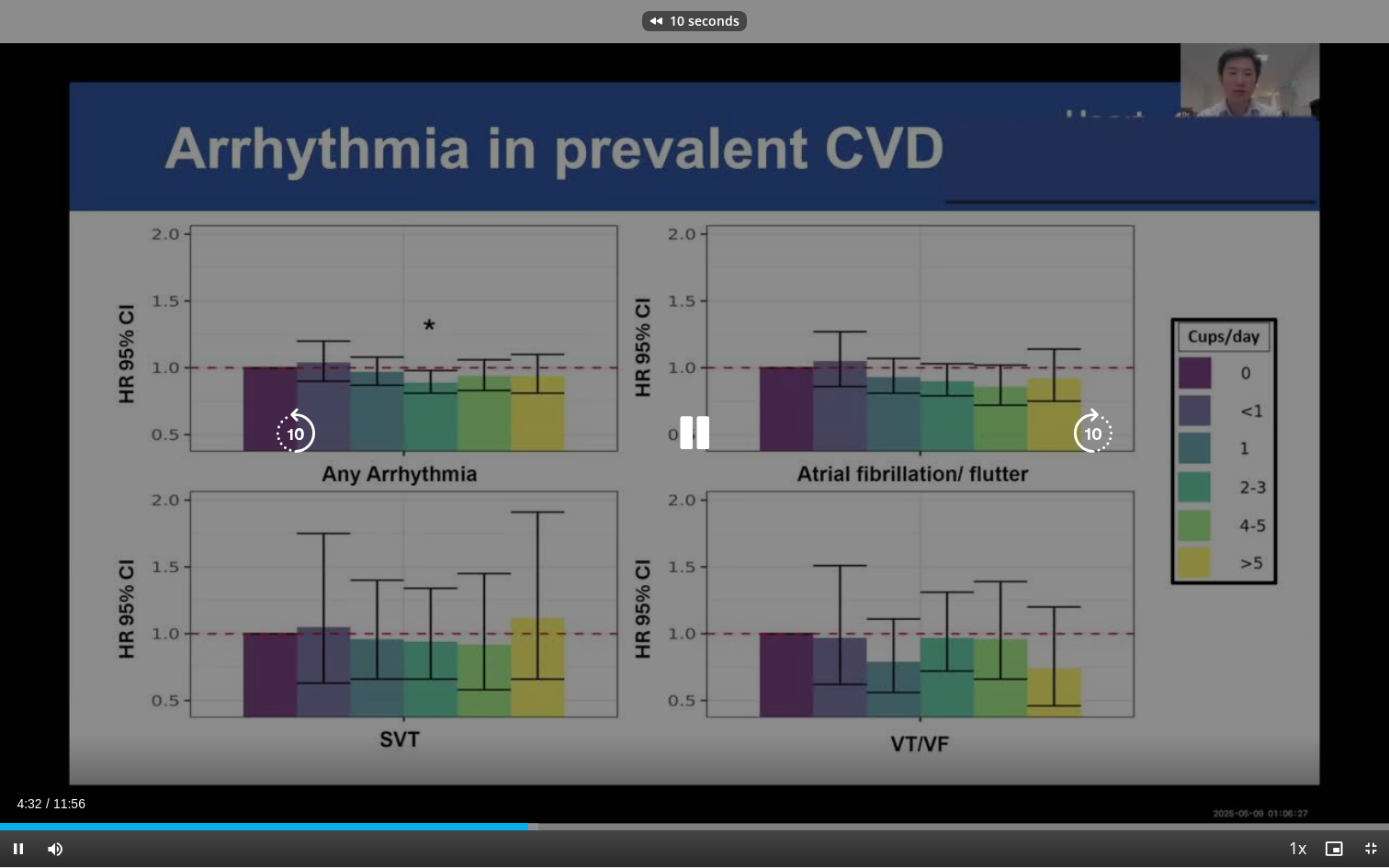 click at bounding box center [296, 434] 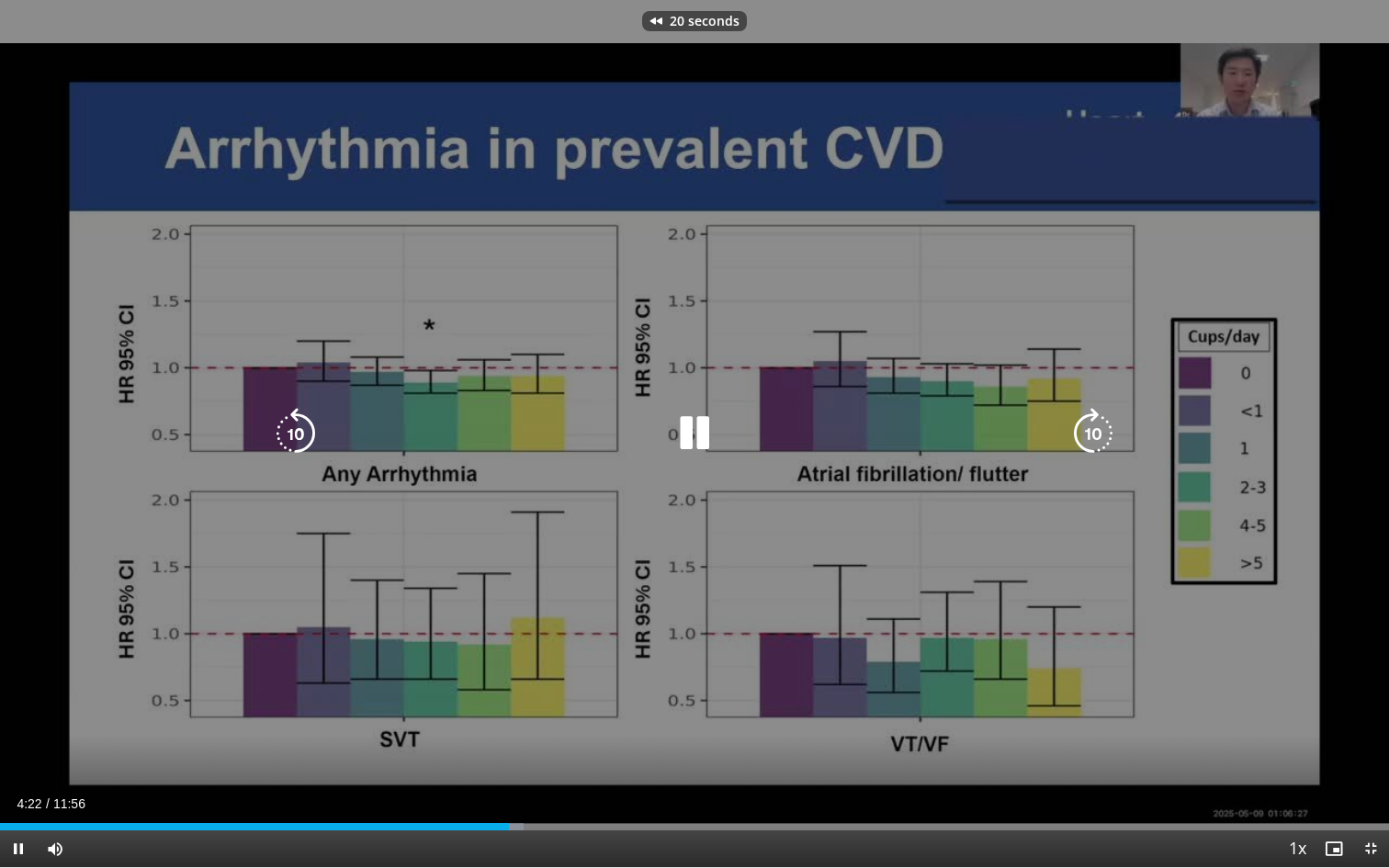 click at bounding box center [296, 434] 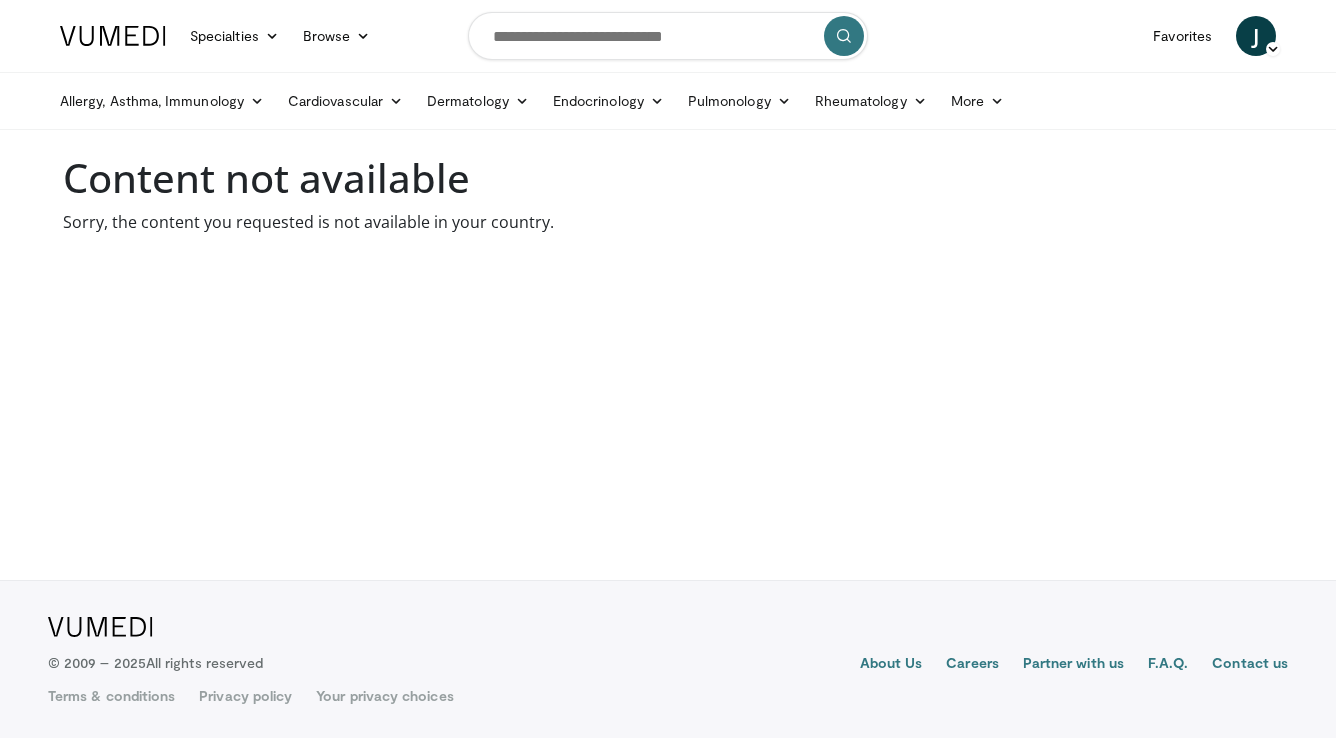 scroll, scrollTop: 0, scrollLeft: 0, axis: both 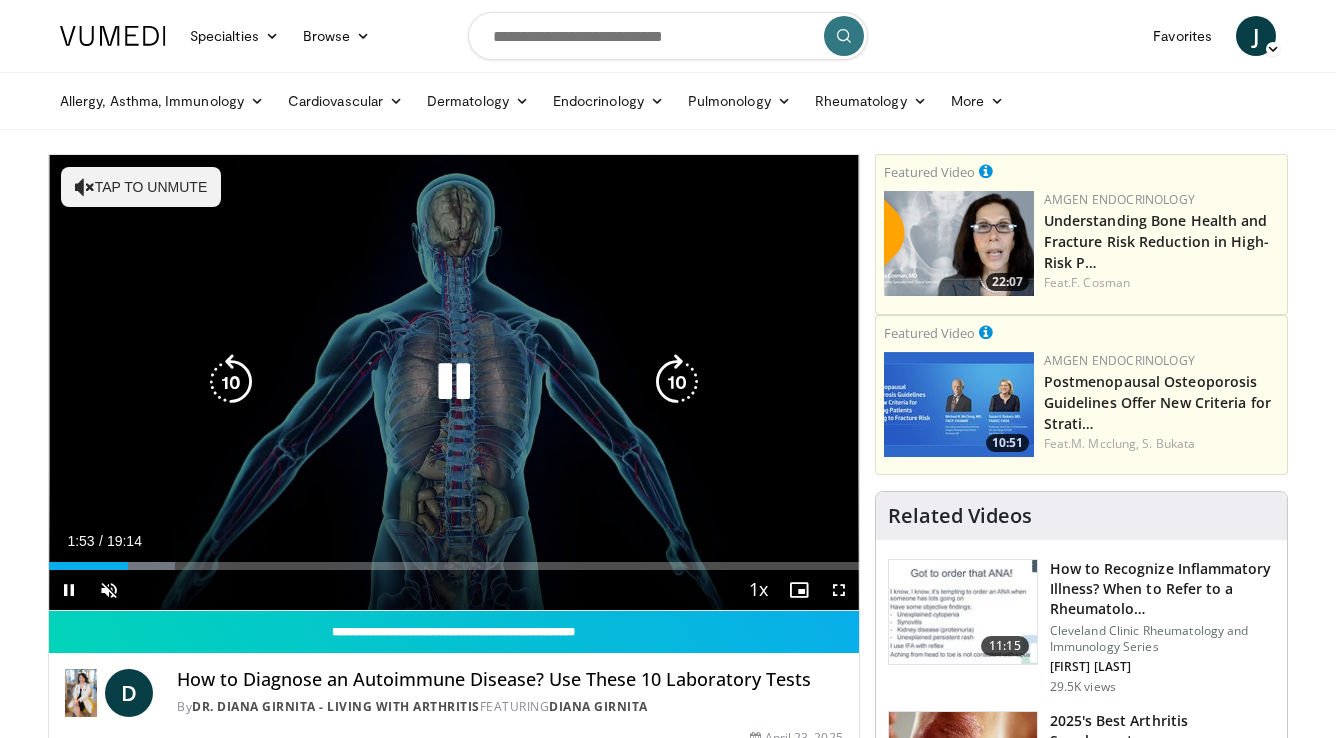 click on "Tap to unmute" at bounding box center [141, 187] 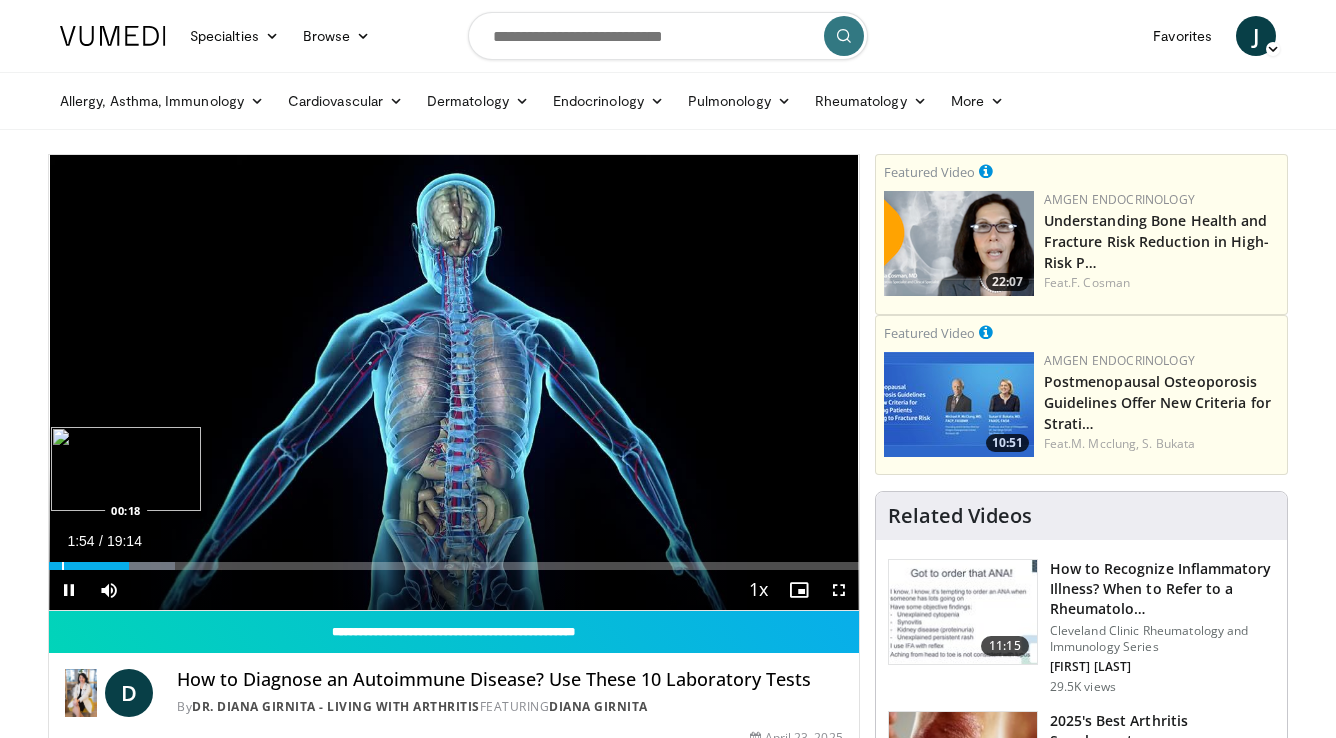 click at bounding box center [63, 566] 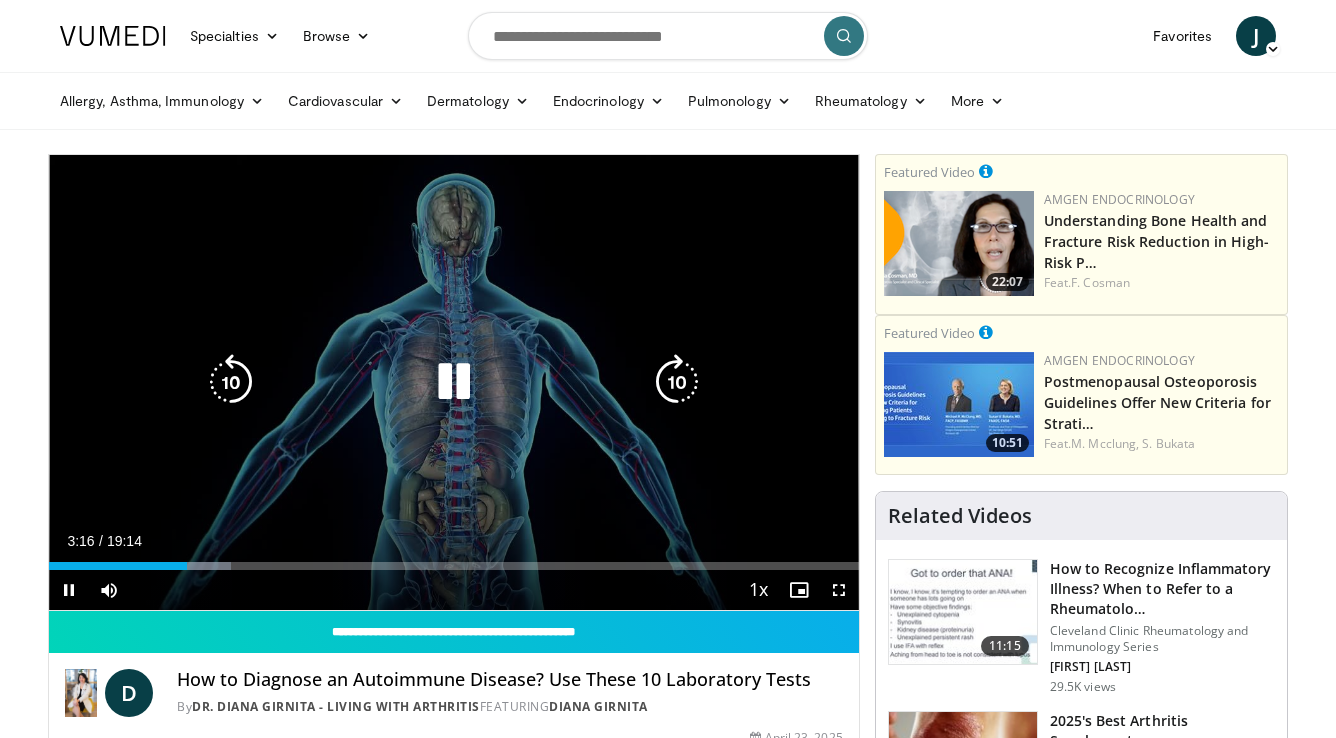 click at bounding box center (231, 382) 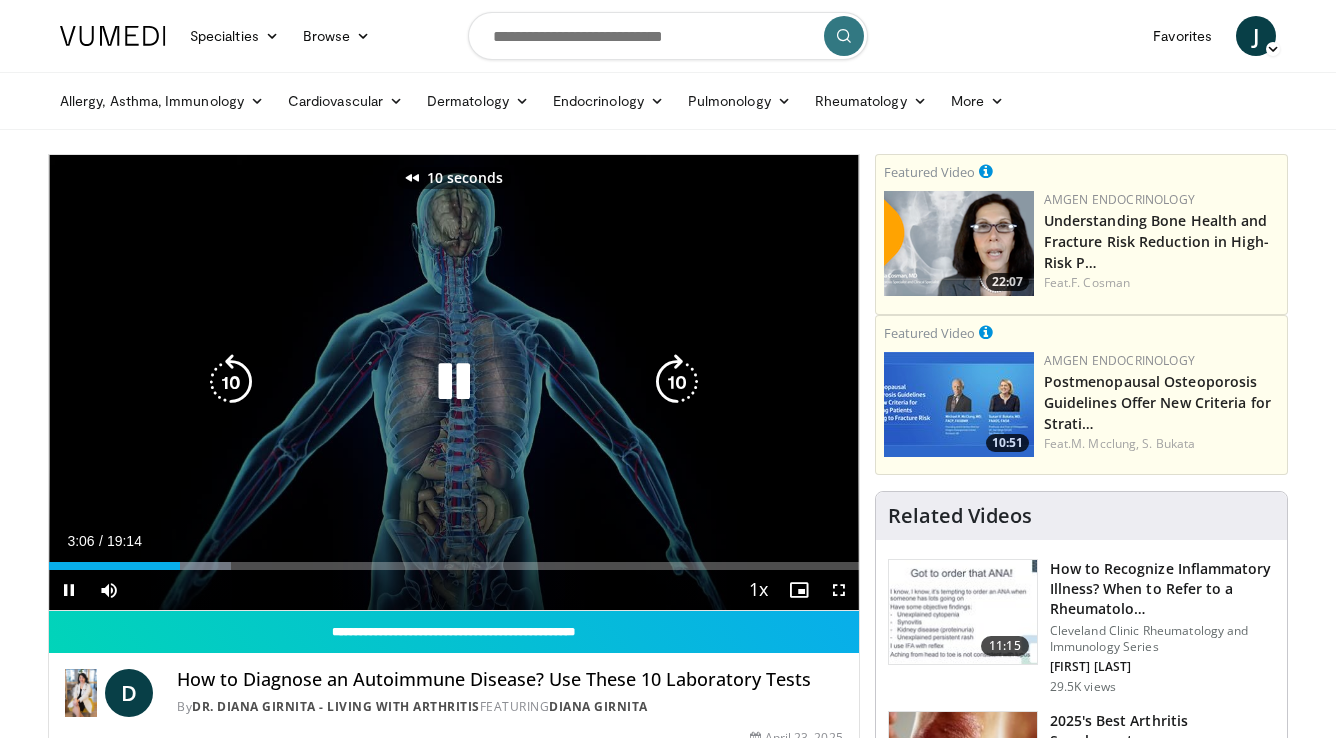 click at bounding box center [231, 382] 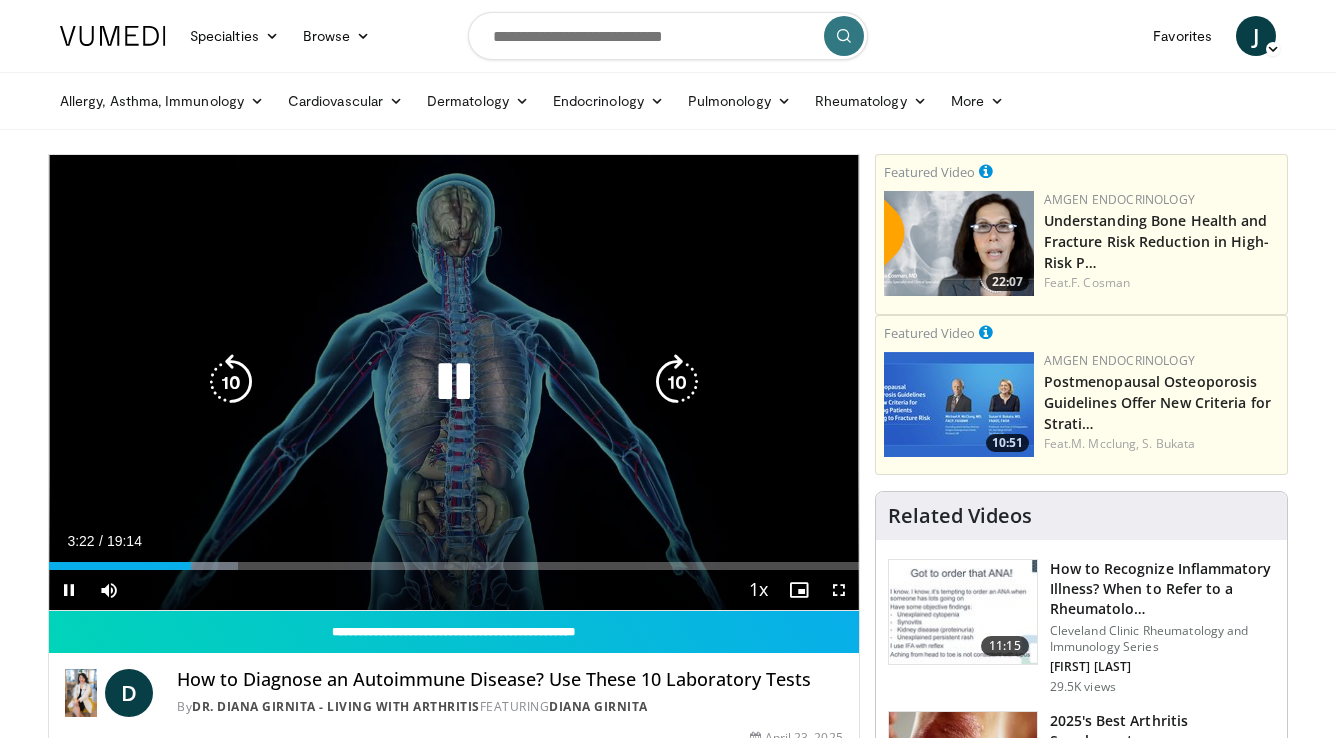 click at bounding box center (231, 382) 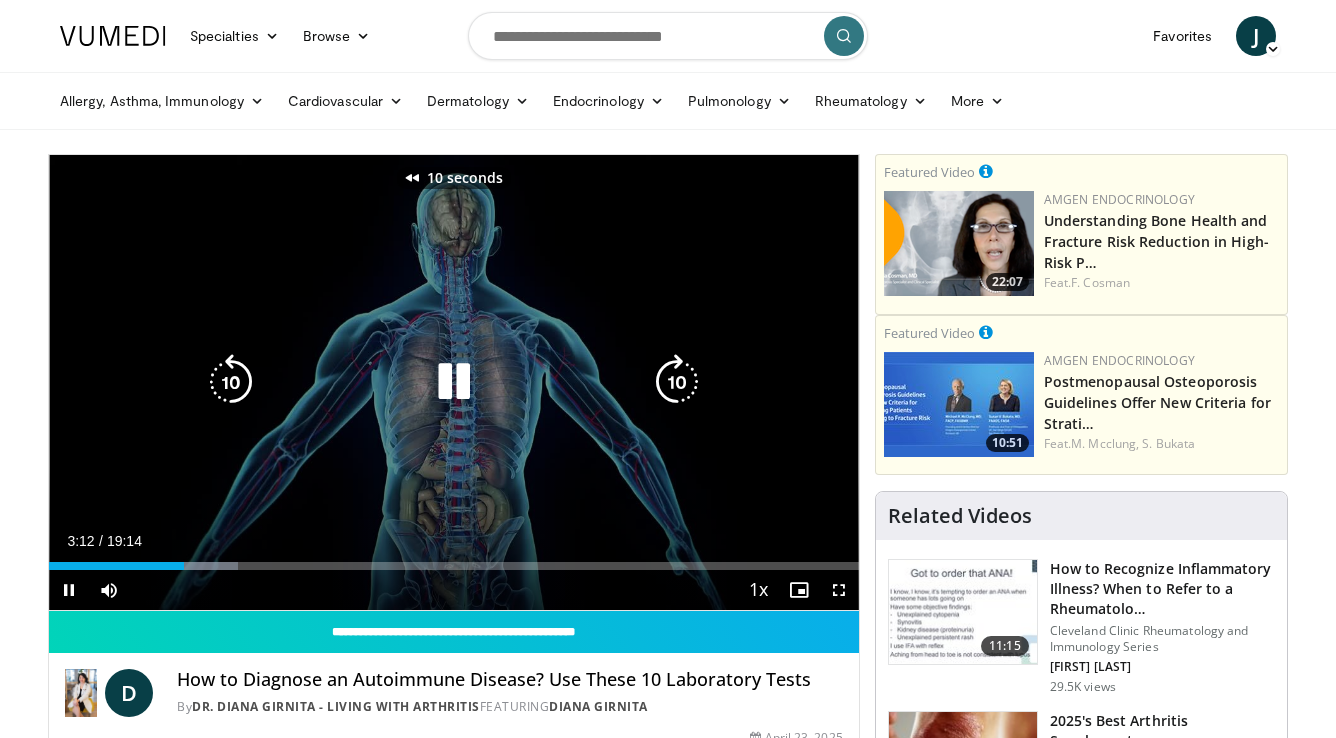 click at bounding box center [231, 382] 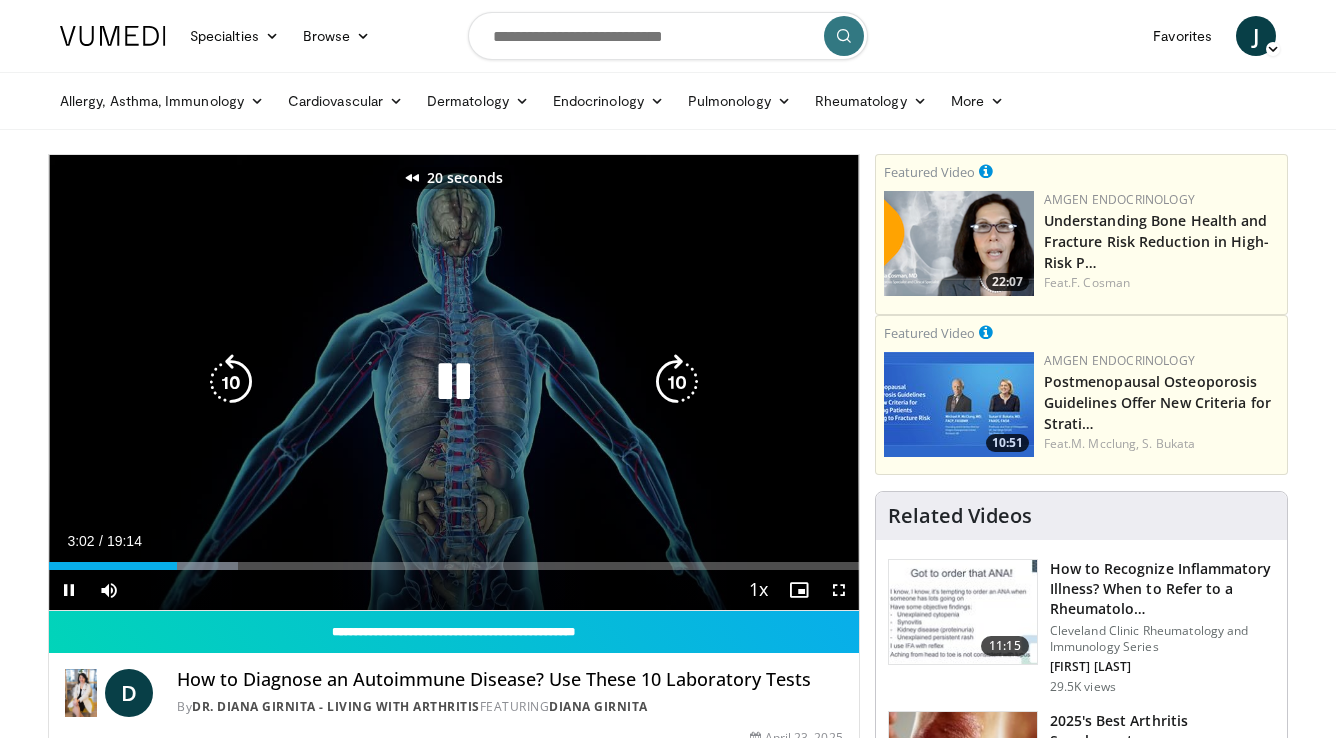 click at bounding box center [231, 382] 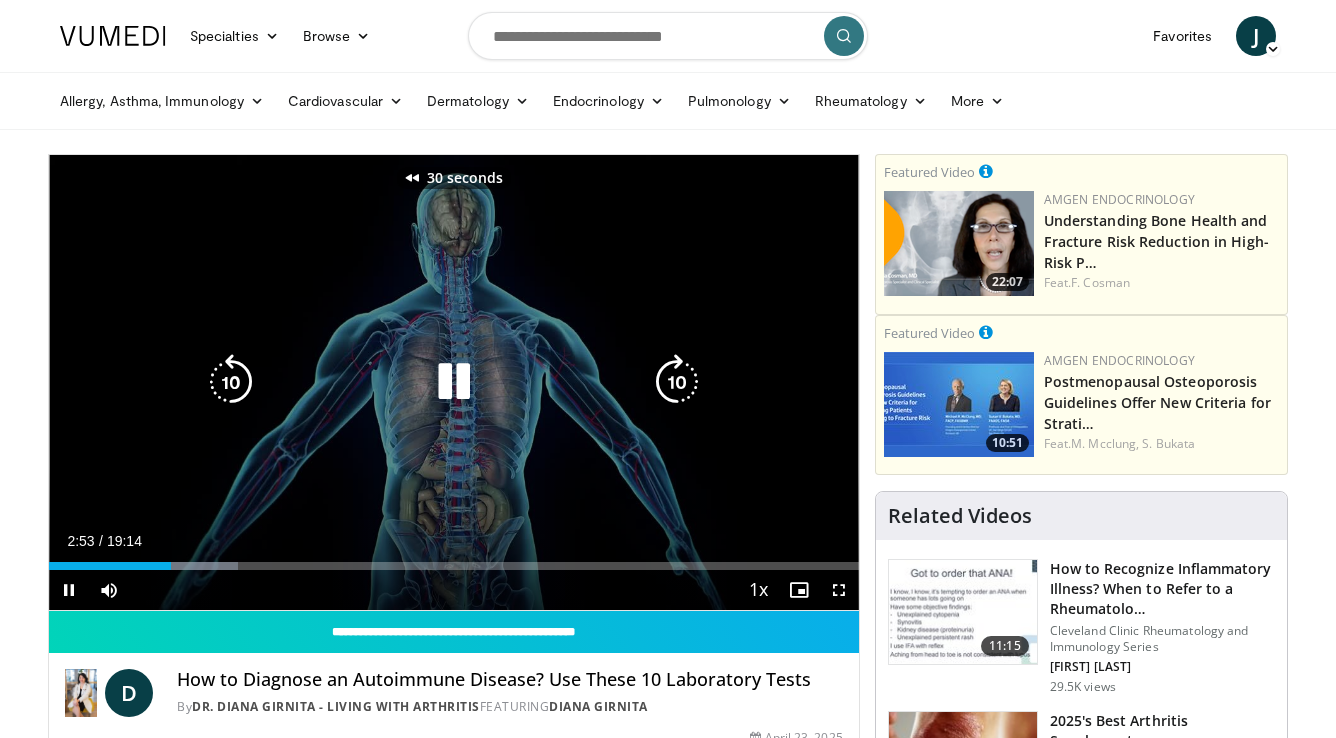 click at bounding box center (231, 382) 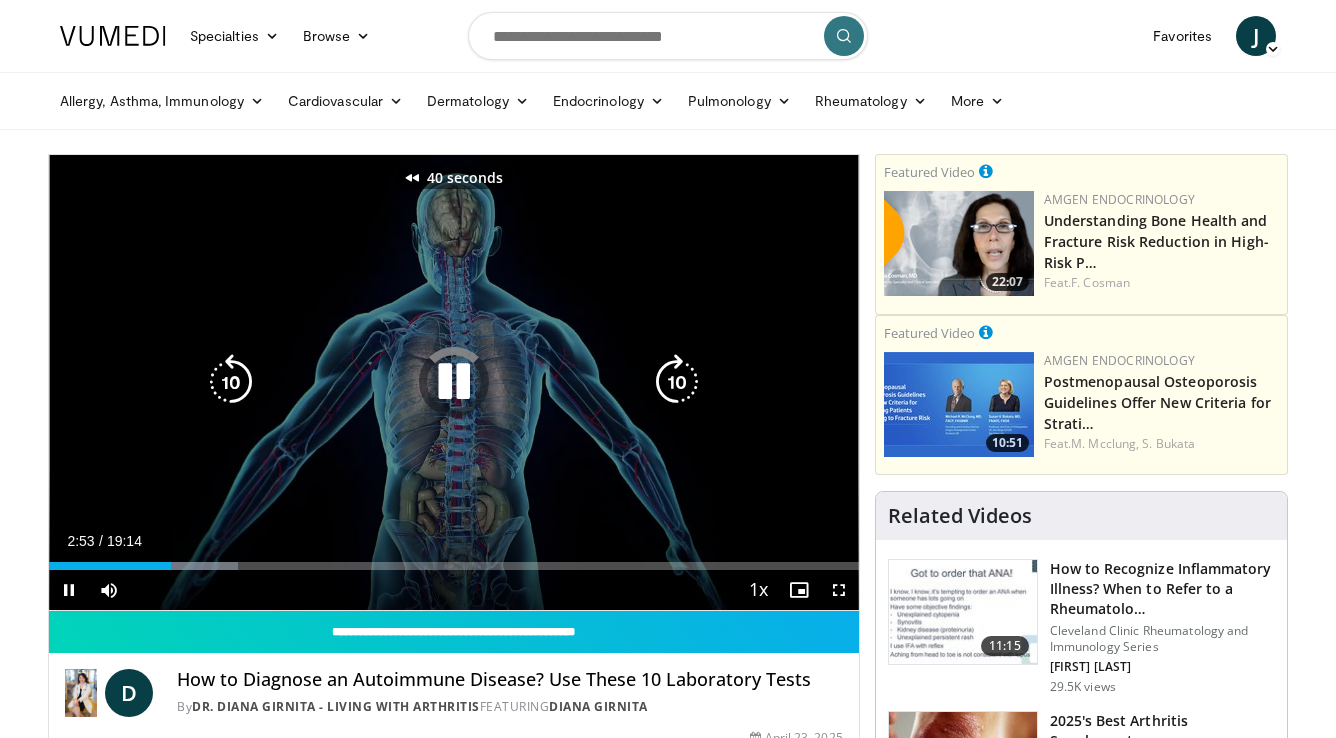 click at bounding box center [231, 382] 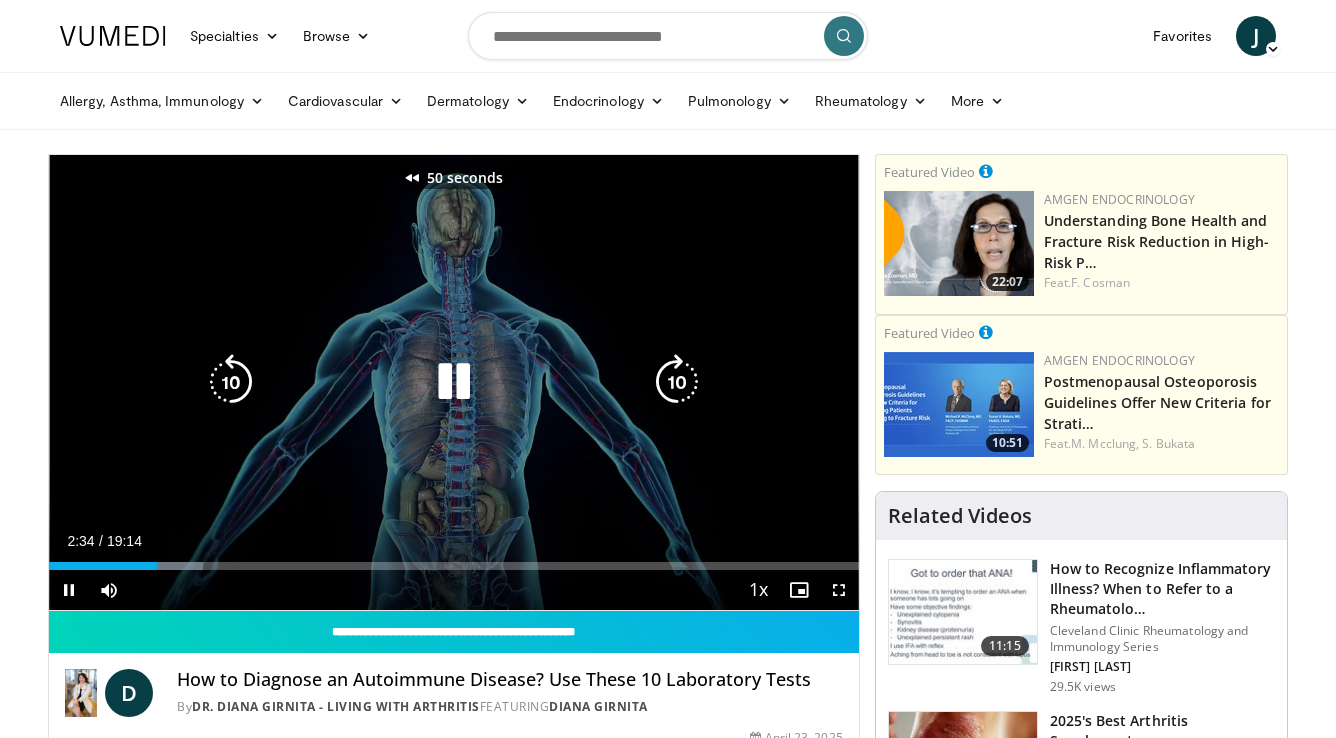 click at bounding box center [231, 382] 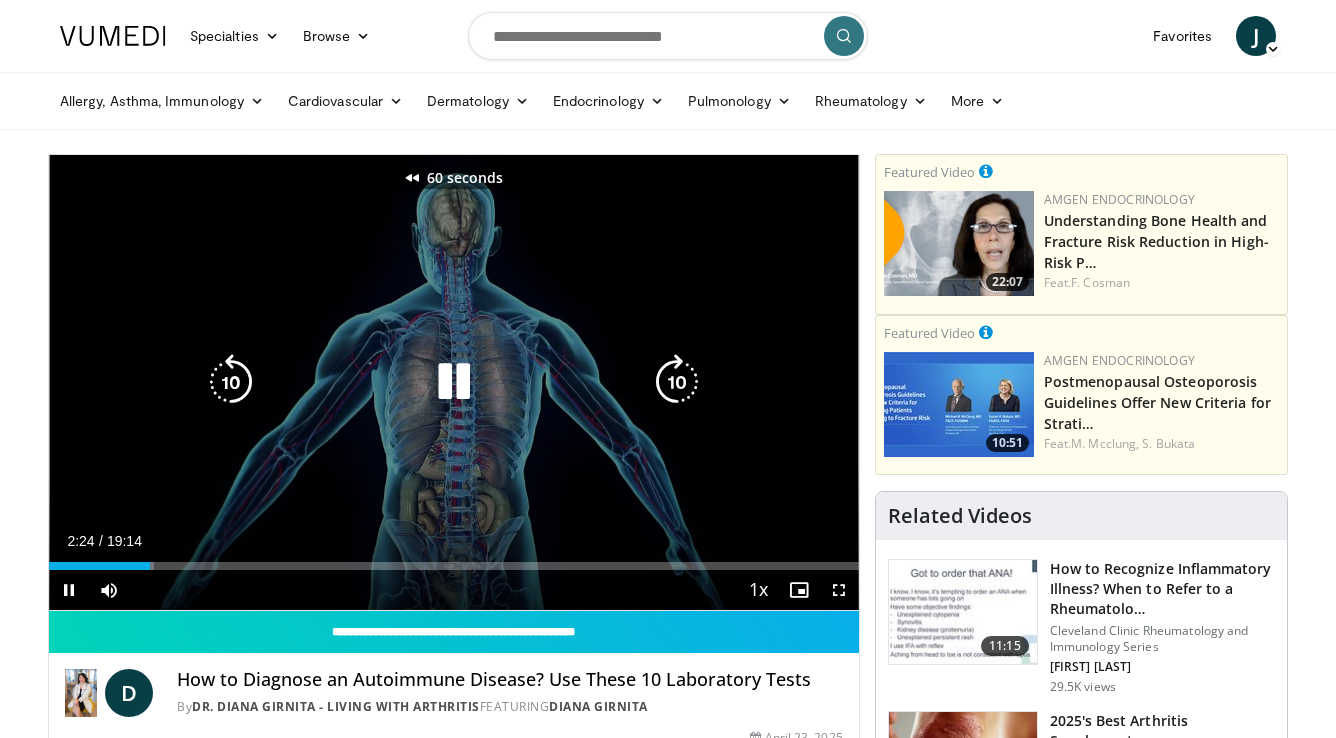 click at bounding box center (231, 382) 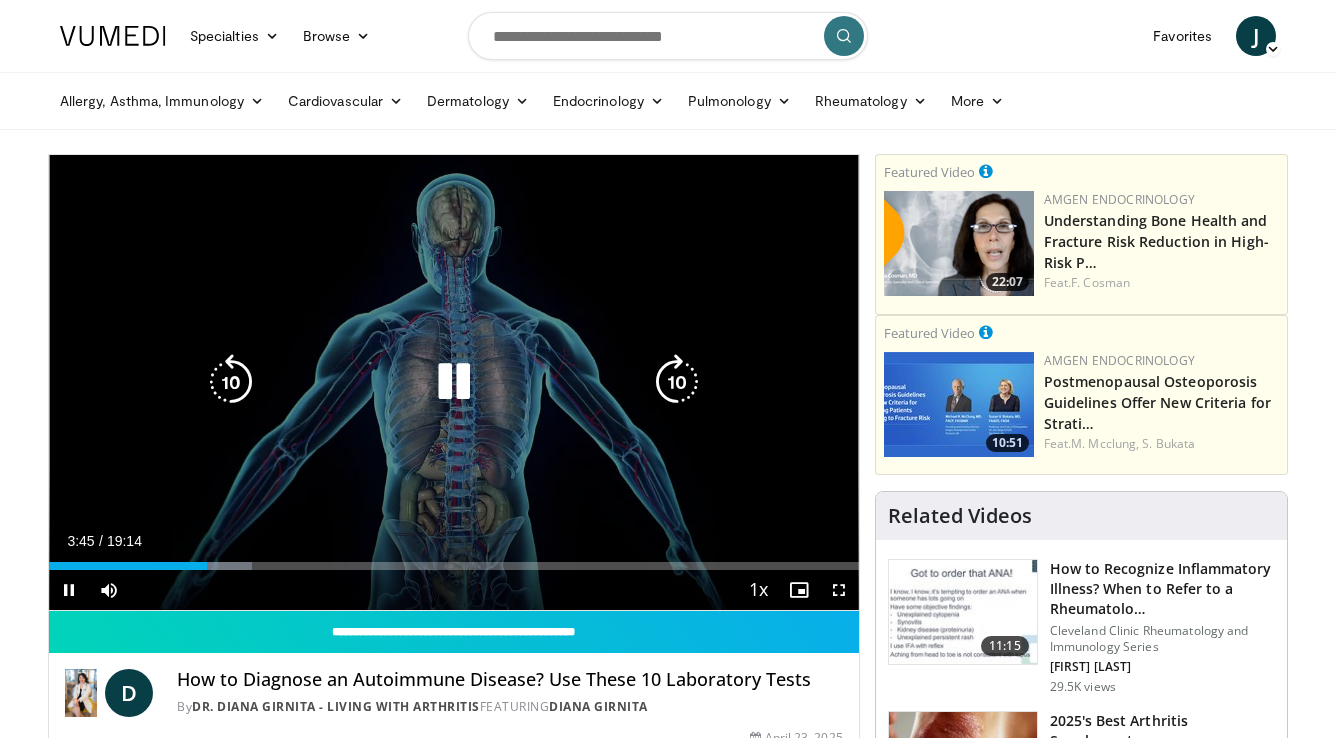click at bounding box center (231, 382) 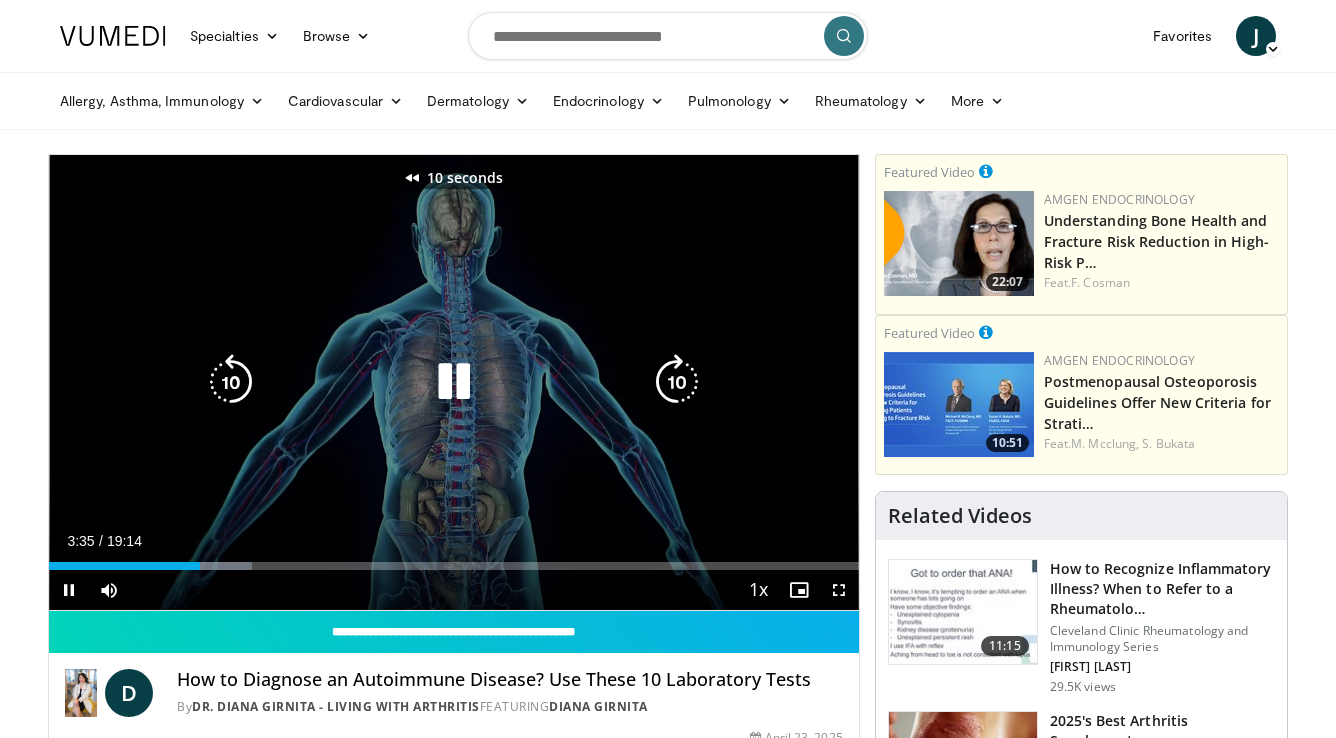 click at bounding box center [231, 382] 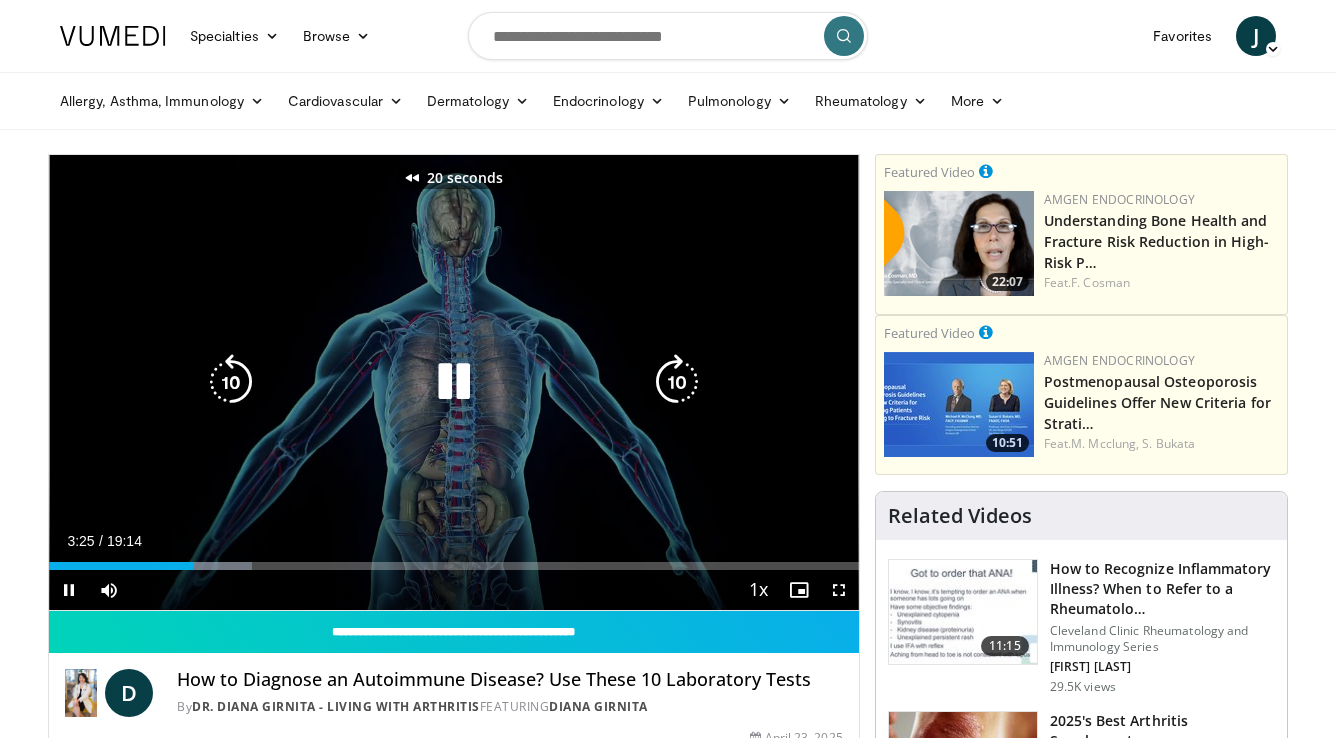click at bounding box center [231, 382] 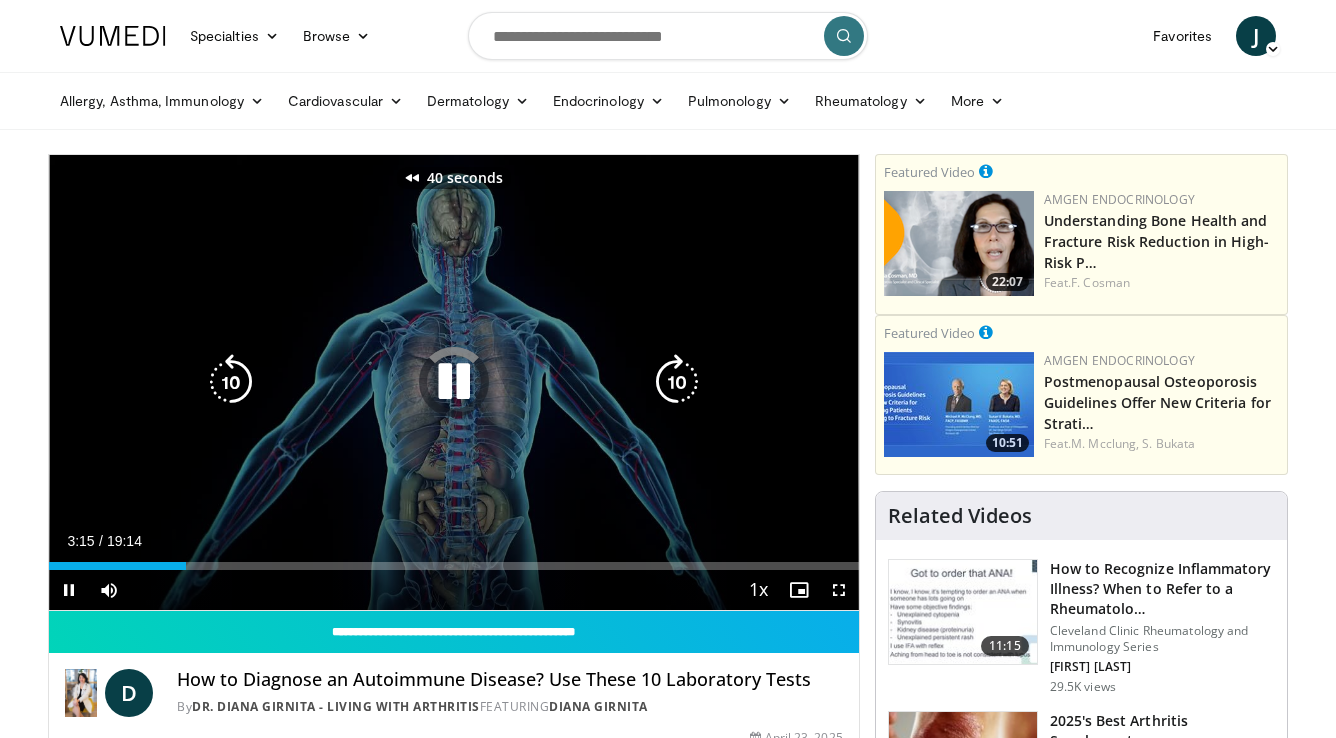 click at bounding box center (231, 382) 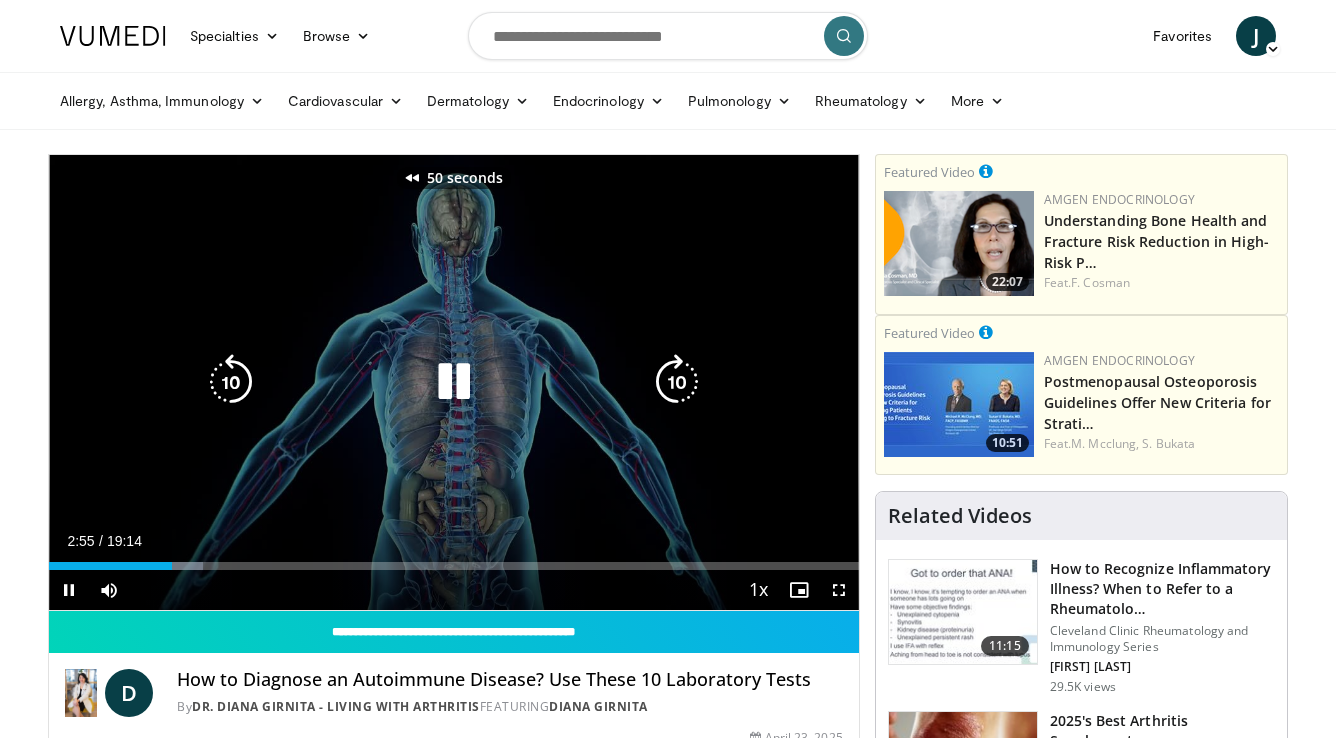 click at bounding box center [231, 382] 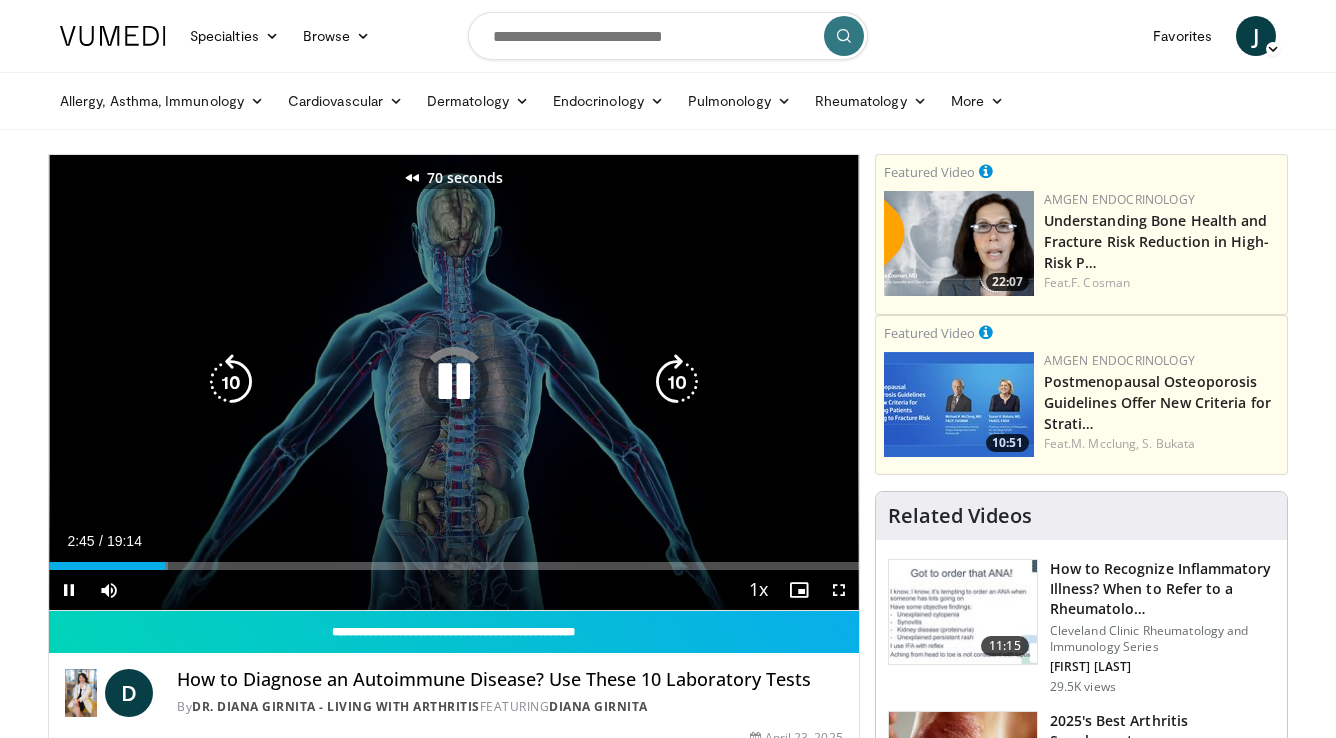 click at bounding box center [231, 382] 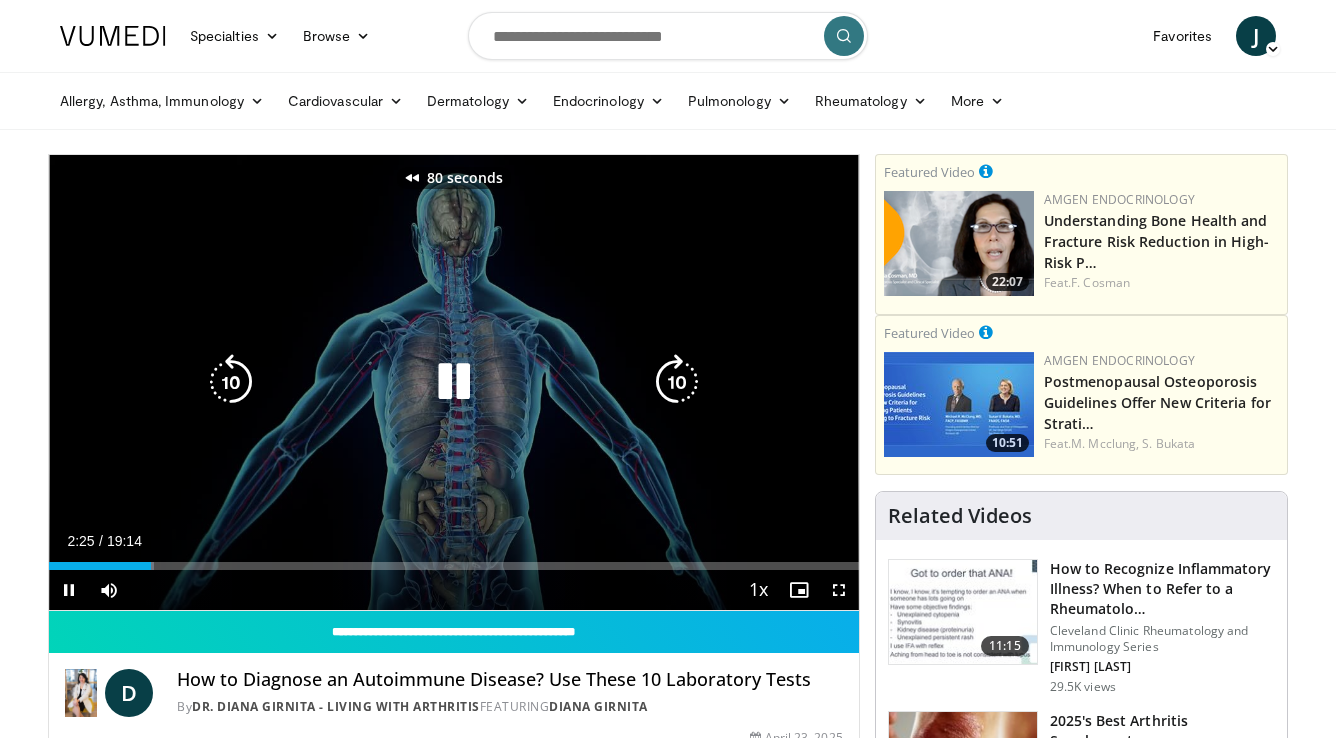 click at bounding box center (231, 382) 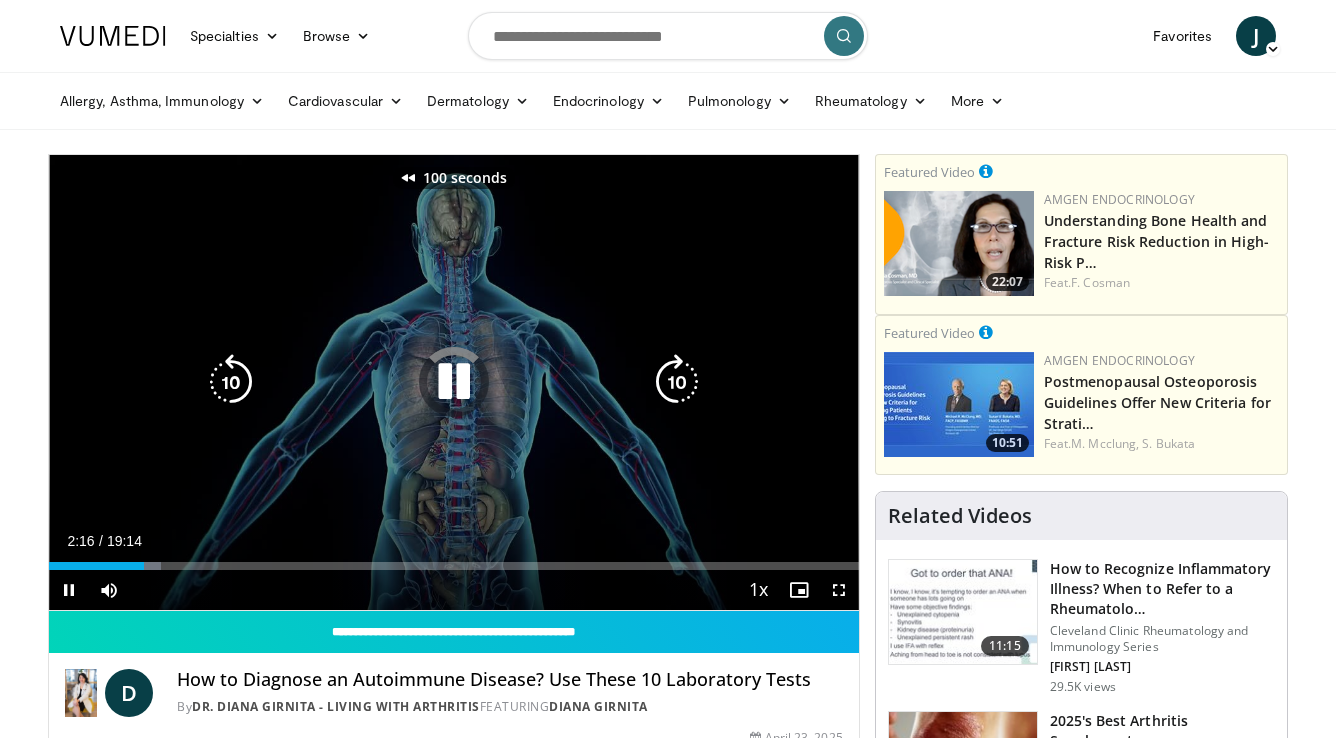 click at bounding box center (231, 382) 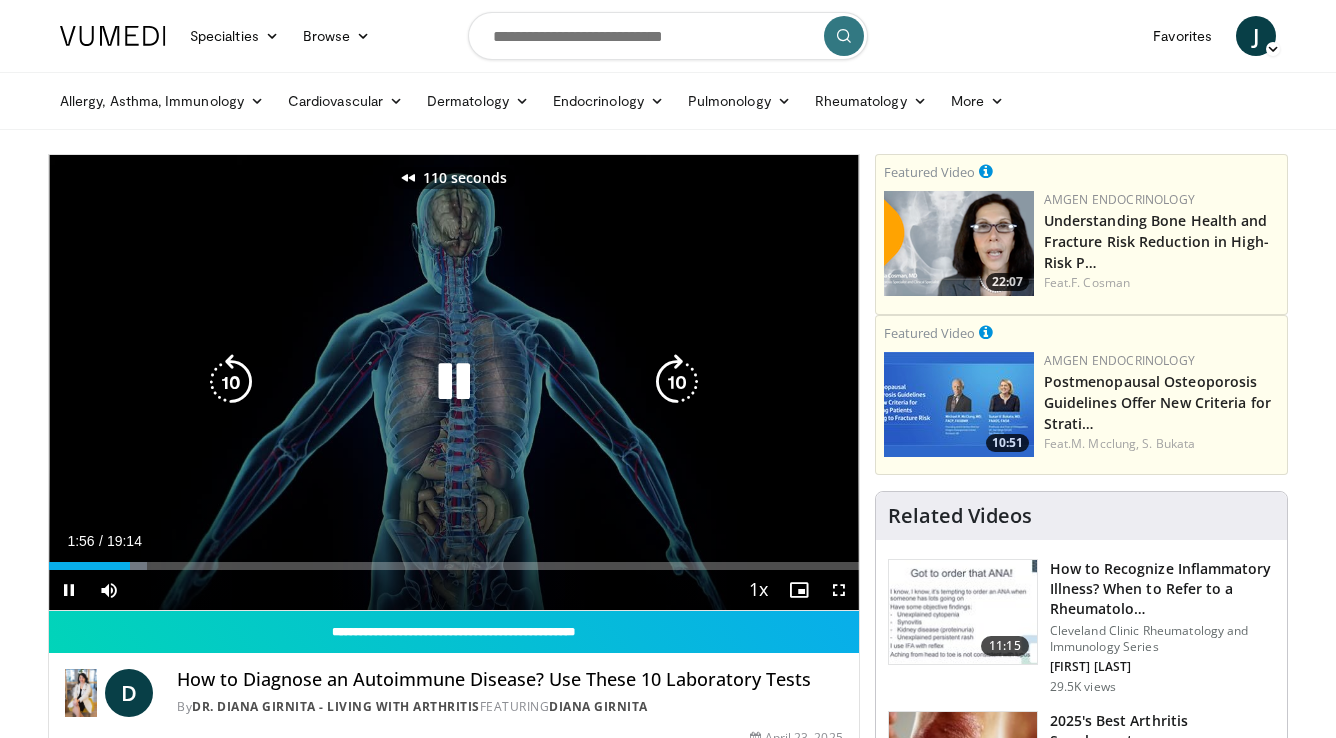 click at bounding box center [231, 382] 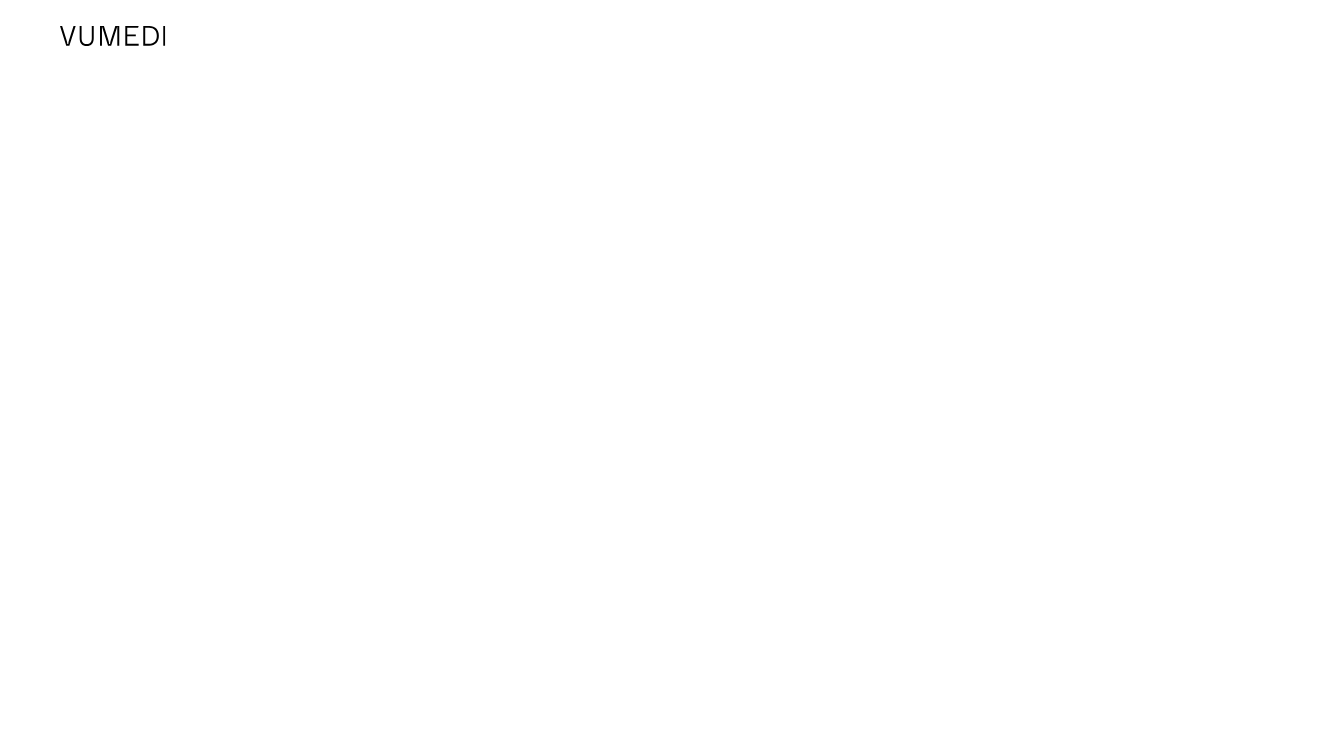 scroll, scrollTop: 0, scrollLeft: 0, axis: both 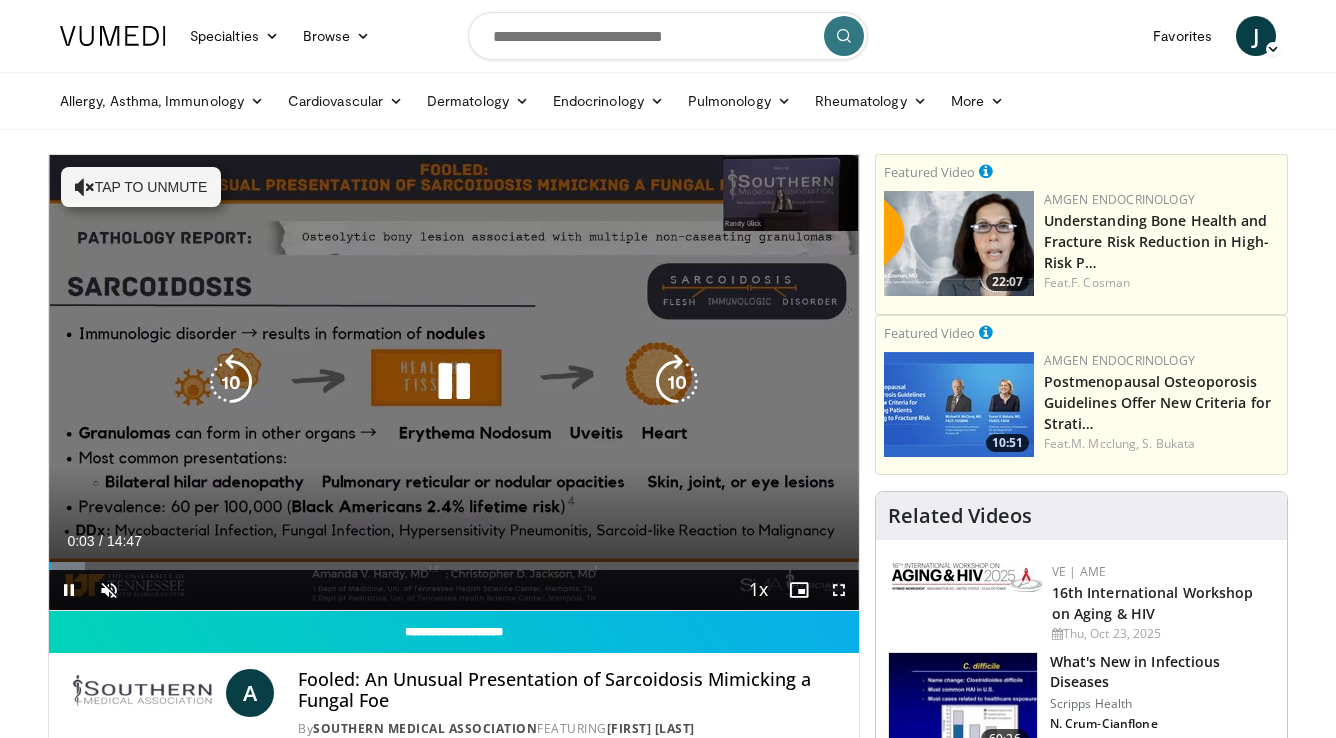 click on "Tap to unmute" at bounding box center [141, 187] 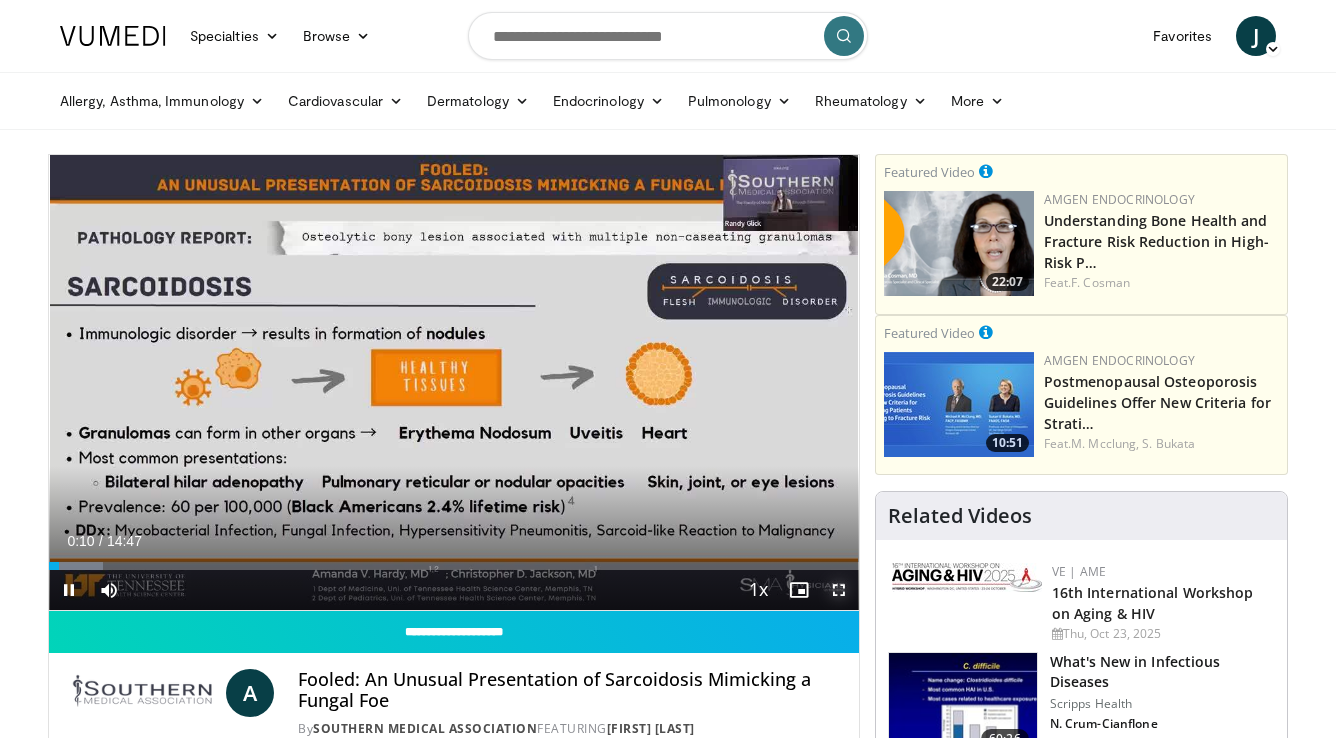 click at bounding box center (839, 590) 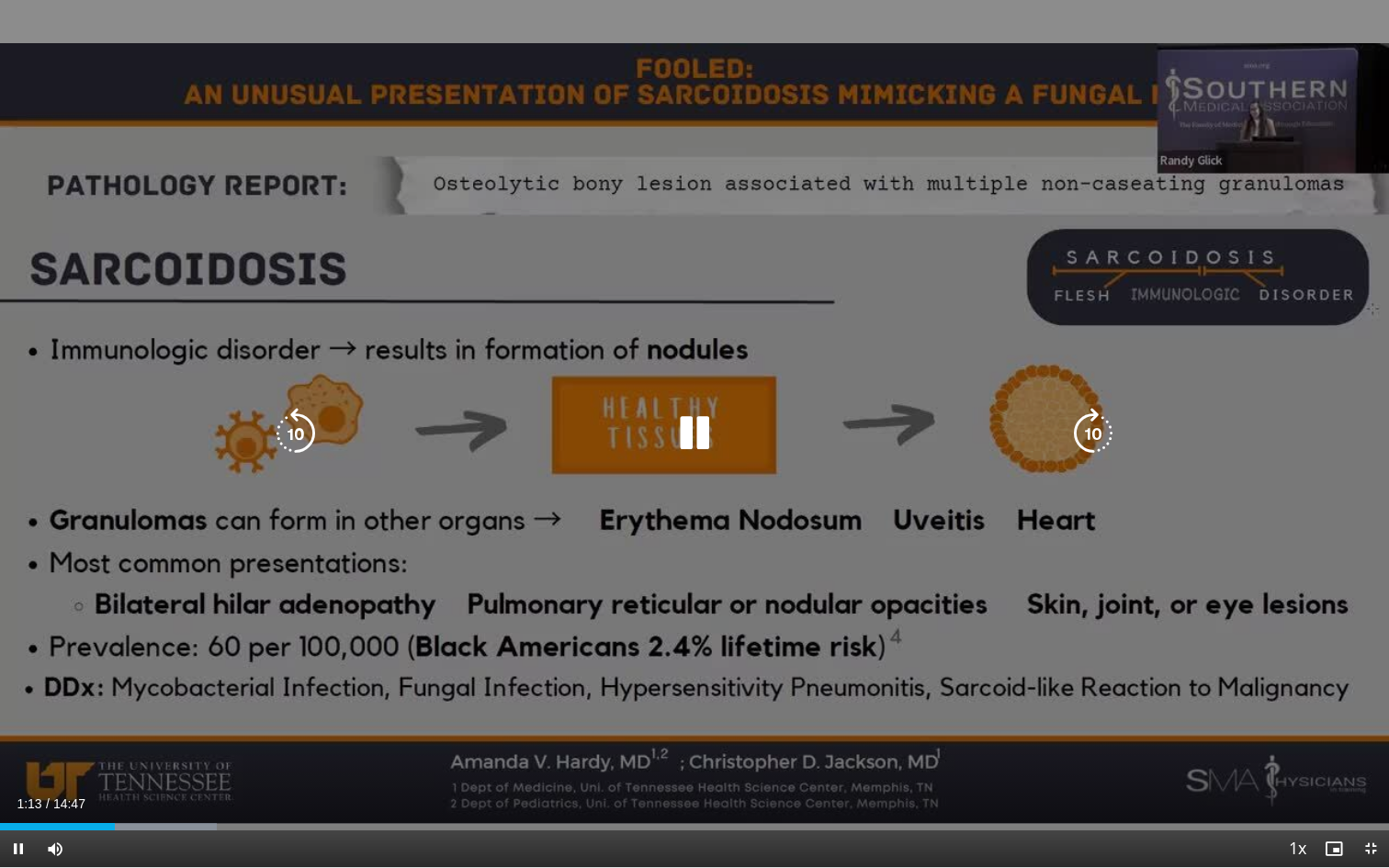 click at bounding box center [296, 434] 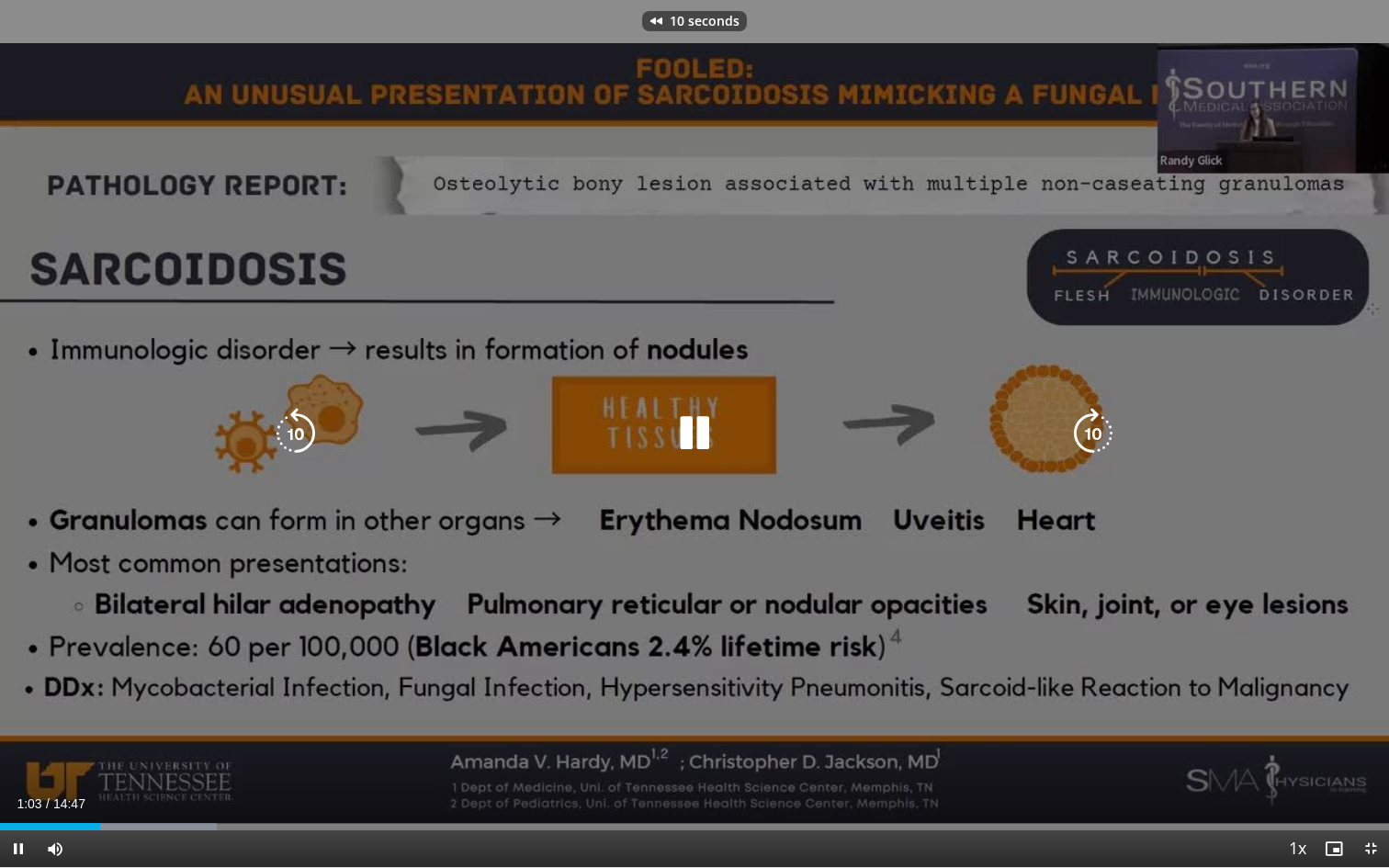 click at bounding box center (296, 434) 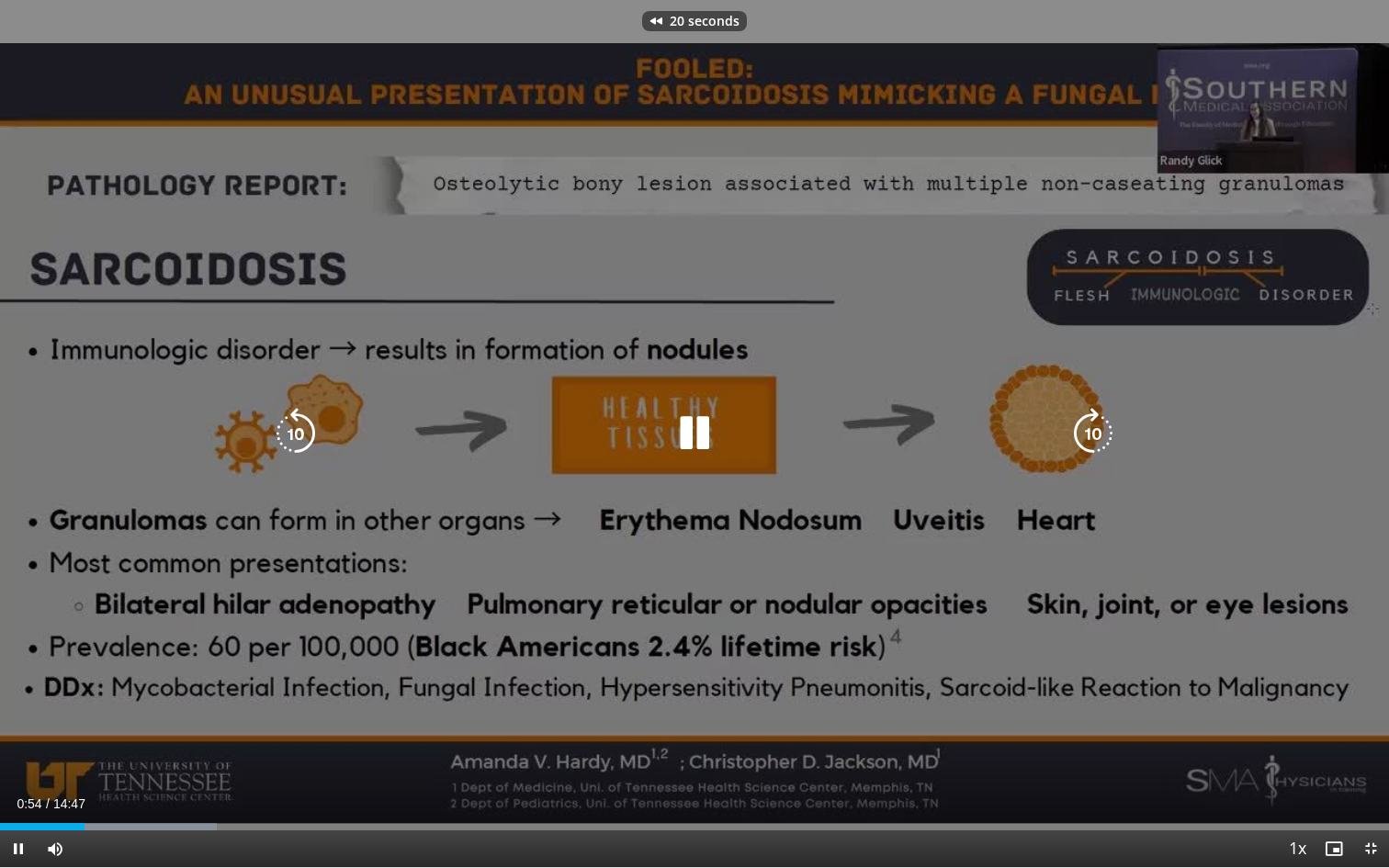 click at bounding box center (296, 434) 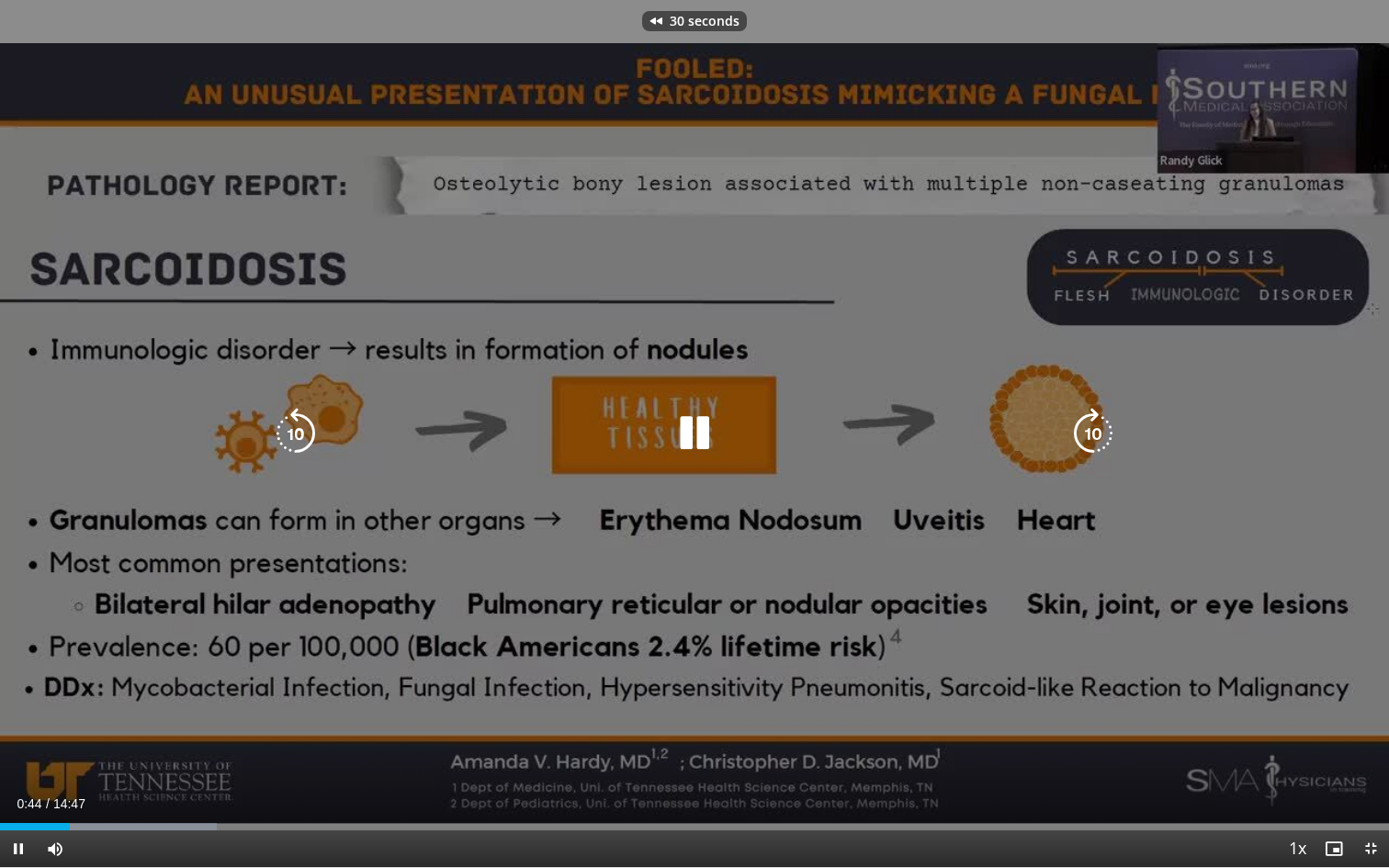 click at bounding box center [296, 434] 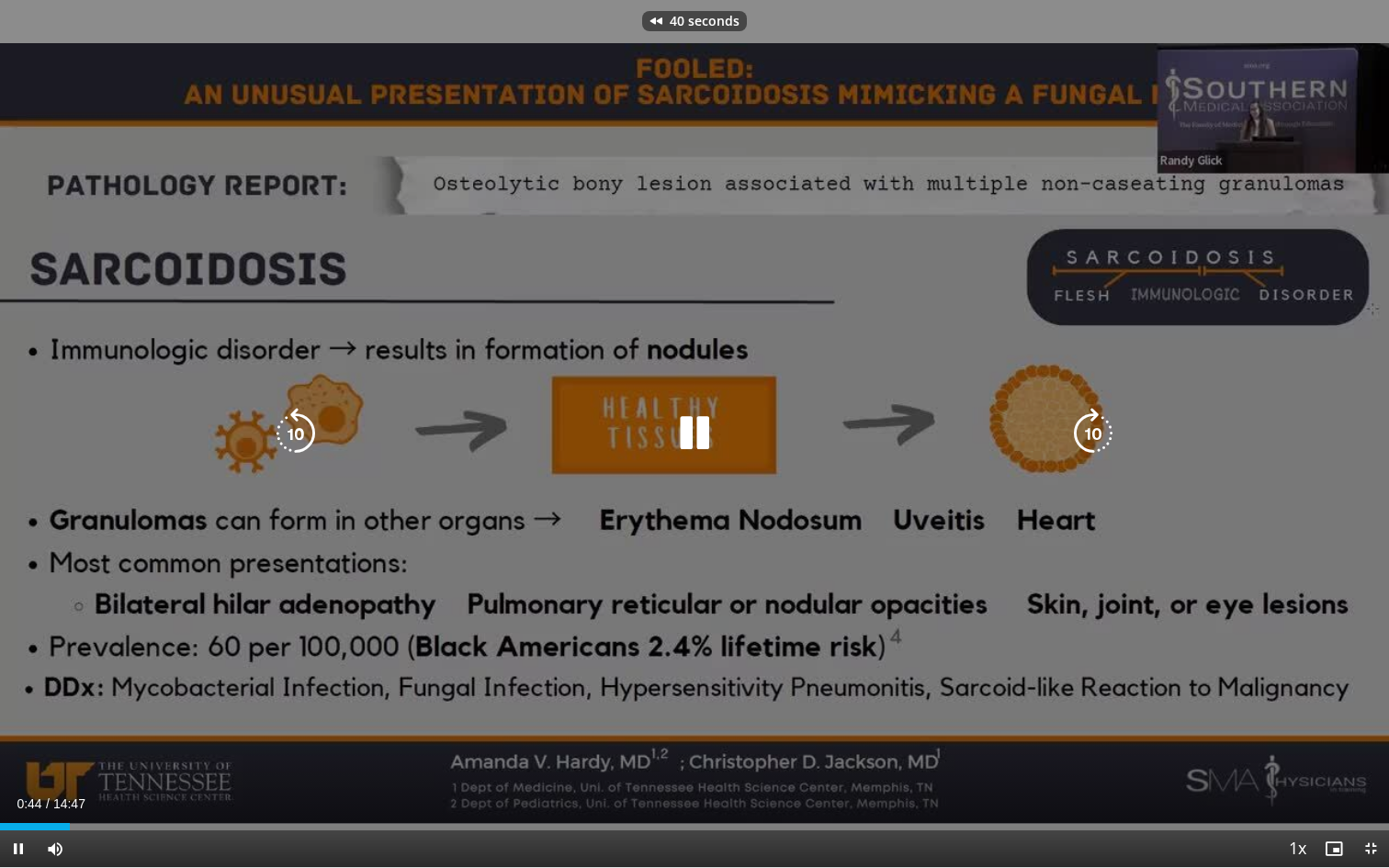 click at bounding box center [296, 434] 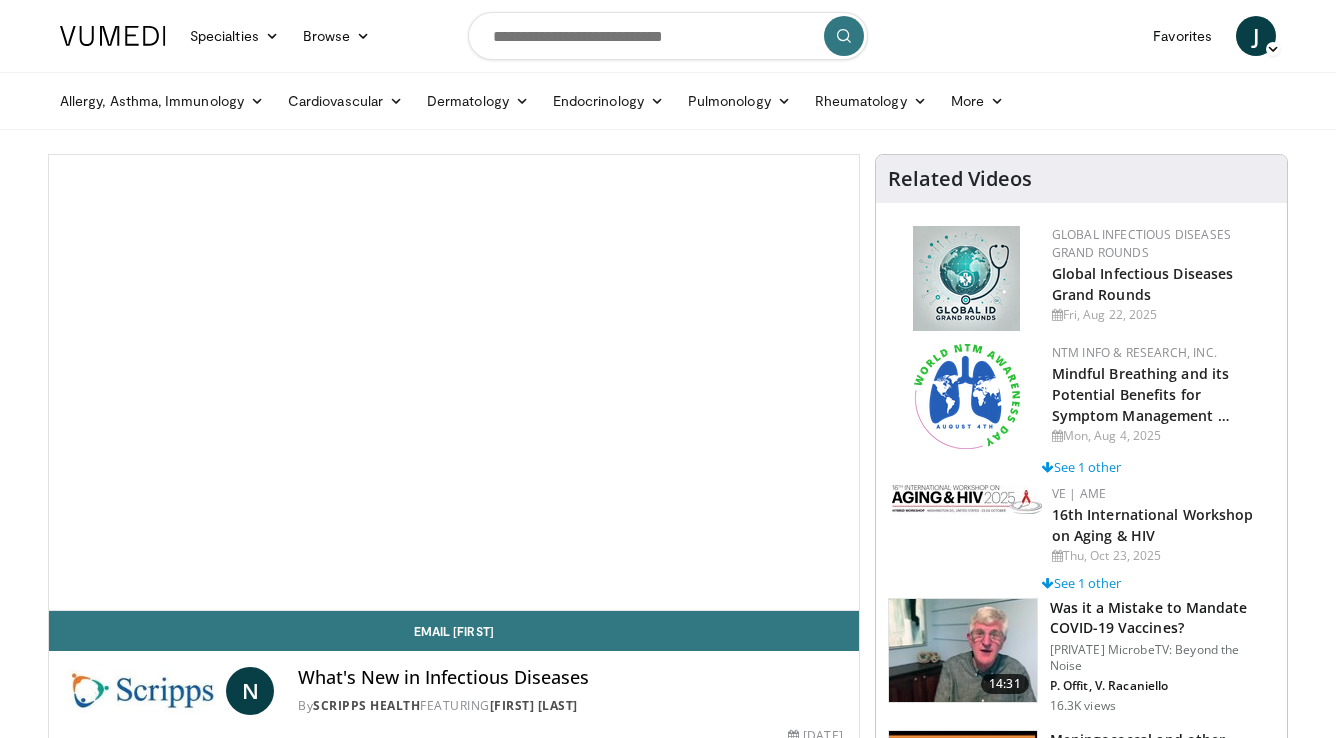 scroll, scrollTop: 0, scrollLeft: 0, axis: both 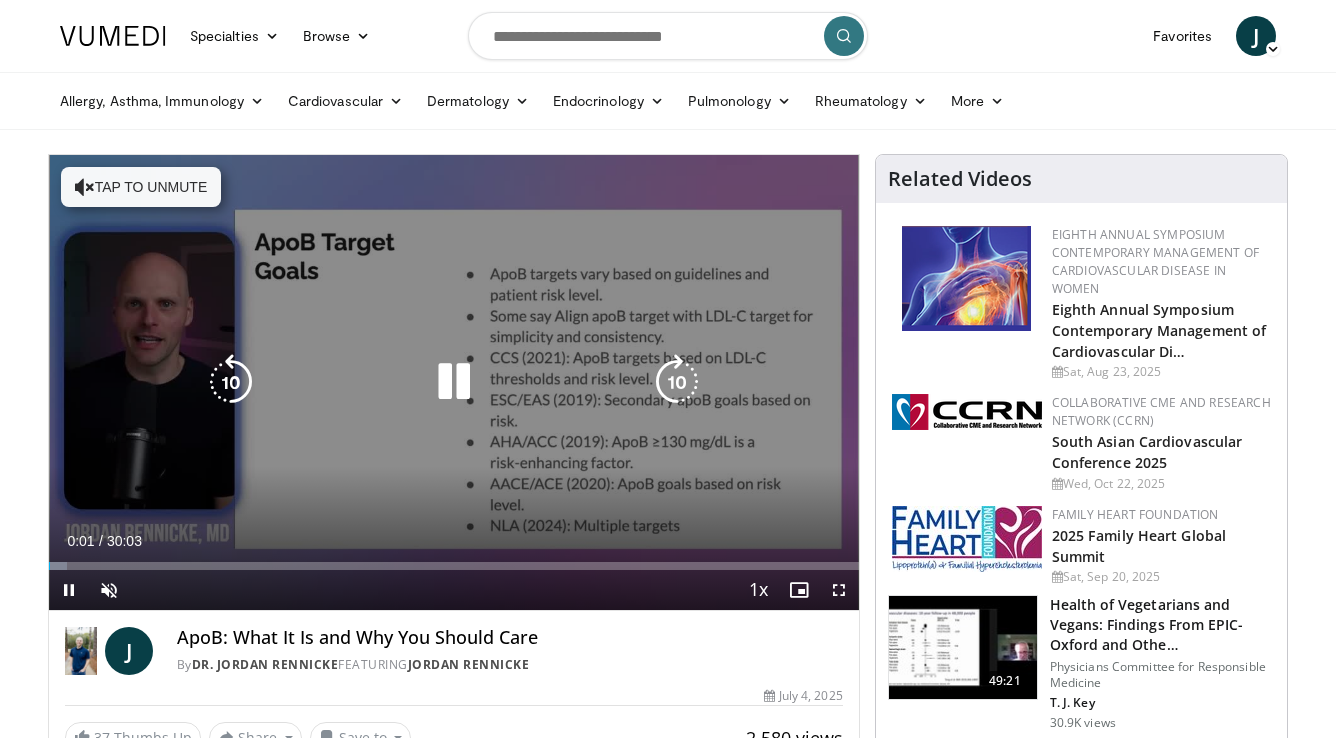 click on "Tap to unmute" at bounding box center (141, 187) 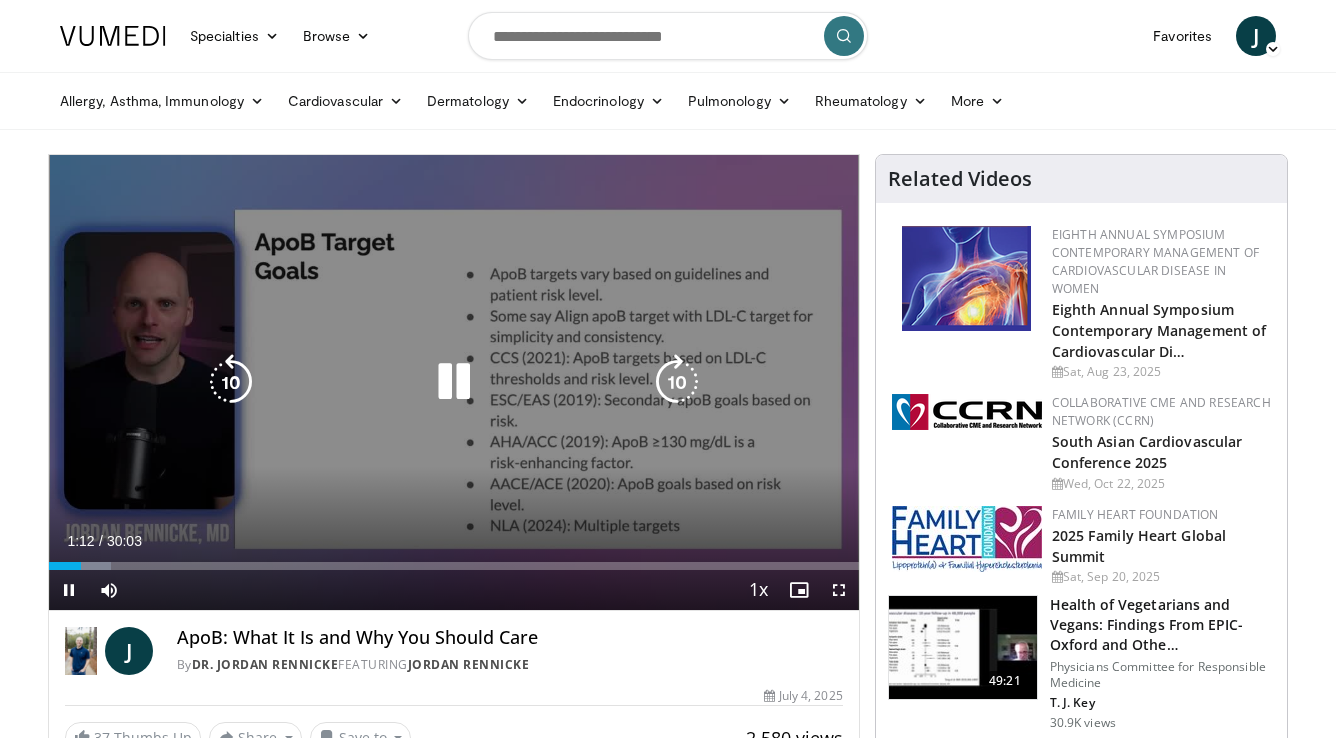 click at bounding box center [231, 382] 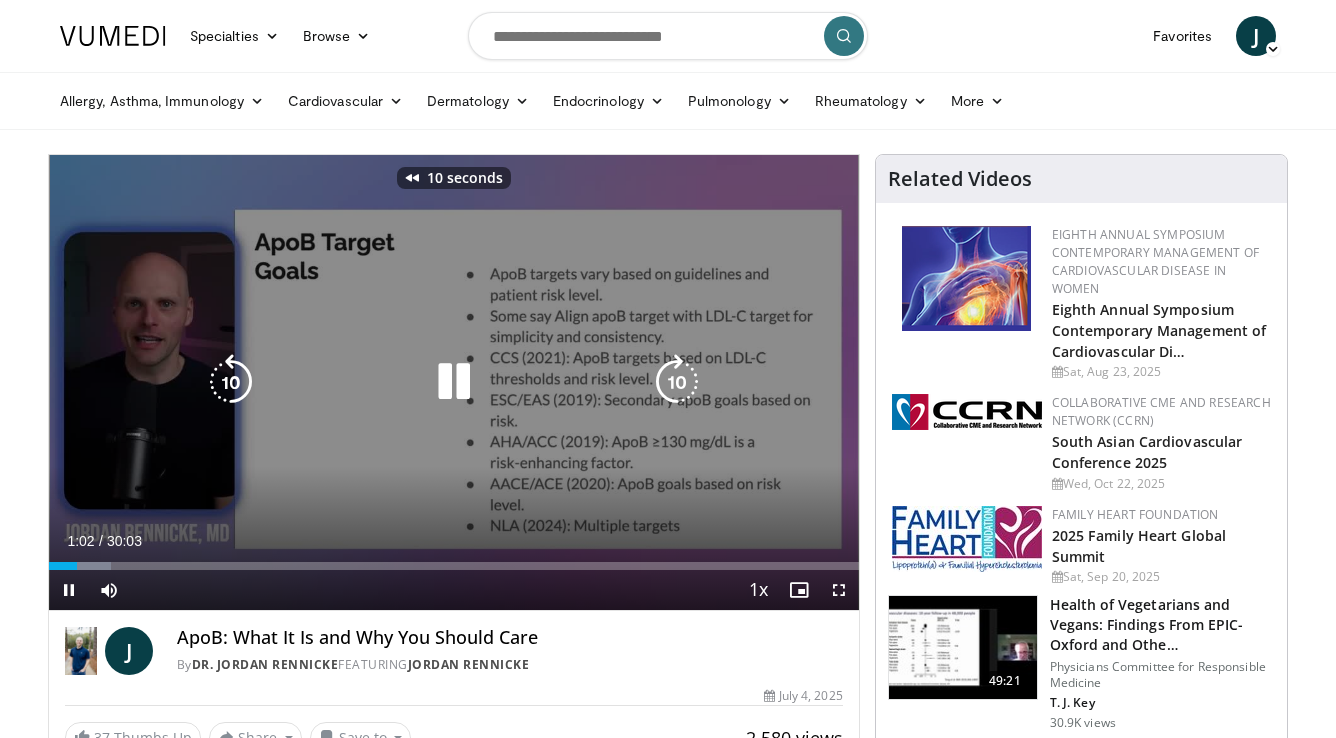 click at bounding box center (231, 382) 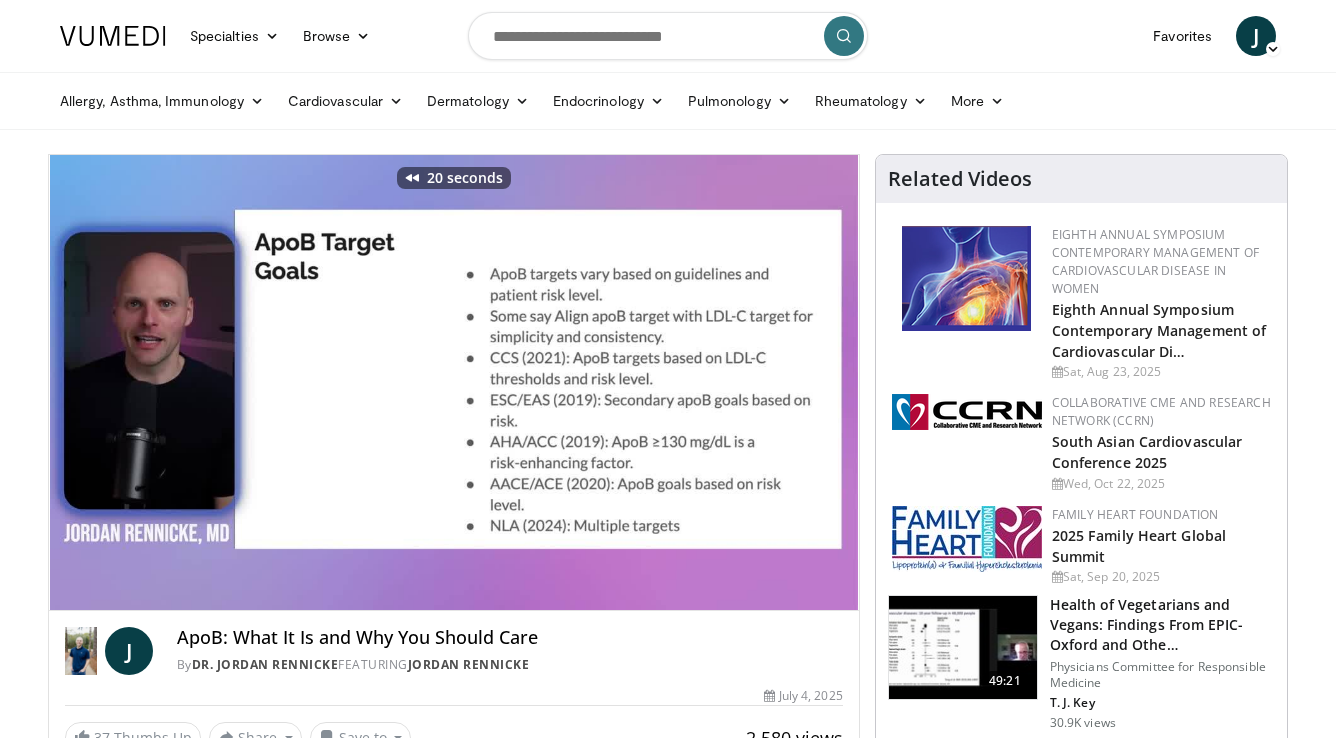 click on "Specialties
Adult & Family Medicine
Allergy, Asthma, Immunology
Anesthesiology
Cardiology
Dental
Dermatology
Endocrinology
Gastroenterology & Hepatology
General Surgery
Hematology & Oncology
Infectious Disease
Nephrology
Neurology
Neurosurgery
Obstetrics & Gynecology
Ophthalmology
Oral Maxillofacial
Orthopaedics
Otolaryngology
Pediatrics
Plastic Surgery
Podiatry
Psychiatry
Pulmonology
Radiation Oncology
Radiology
Rheumatology
Urology" at bounding box center [668, 1730] 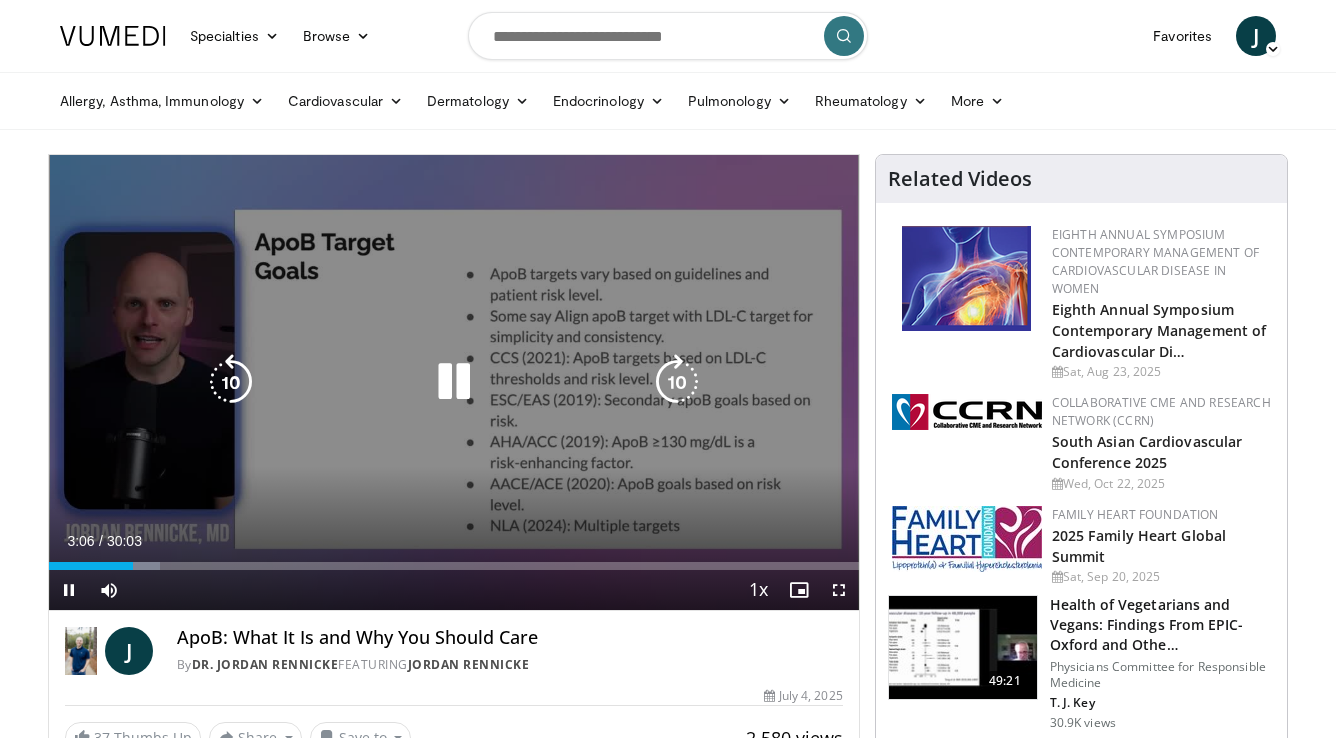 click at bounding box center [231, 382] 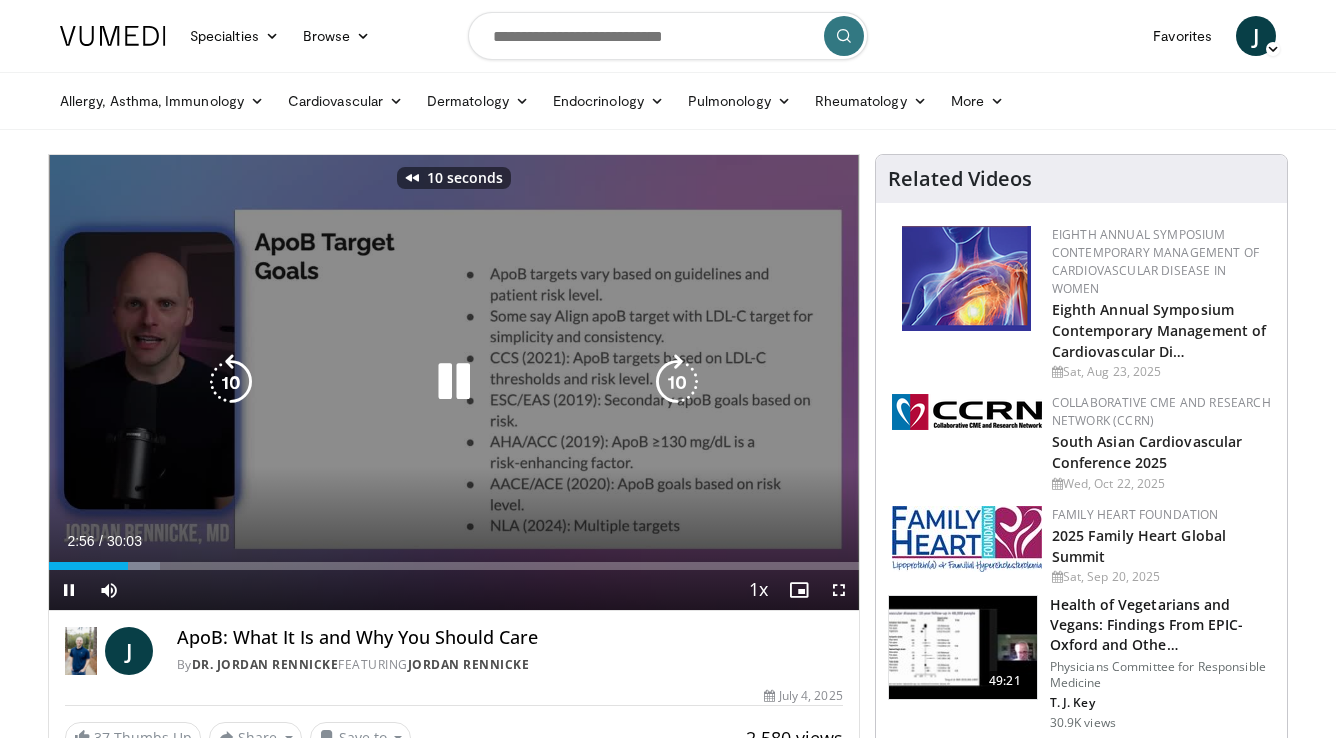 click at bounding box center [231, 382] 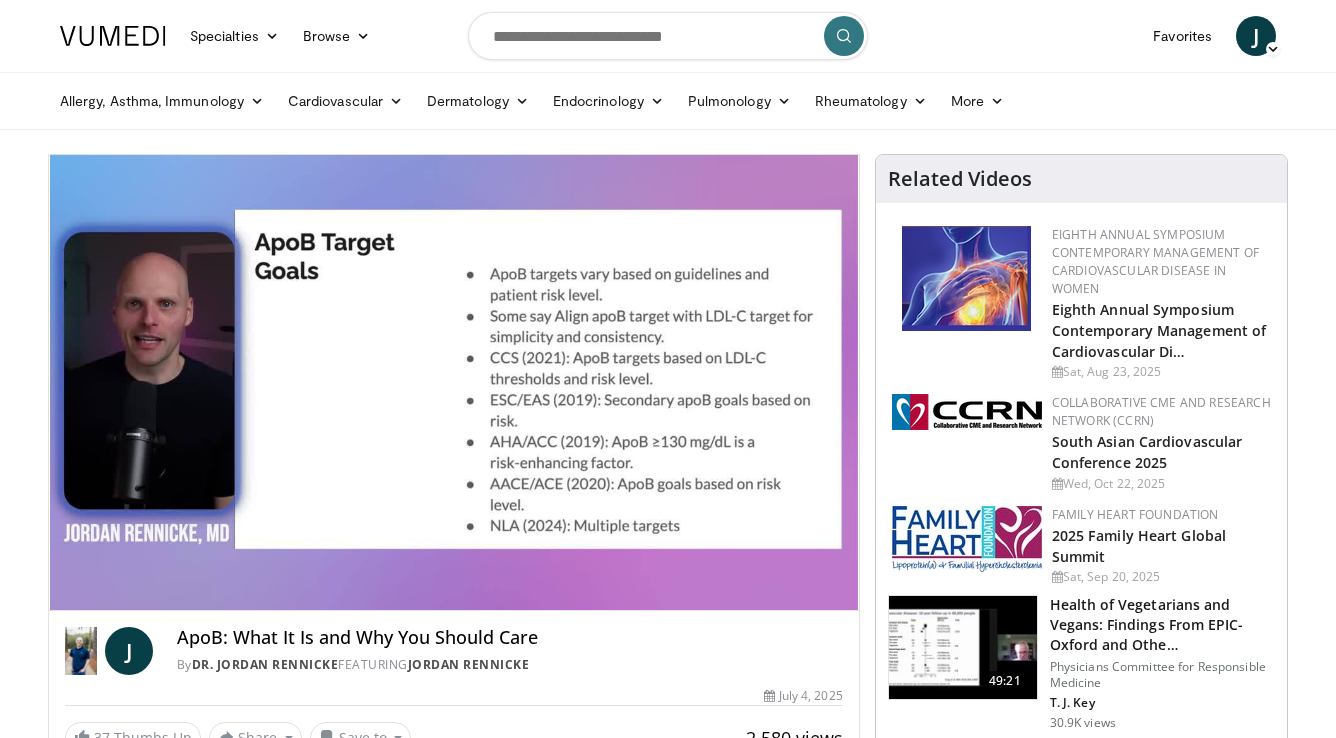 click on "20 seconds
Tap to unmute" at bounding box center (454, 382) 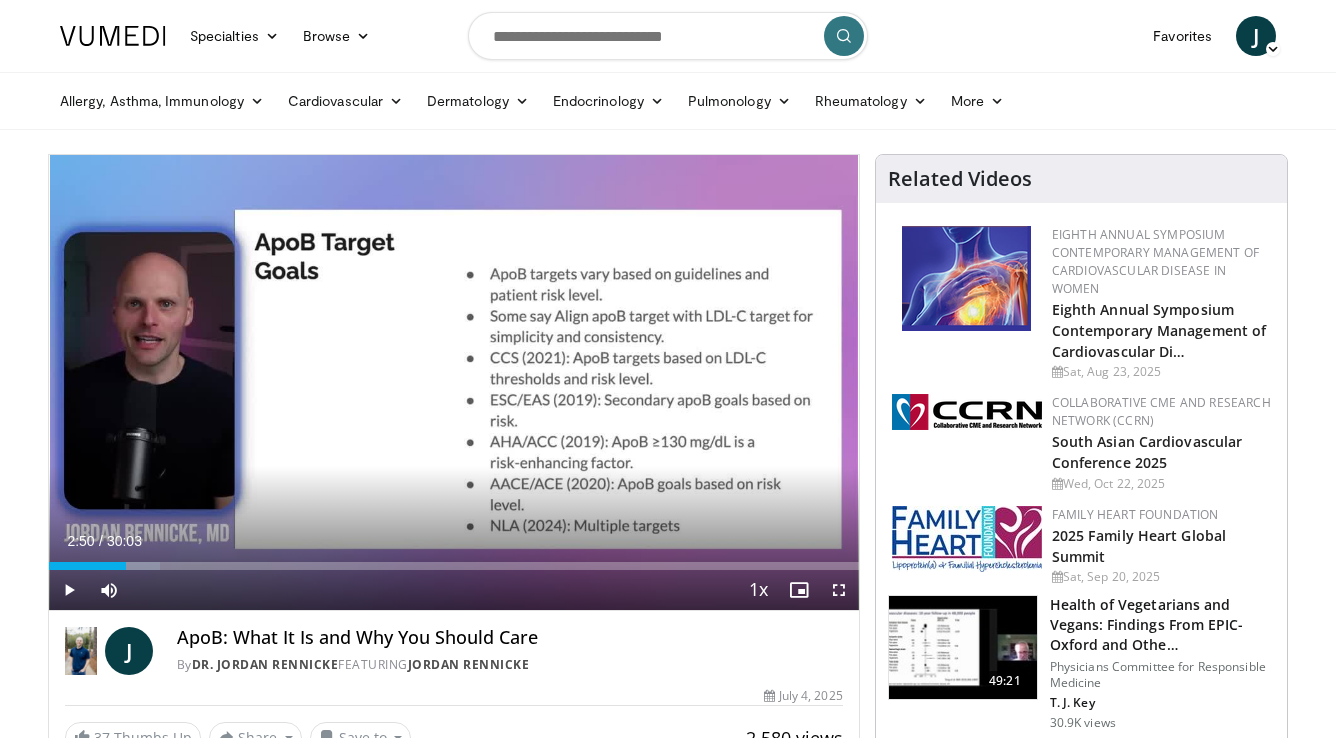 click on "20 seconds
Tap to unmute" at bounding box center [454, 382] 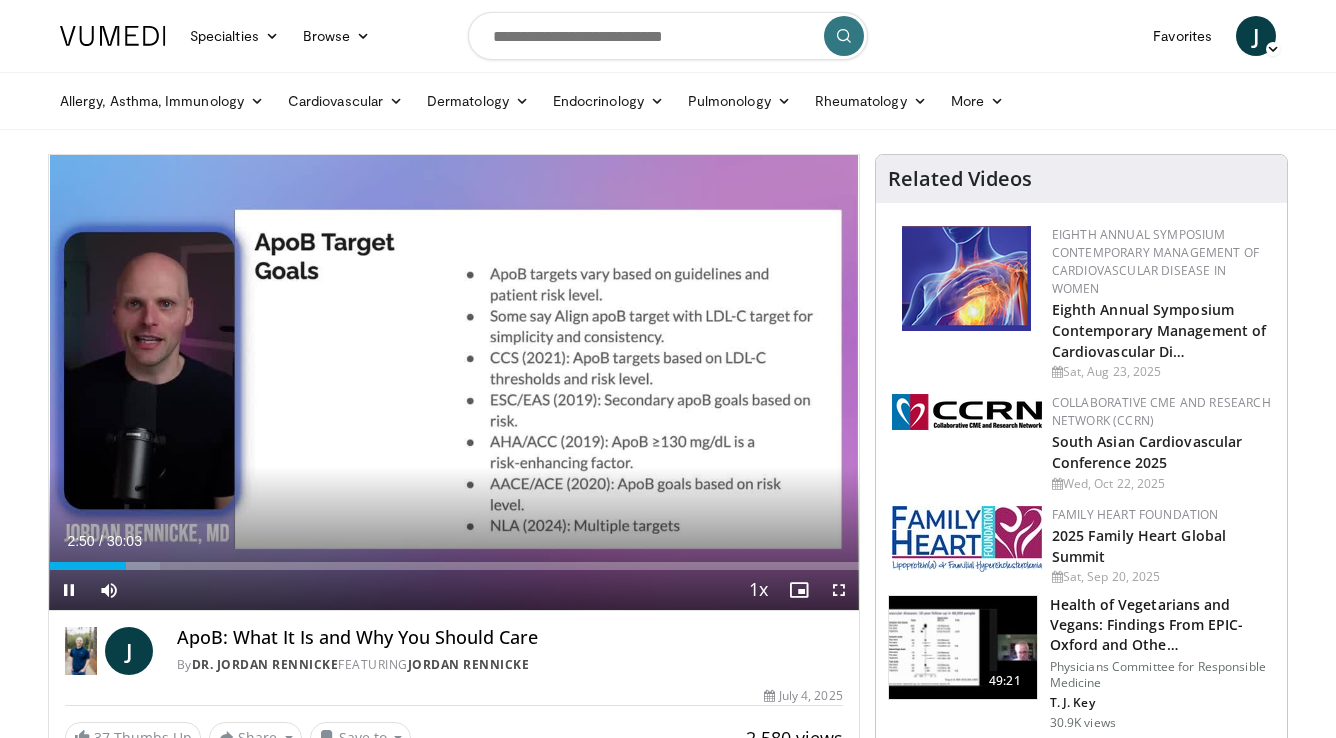 click on "20 seconds
Tap to unmute" at bounding box center [454, 382] 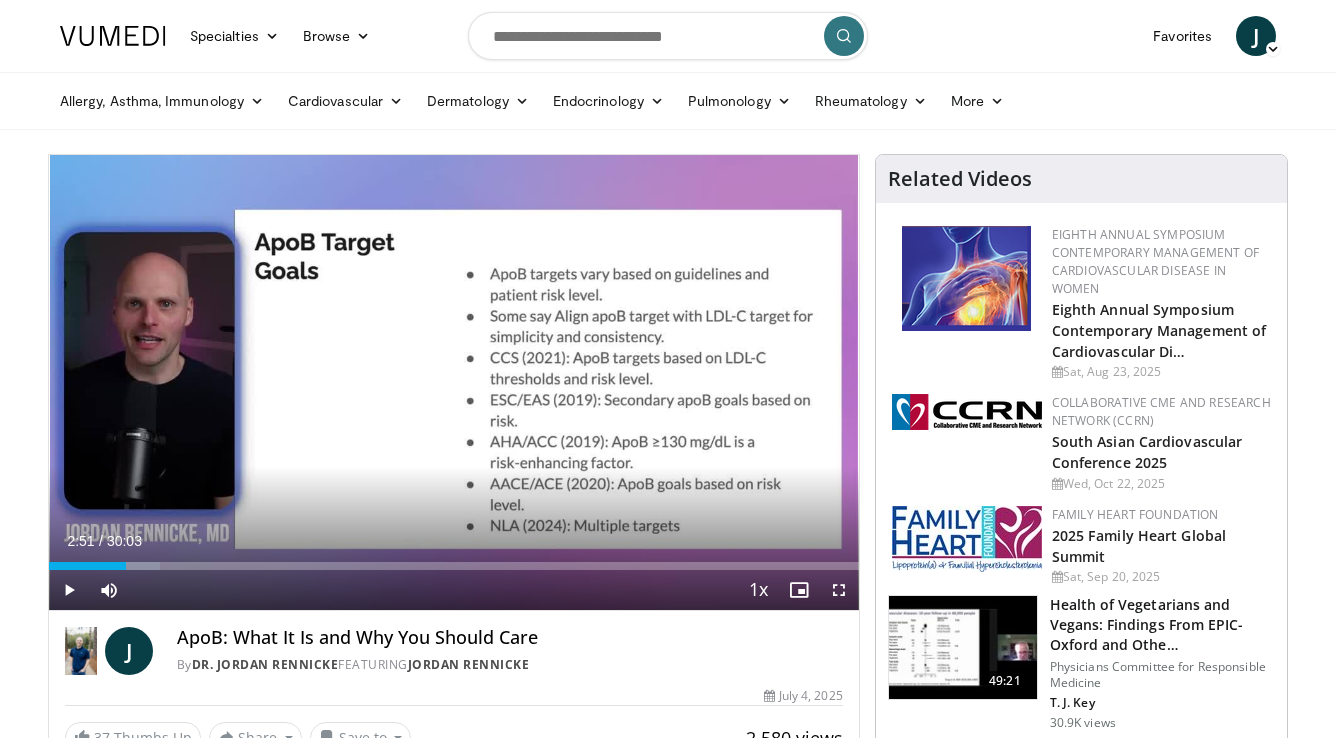 click on "20 seconds
Tap to unmute" at bounding box center [454, 382] 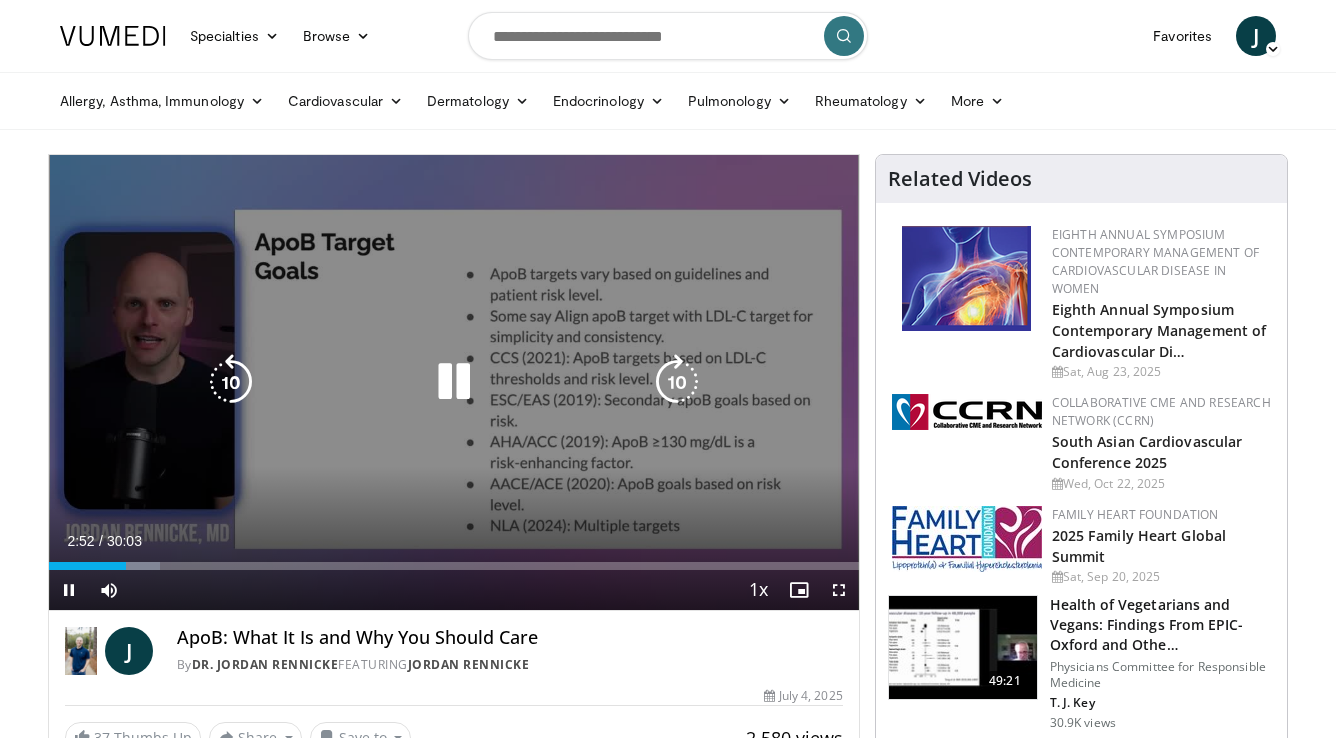 click at bounding box center (231, 382) 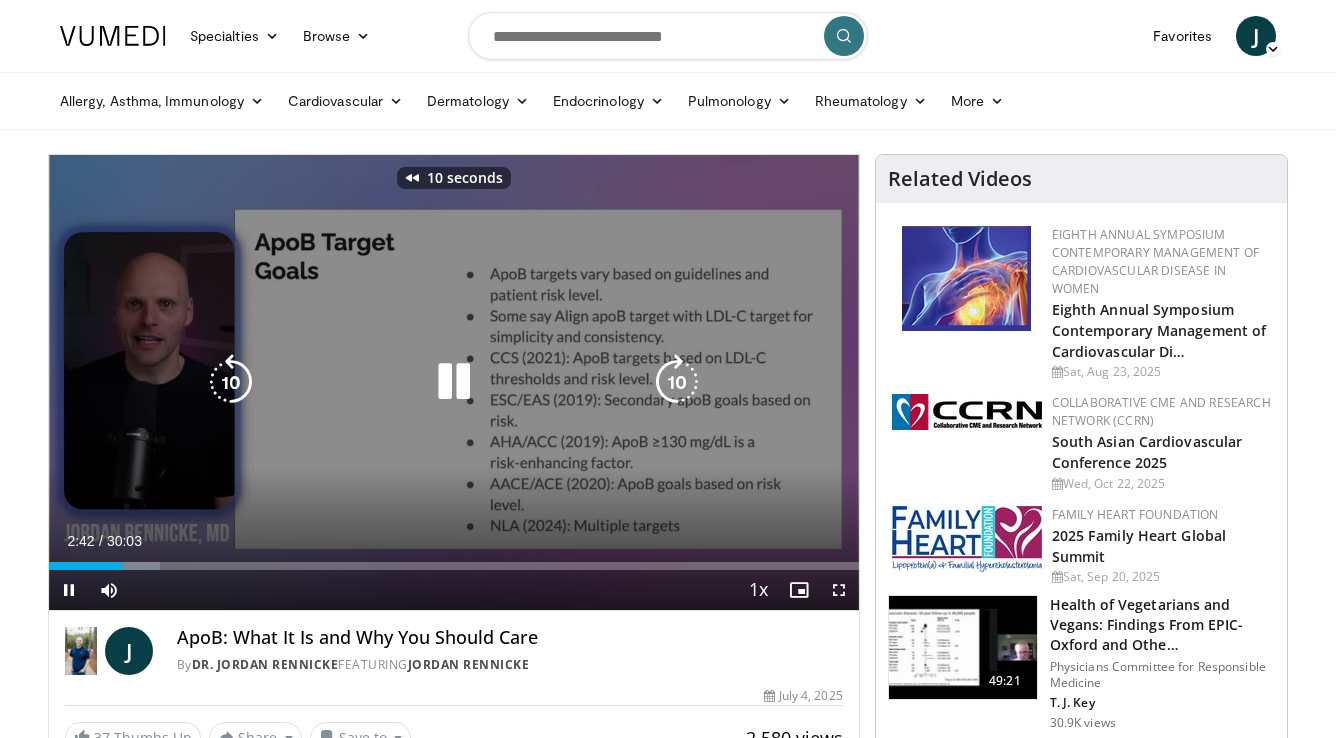 click at bounding box center (231, 382) 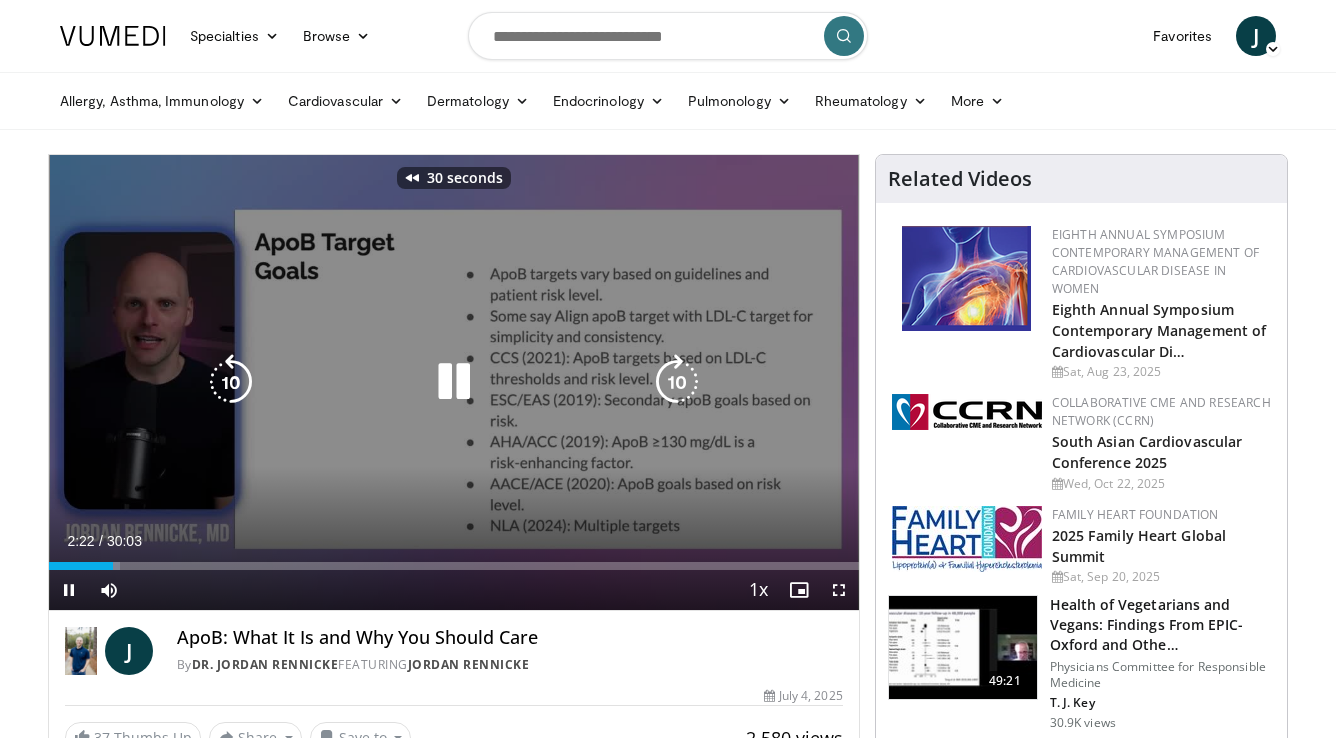 click at bounding box center [231, 382] 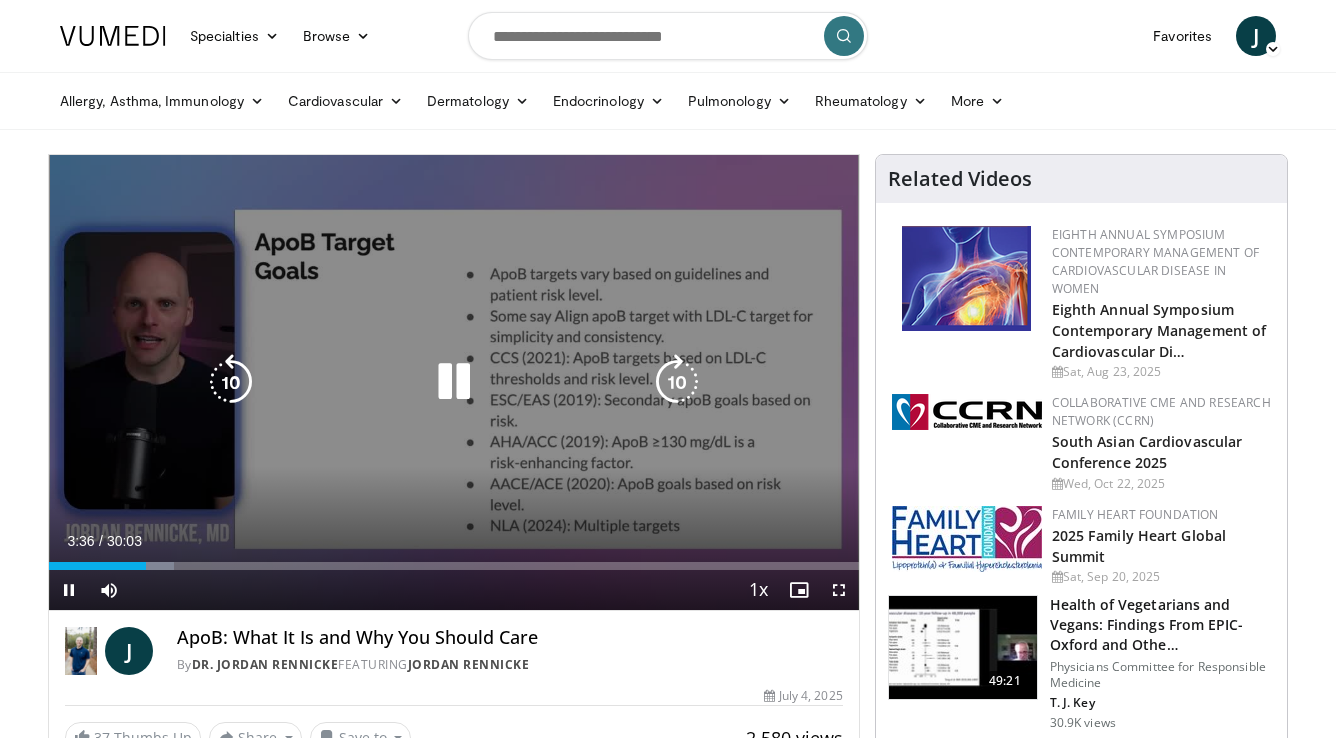 click at bounding box center [231, 382] 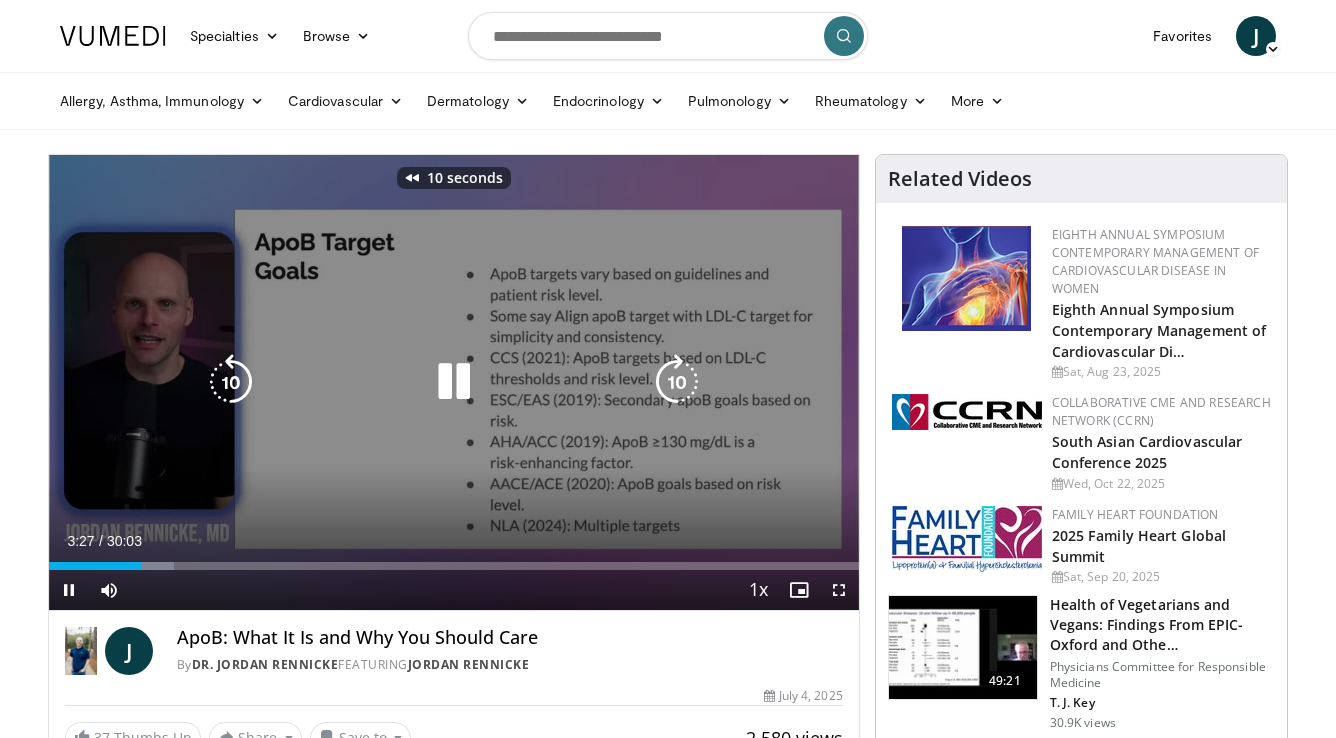 click at bounding box center (231, 382) 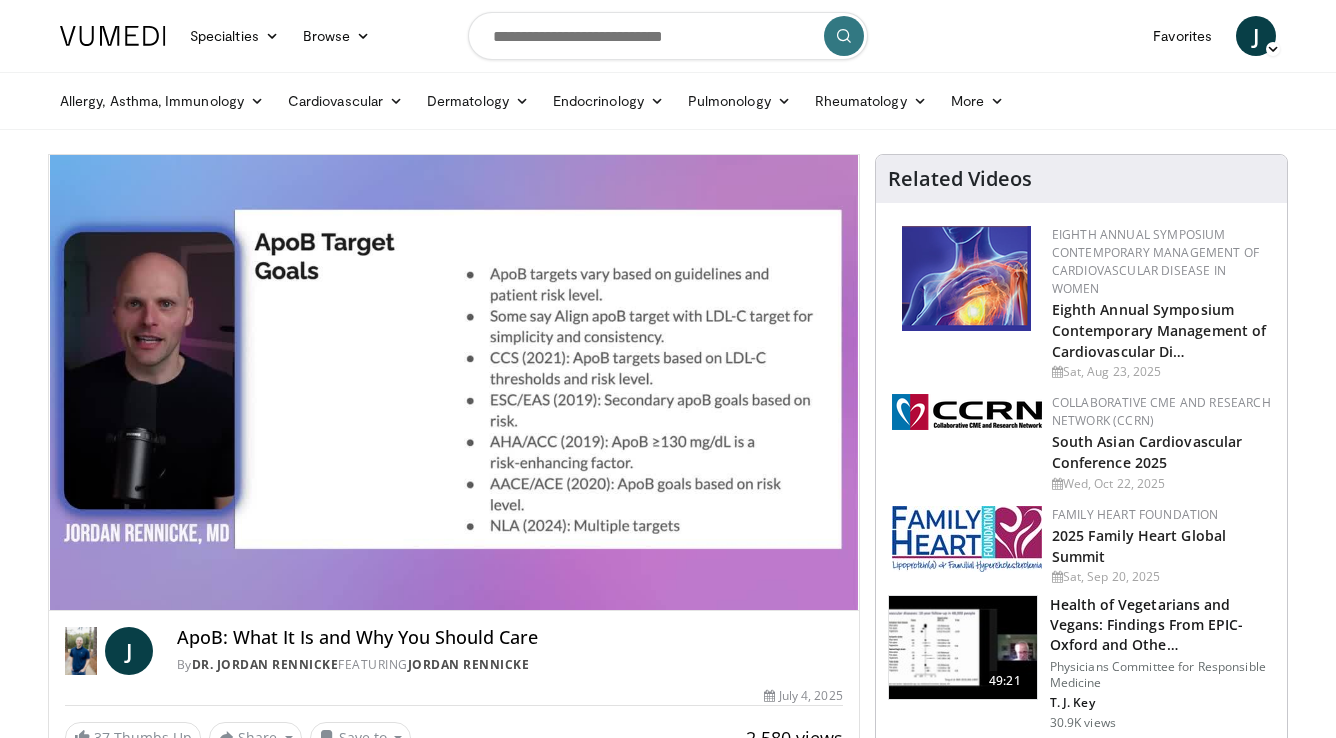 click on "20 seconds
Tap to unmute" at bounding box center (454, 382) 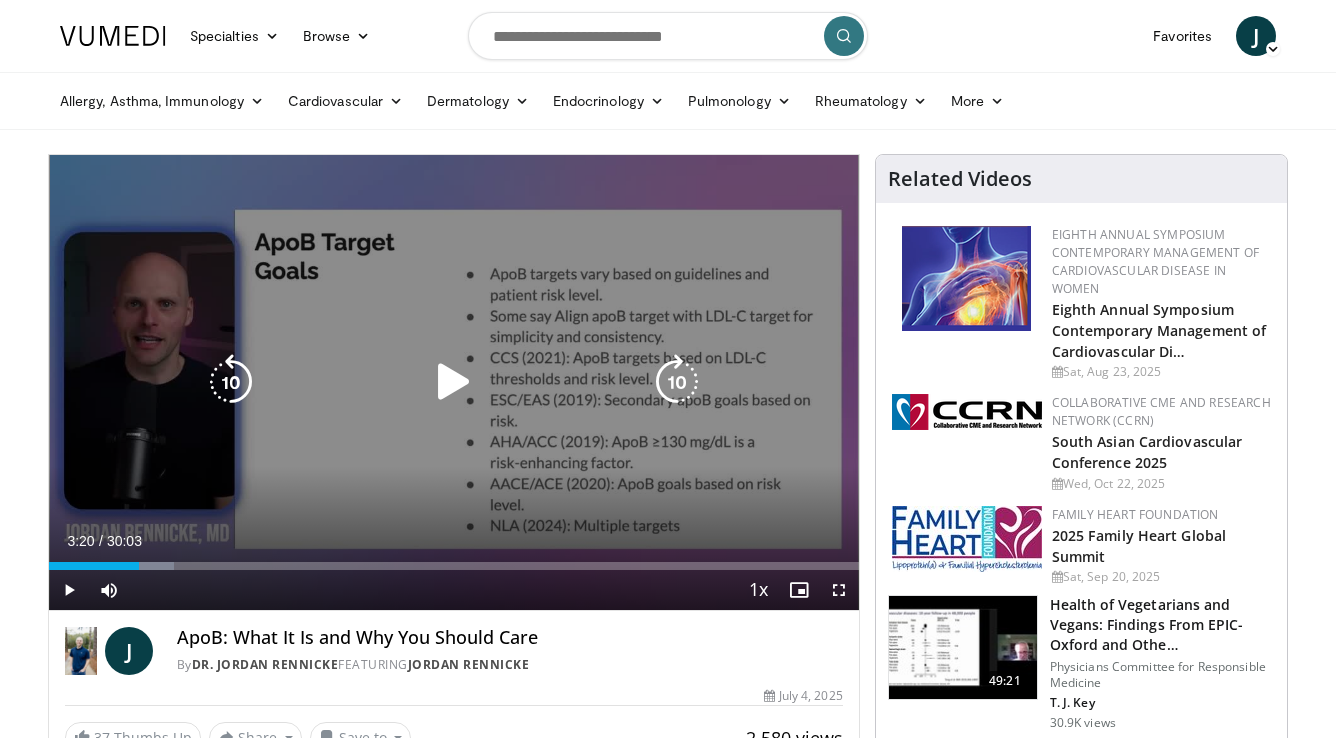 click at bounding box center [231, 382] 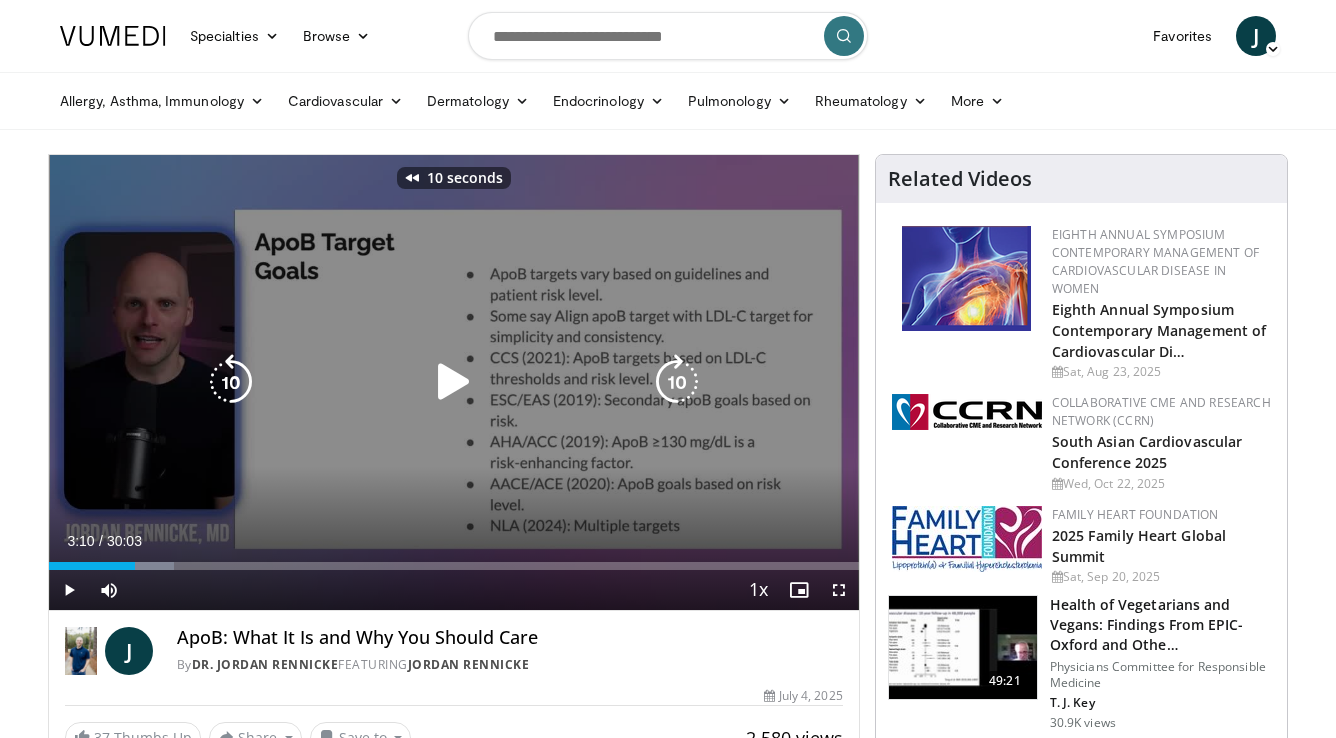 click at bounding box center (454, 382) 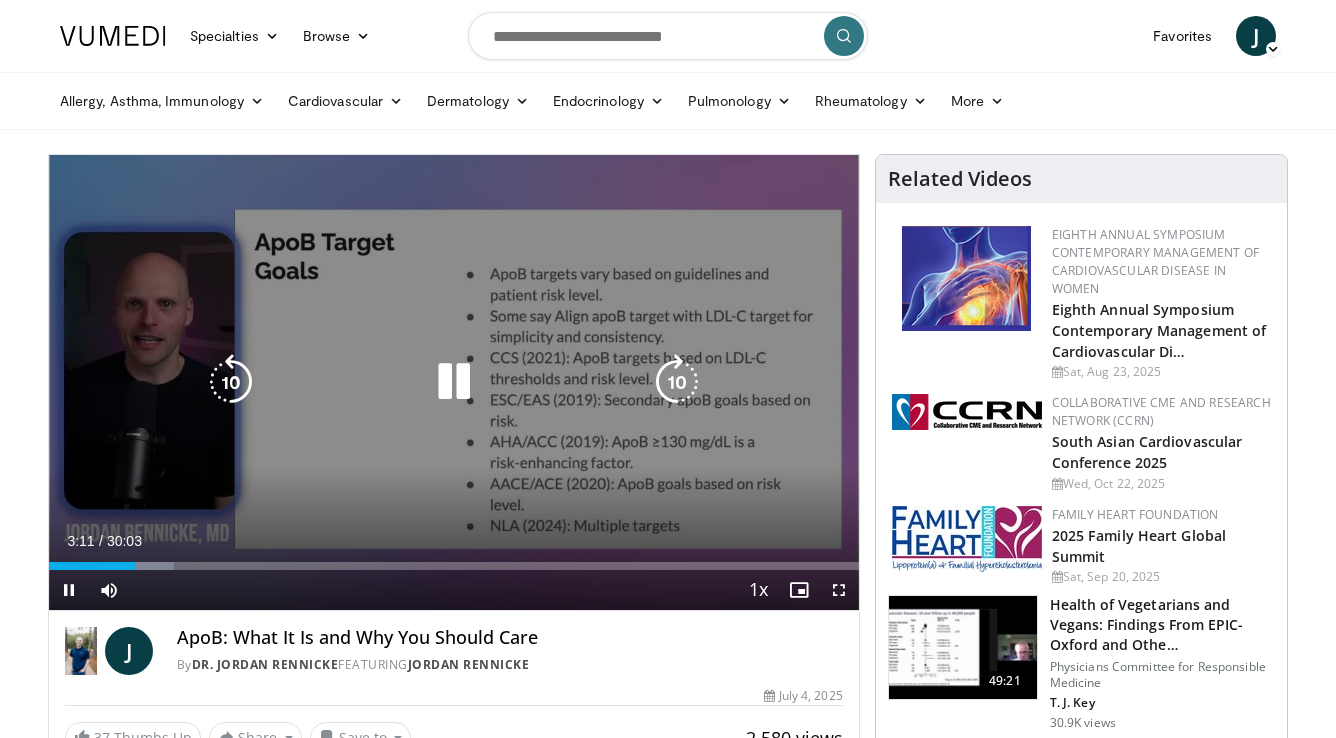 click at bounding box center (231, 382) 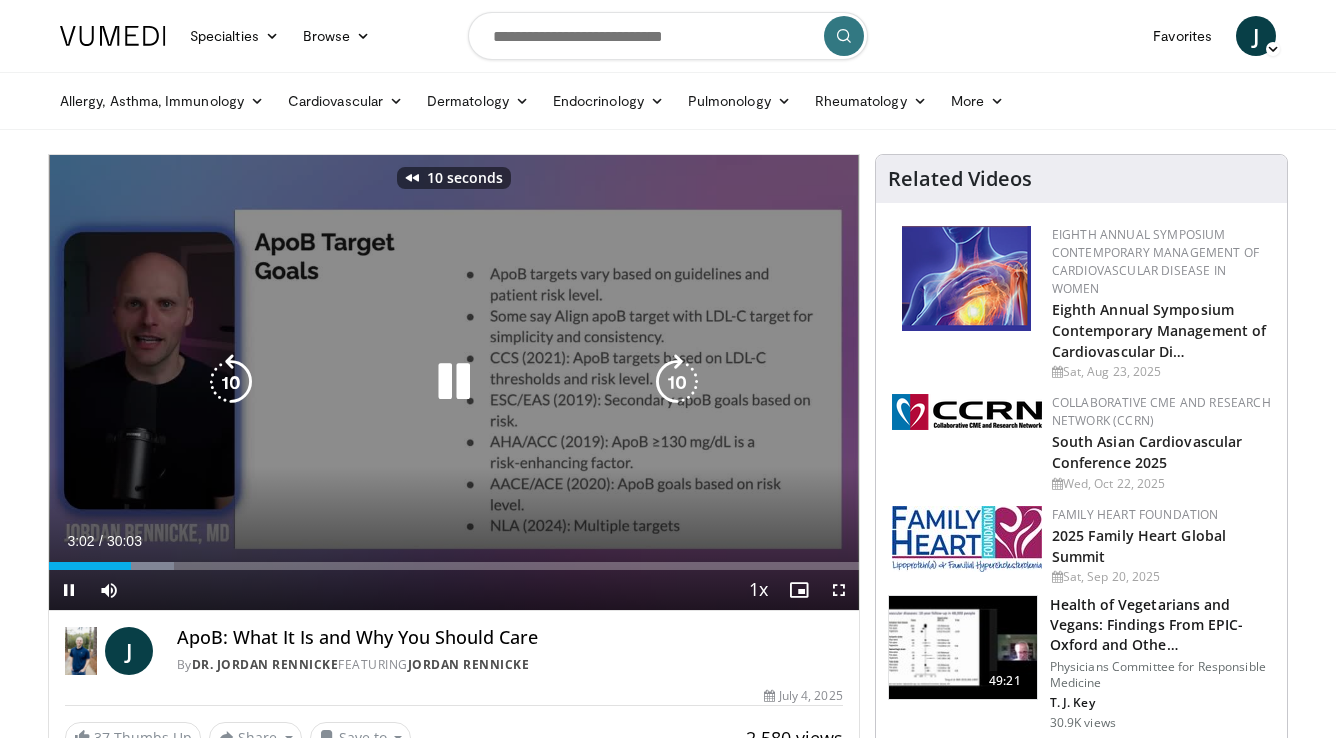 click at bounding box center [231, 382] 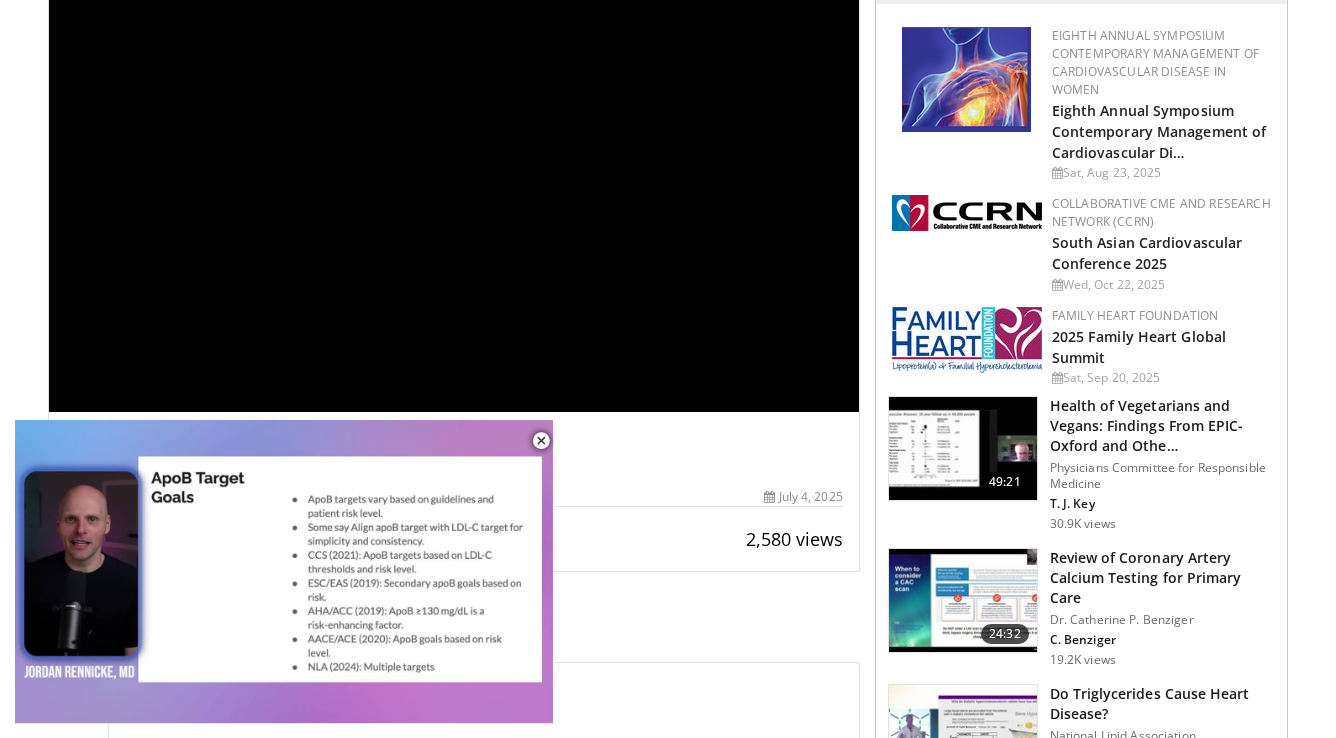 scroll, scrollTop: 0, scrollLeft: 0, axis: both 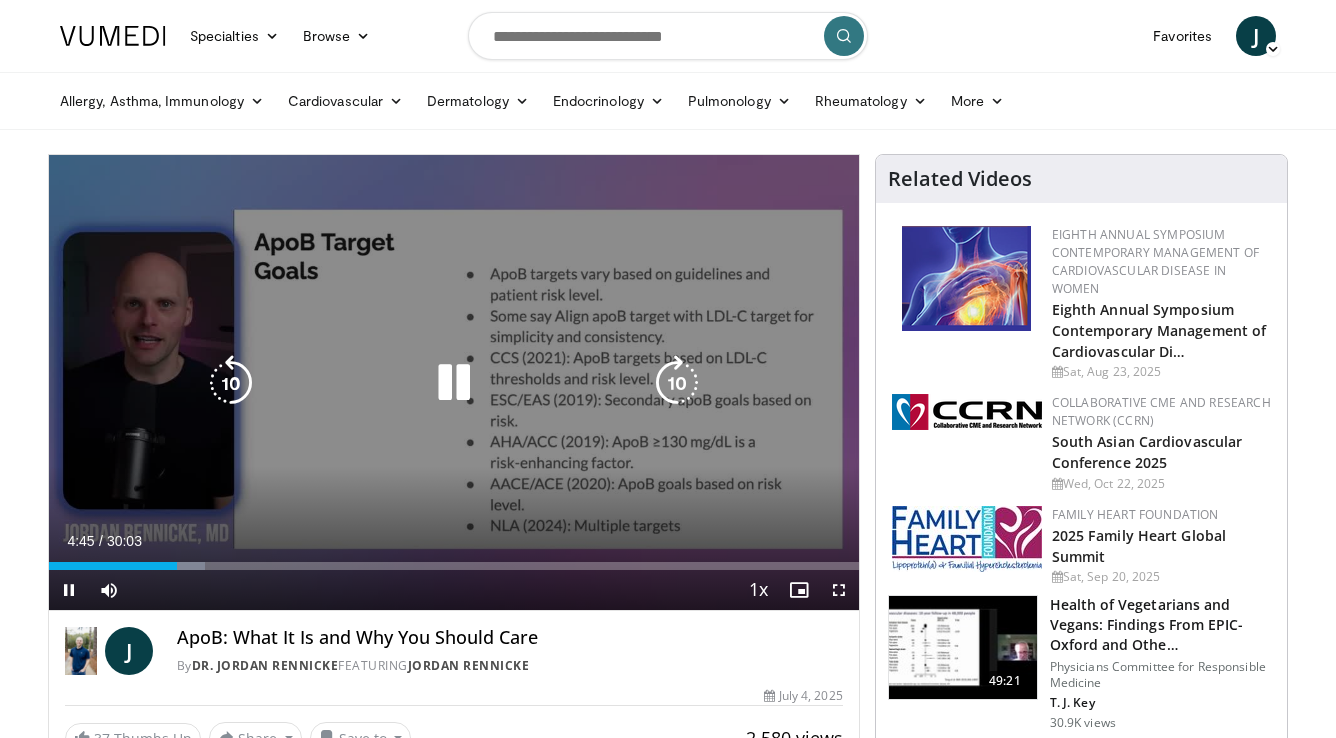 click at bounding box center (231, 383) 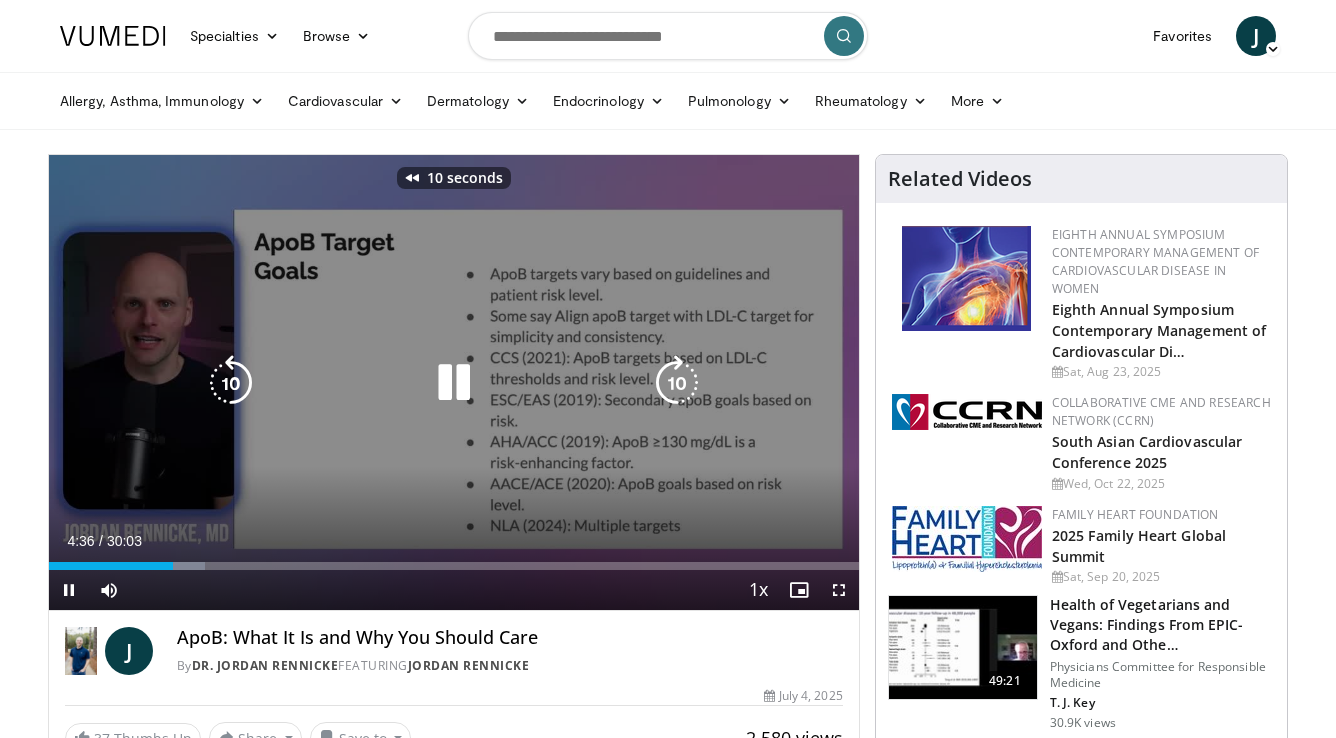 click at bounding box center (231, 383) 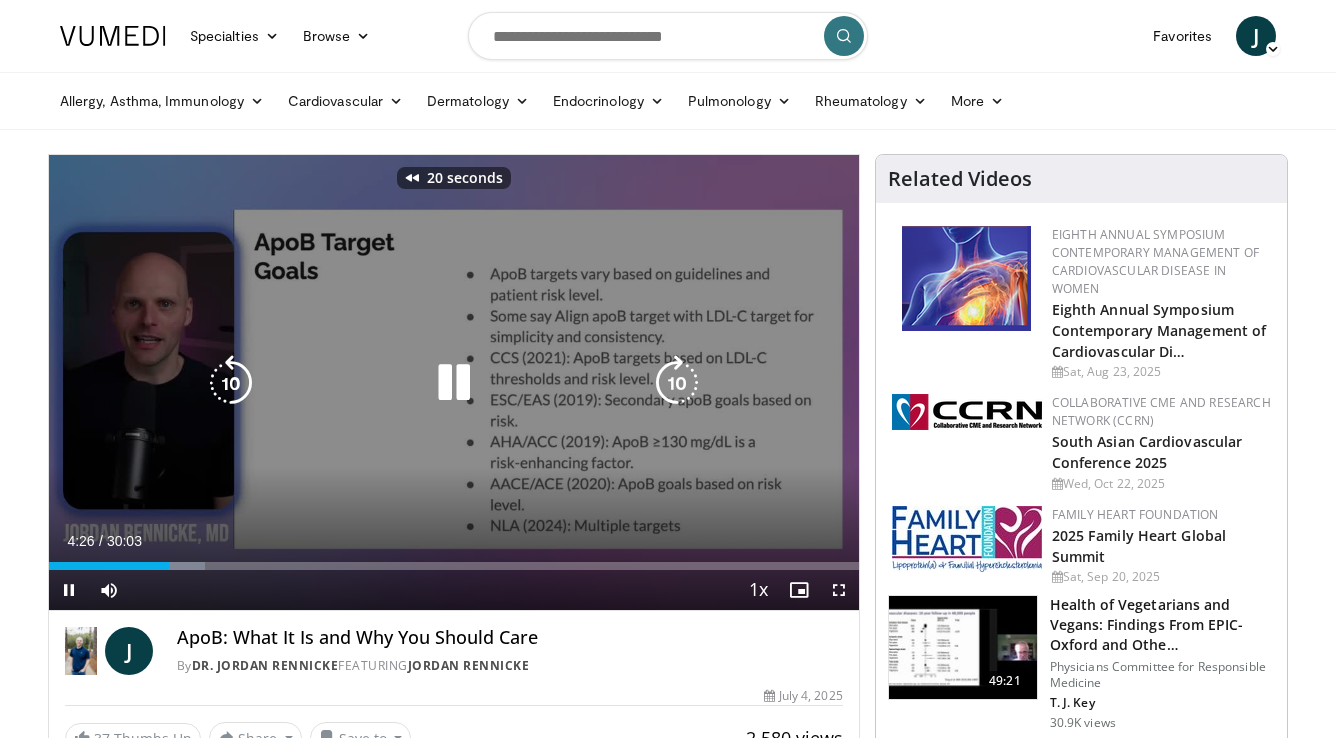 click at bounding box center (231, 383) 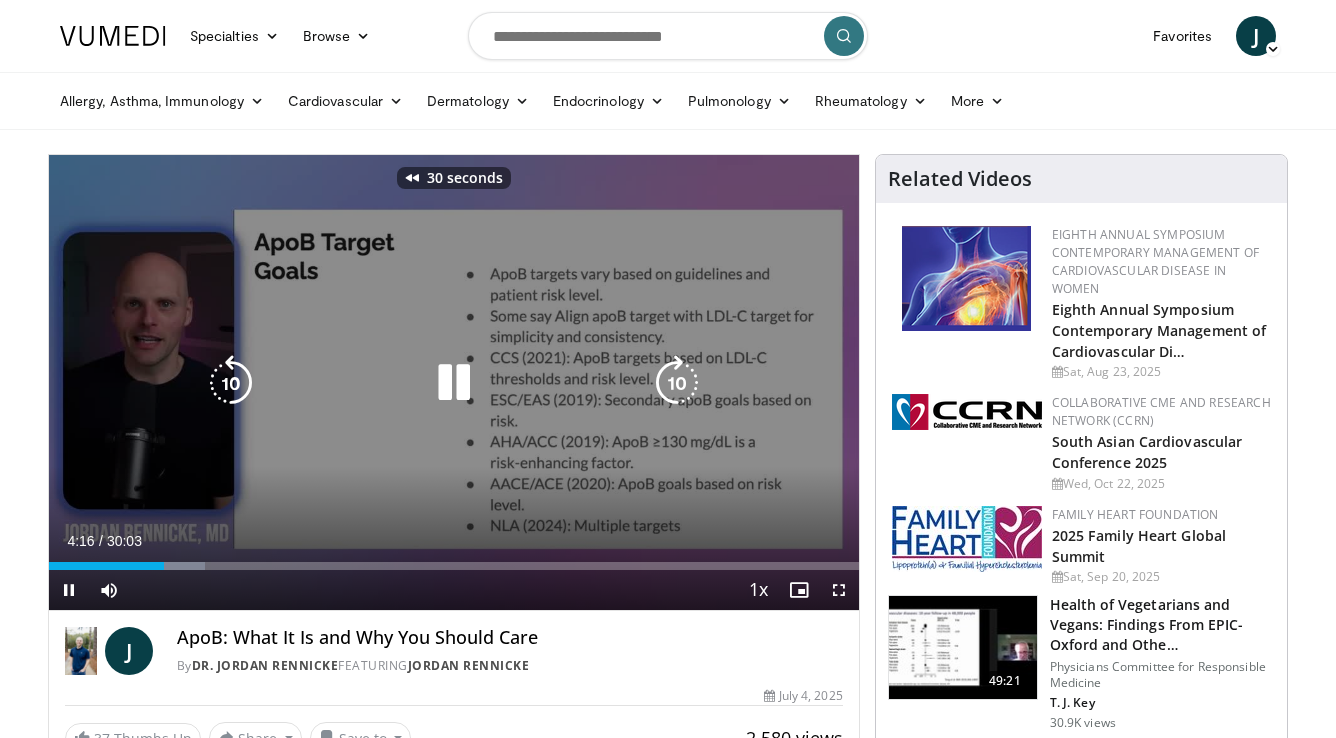 click at bounding box center (231, 383) 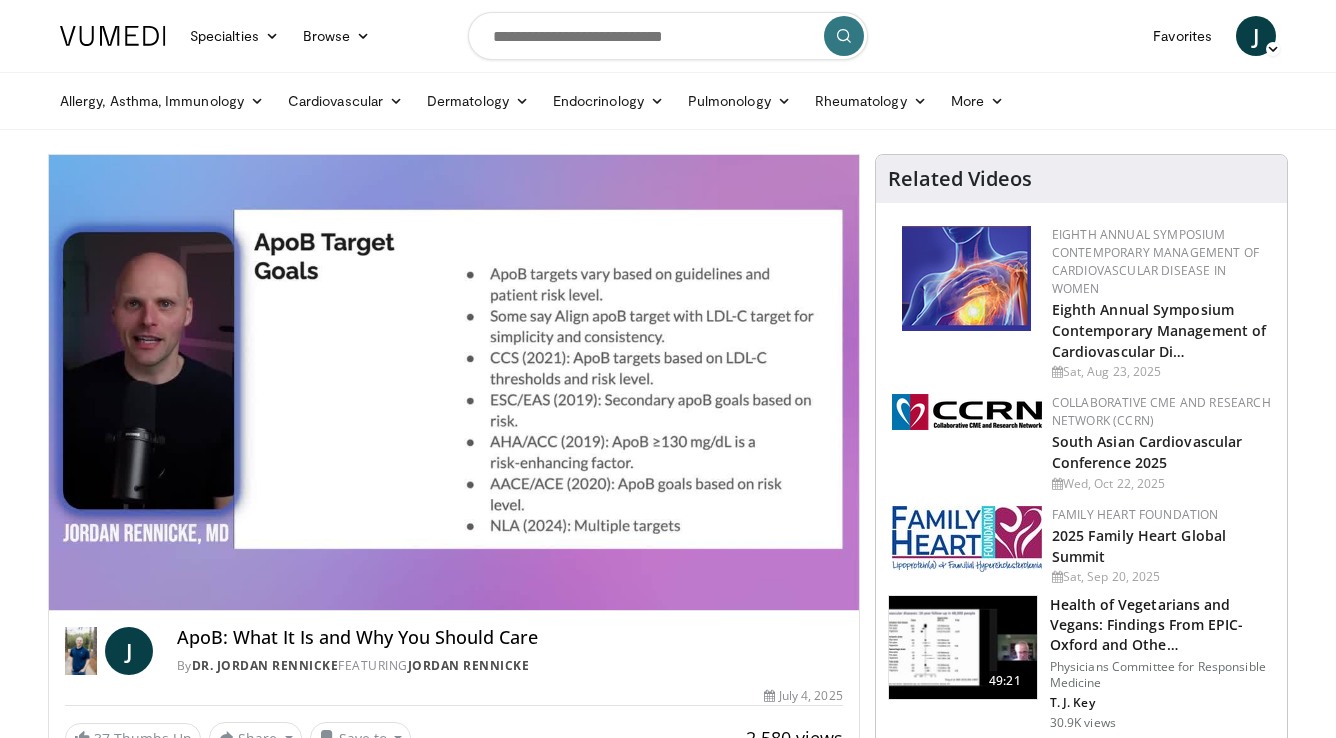 click on "Specialties
Adult & Family Medicine
Allergy, Asthma, Immunology
Anesthesiology
Cardiology
Dental
Dermatology
Endocrinology
Gastroenterology & Hepatology
General Surgery
Hematology & Oncology
Infectious Disease
Nephrology
Neurology
Neurosurgery
Obstetrics & Gynecology
Ophthalmology
Oral Maxillofacial
Orthopaedics
Otolaryngology
Pediatrics
Plastic Surgery
Podiatry
Psychiatry
Pulmonology
Radiation Oncology
Radiology
Rheumatology
Urology" at bounding box center [668, 1730] 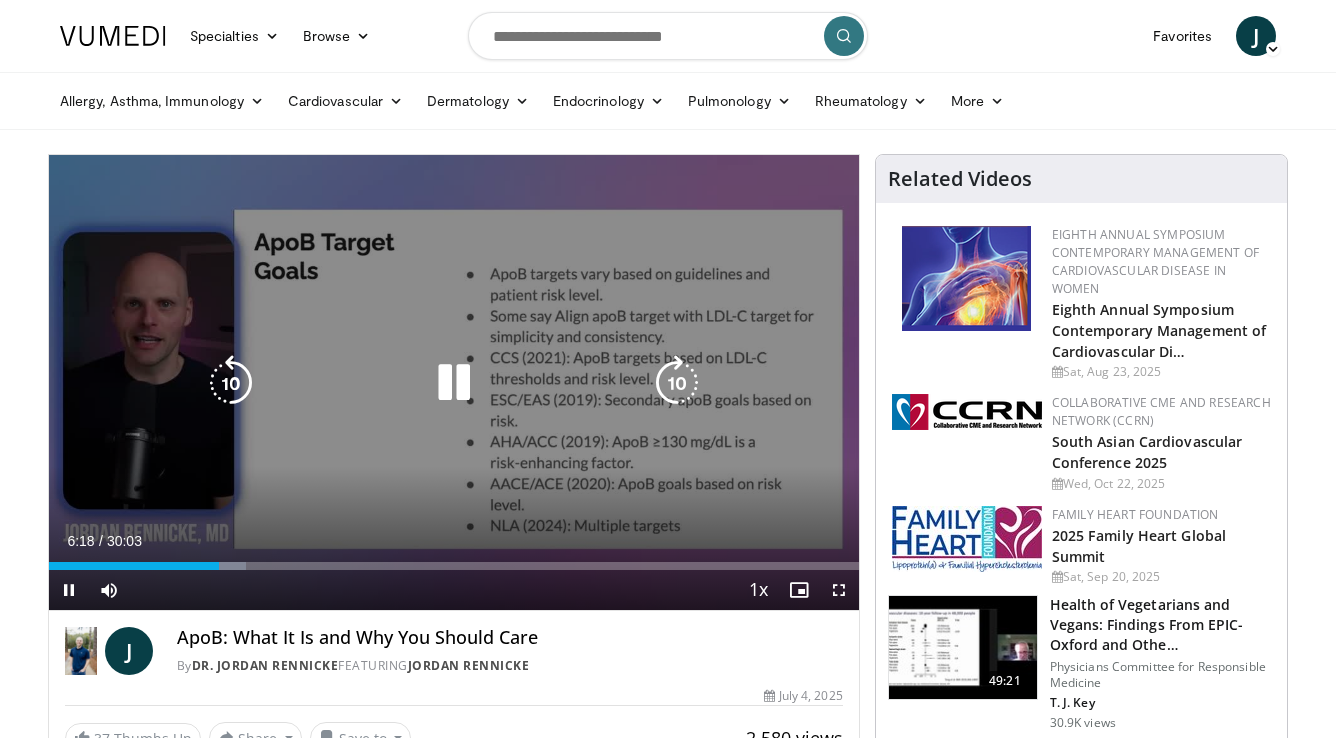 click at bounding box center (231, 383) 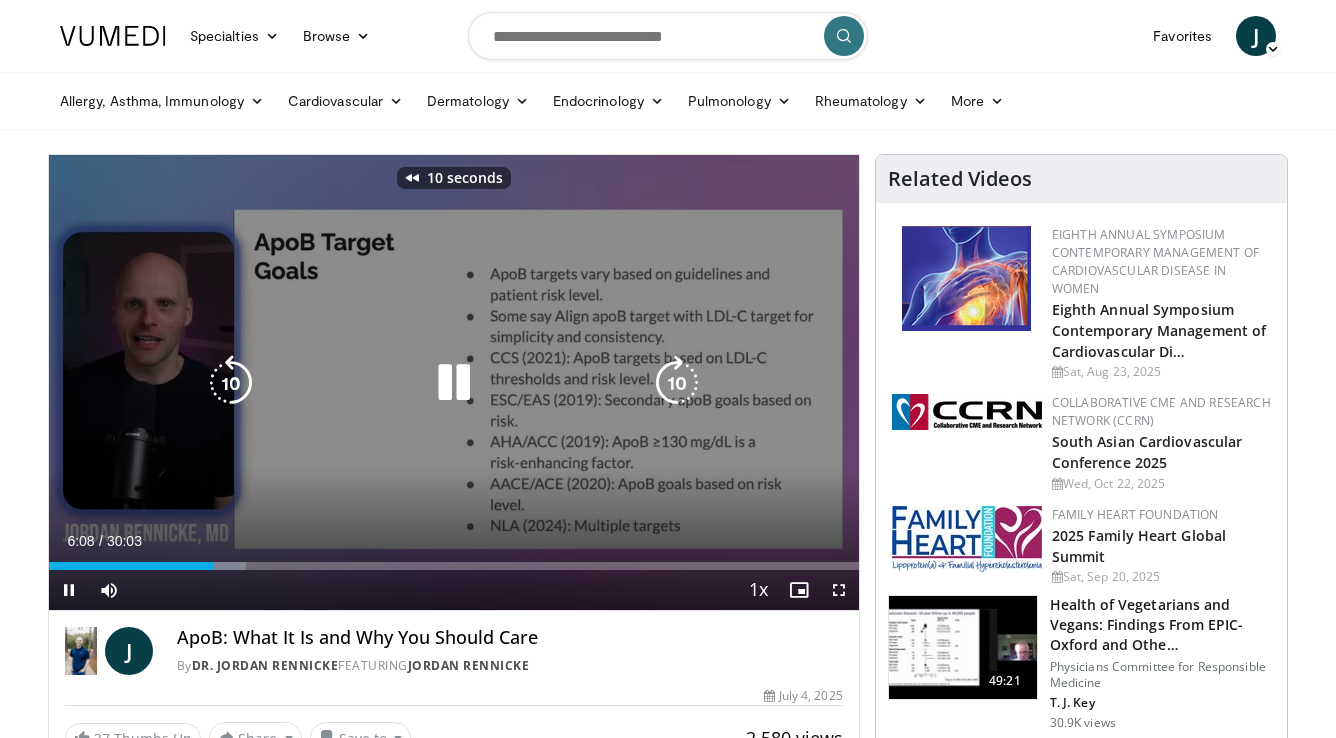 click at bounding box center [231, 383] 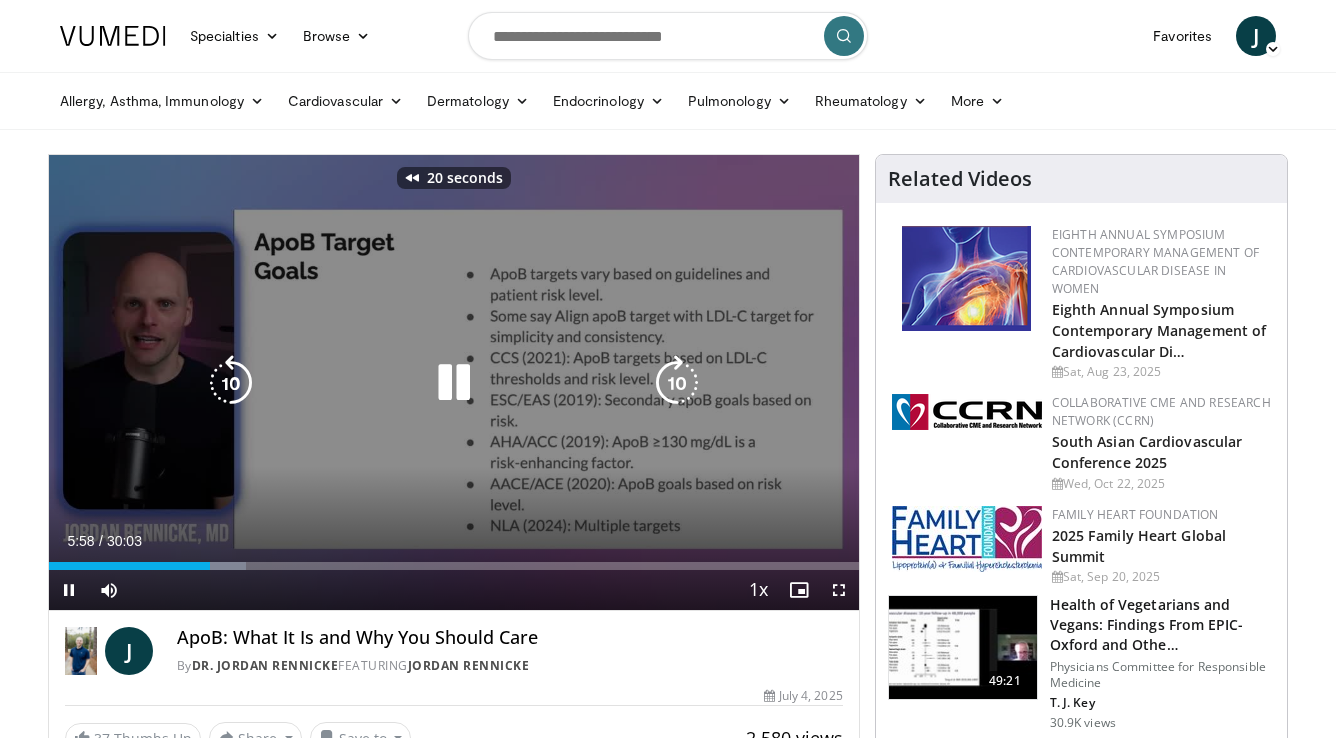 click at bounding box center [231, 383] 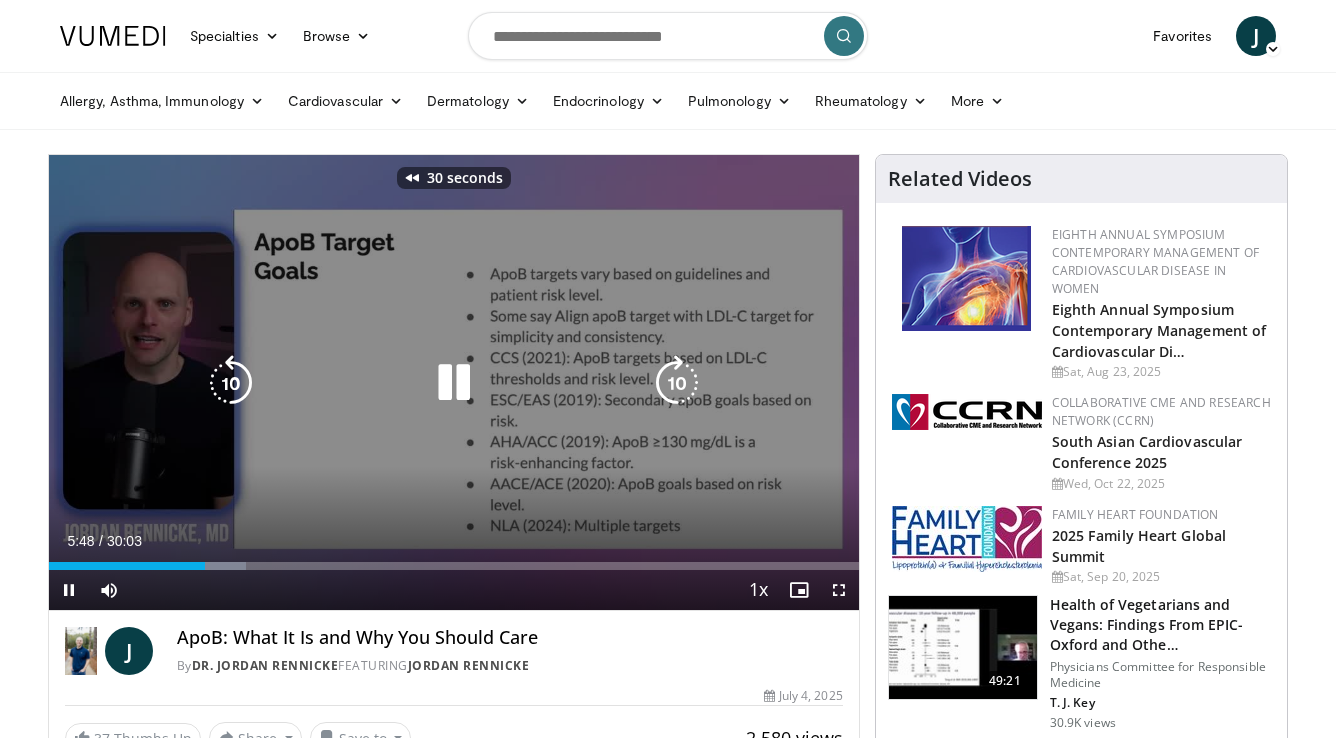 click at bounding box center [231, 383] 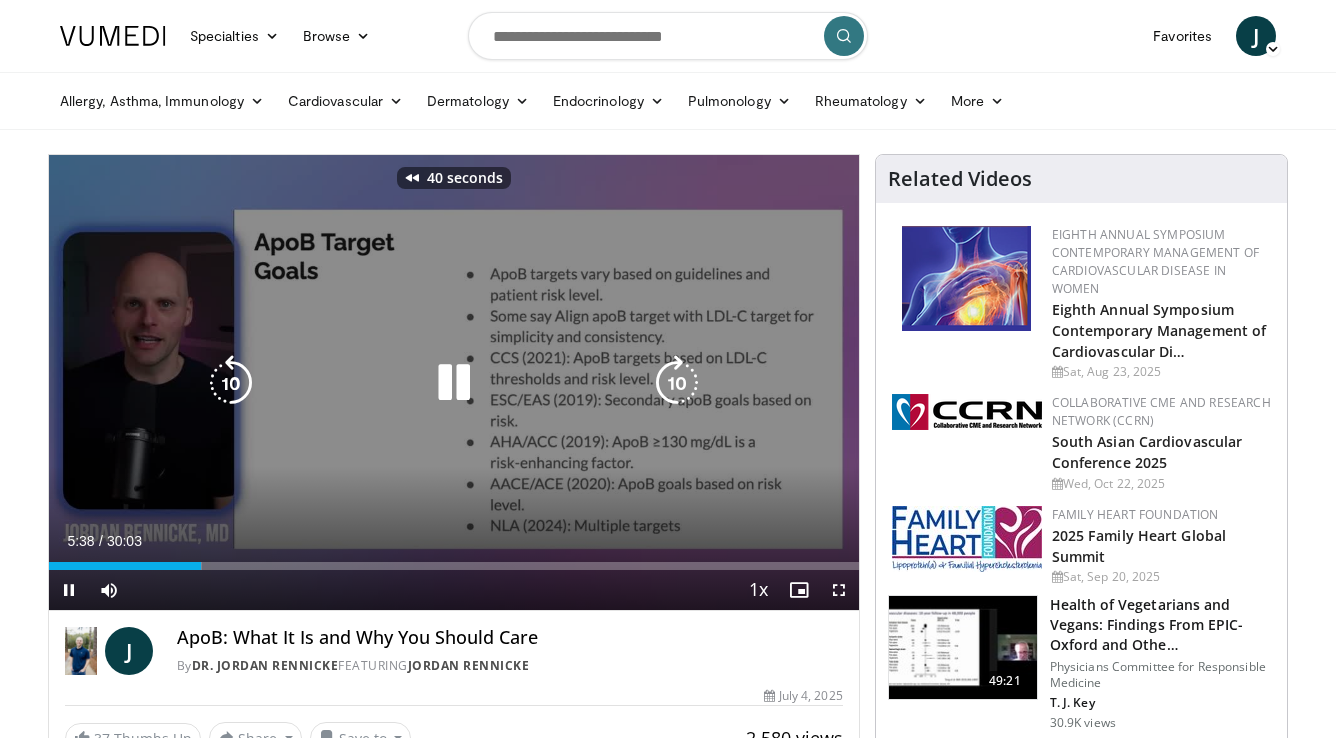 click at bounding box center (231, 383) 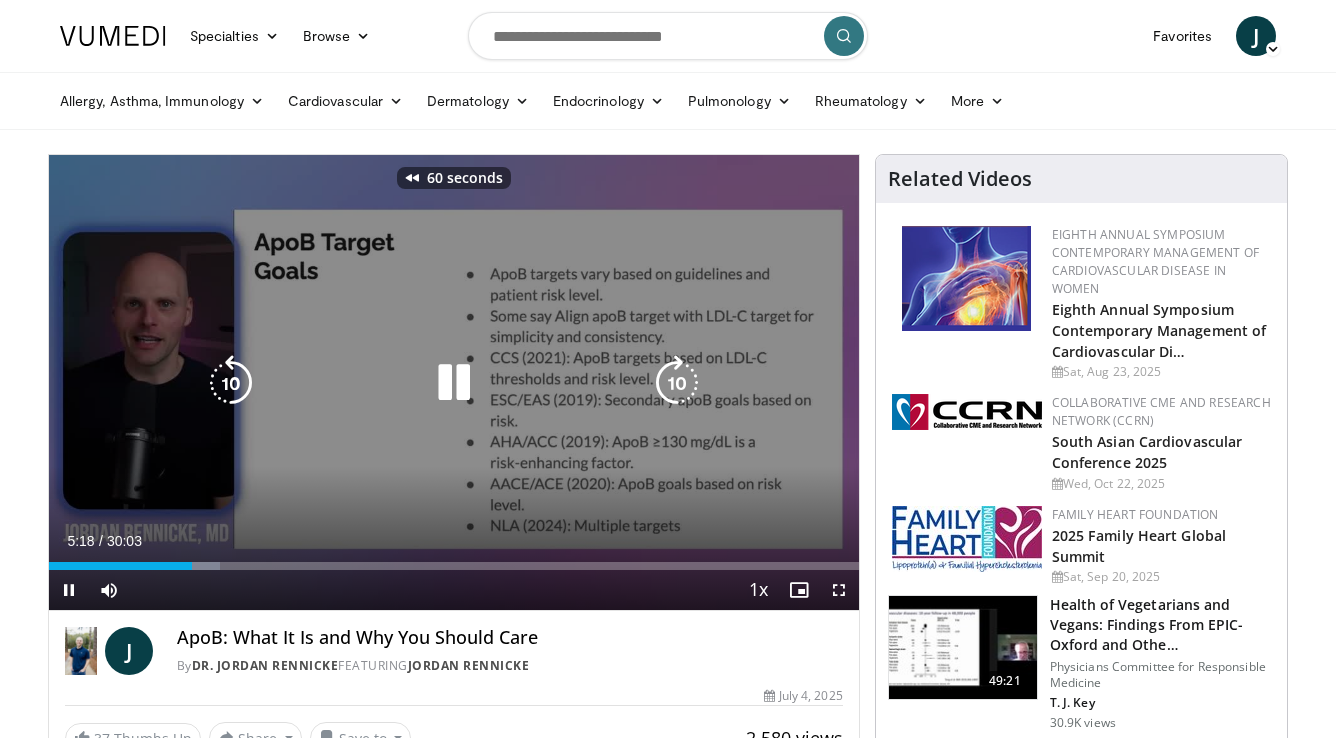 click at bounding box center [231, 383] 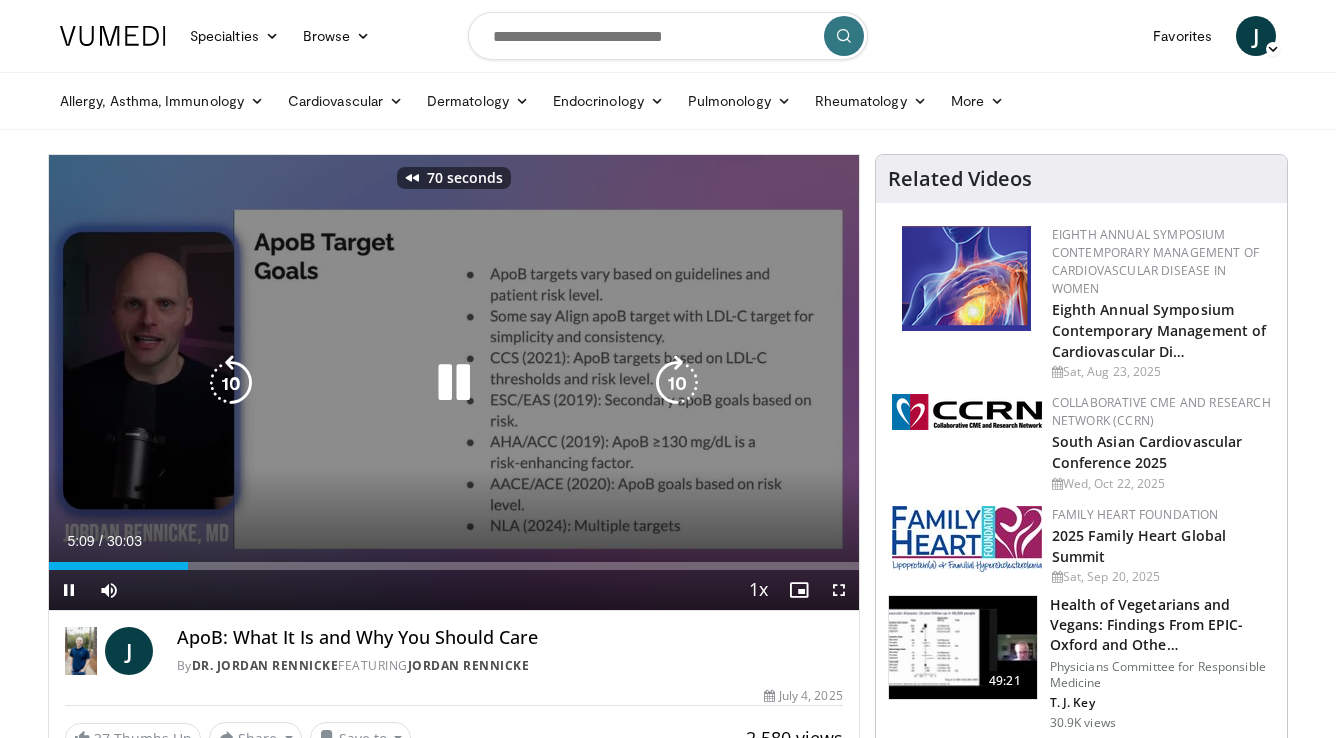 click at bounding box center [231, 383] 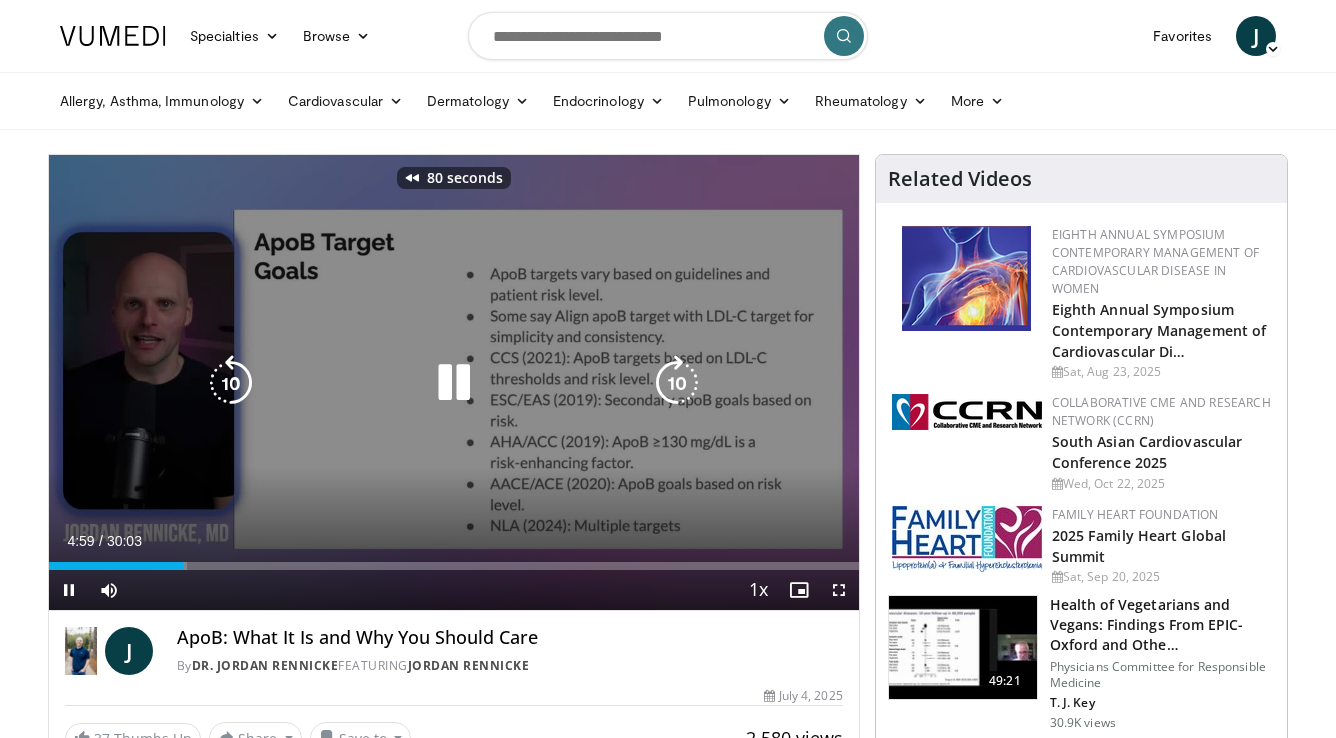 click at bounding box center (231, 383) 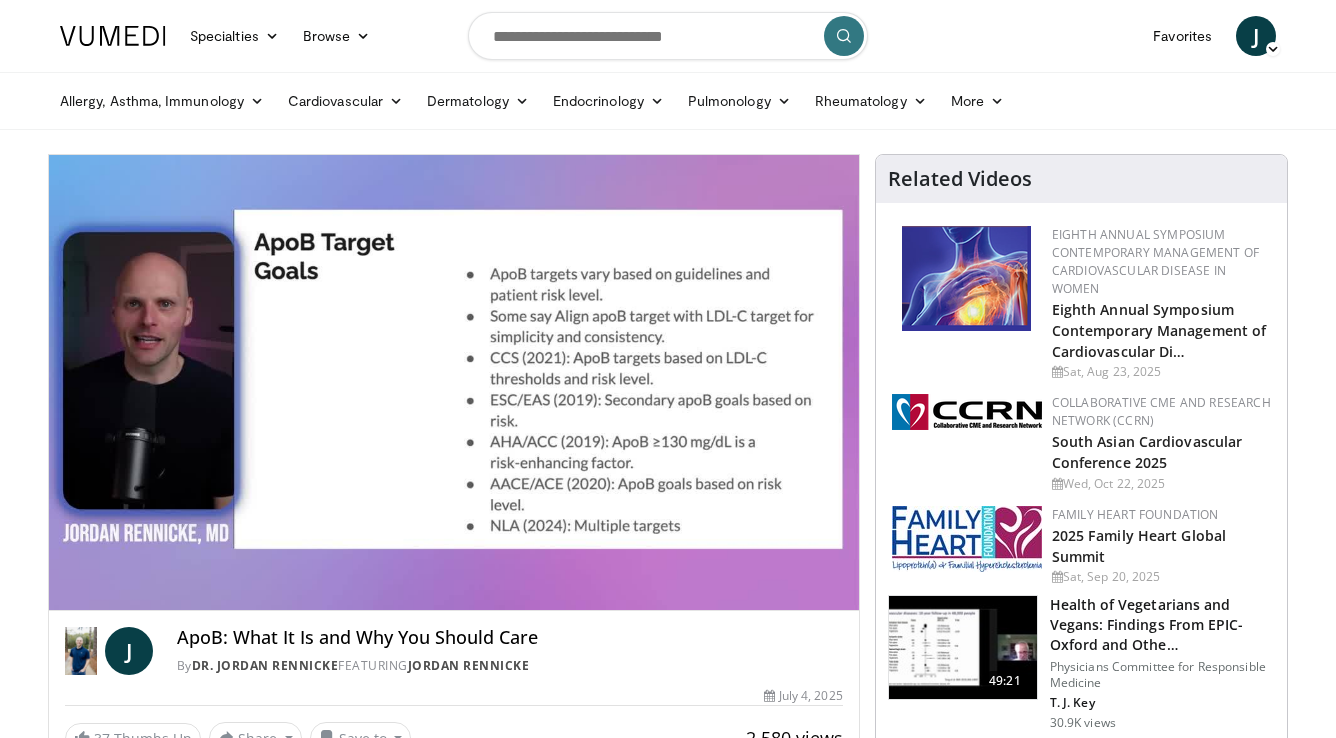 click on "Specialties
Adult & Family Medicine
Allergy, Asthma, Immunology
Anesthesiology
Cardiology
Dental
Dermatology
Endocrinology
Gastroenterology & Hepatology
General Surgery
Hematology & Oncology
Infectious Disease
Nephrology
Neurology
Neurosurgery
Obstetrics & Gynecology
Ophthalmology
Oral Maxillofacial
Orthopaedics
Otolaryngology
Pediatrics
Plastic Surgery
Podiatry
Psychiatry
Pulmonology
Radiation Oncology
Radiology
Rheumatology
Urology" at bounding box center (668, 1730) 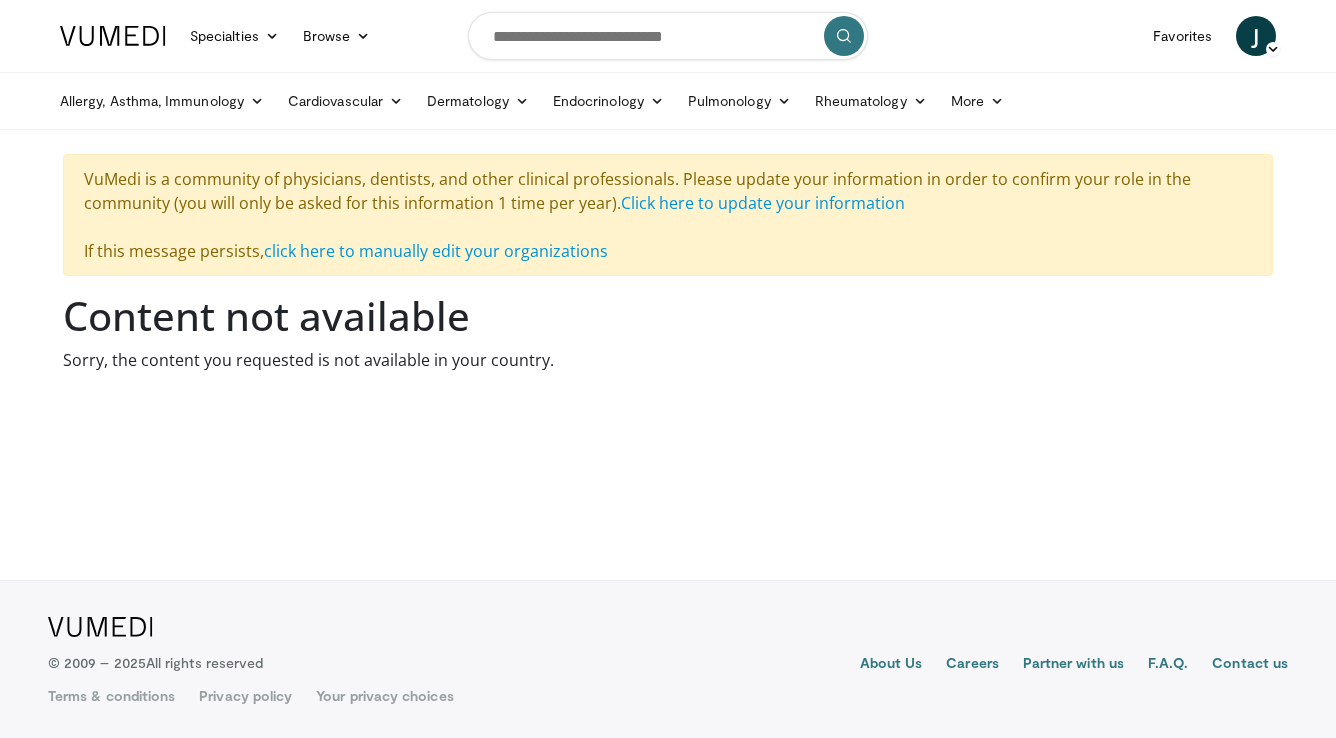 scroll, scrollTop: 0, scrollLeft: 0, axis: both 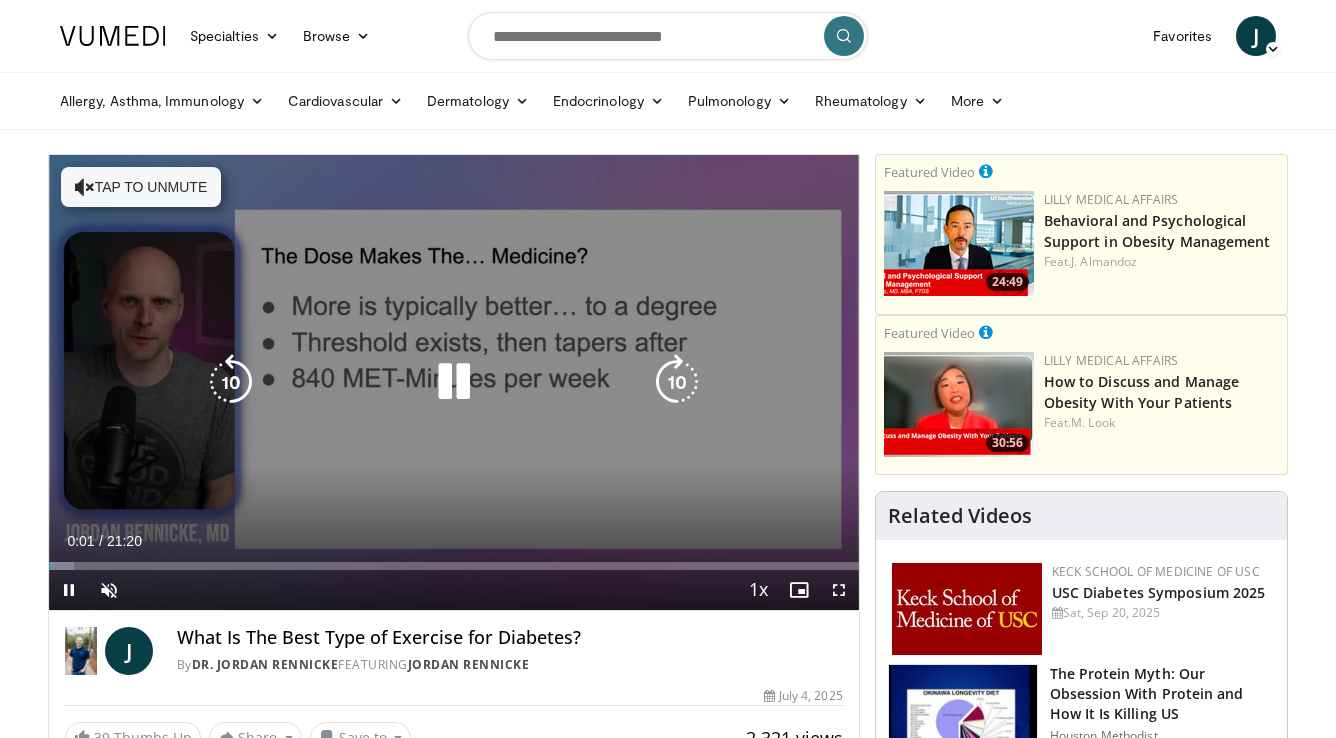 click on "Tap to unmute" at bounding box center [141, 187] 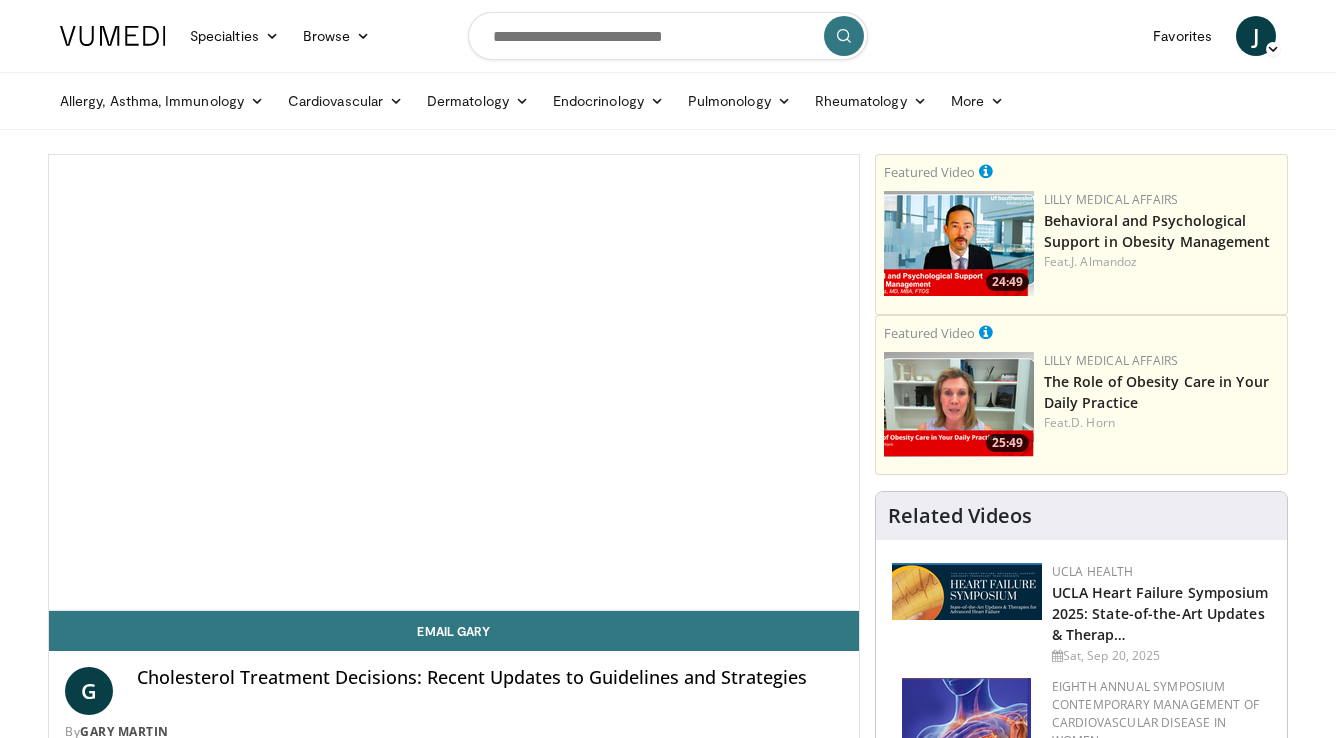 scroll, scrollTop: 0, scrollLeft: 0, axis: both 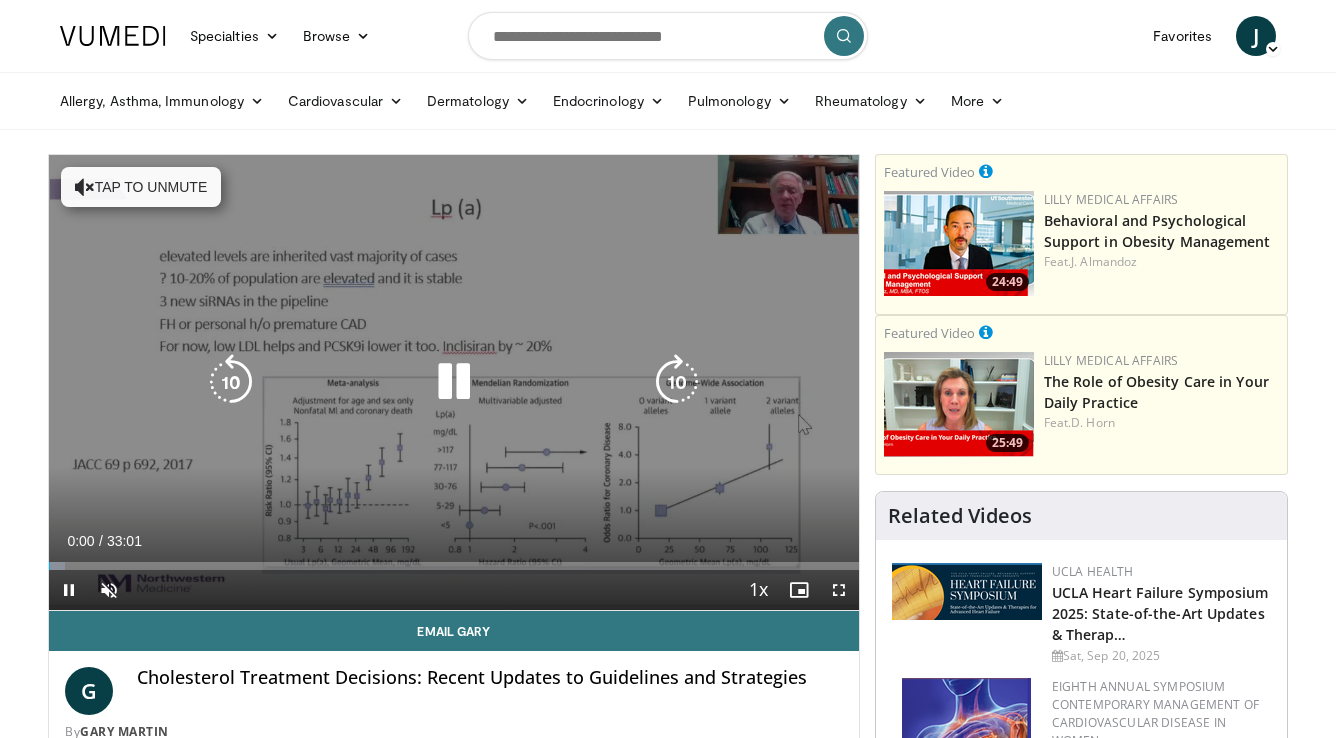 click on "Tap to unmute" at bounding box center (141, 187) 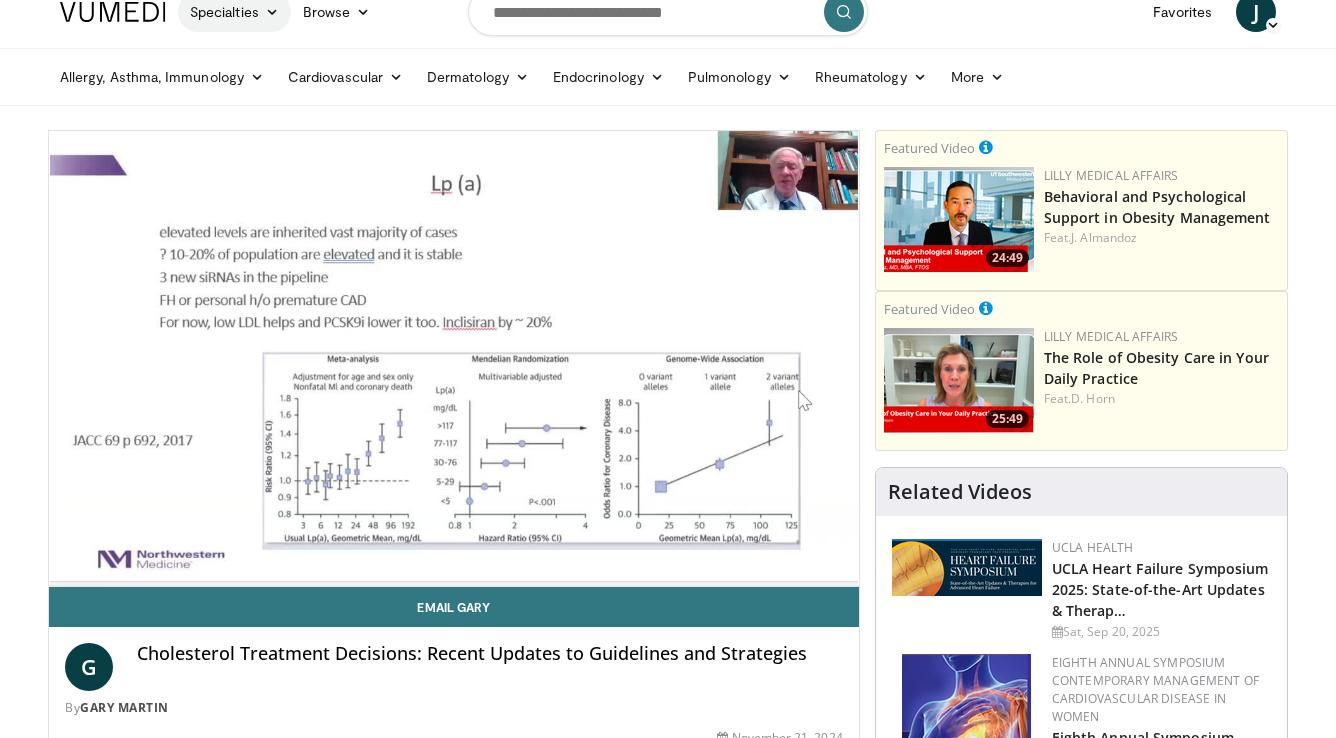 scroll, scrollTop: 0, scrollLeft: 0, axis: both 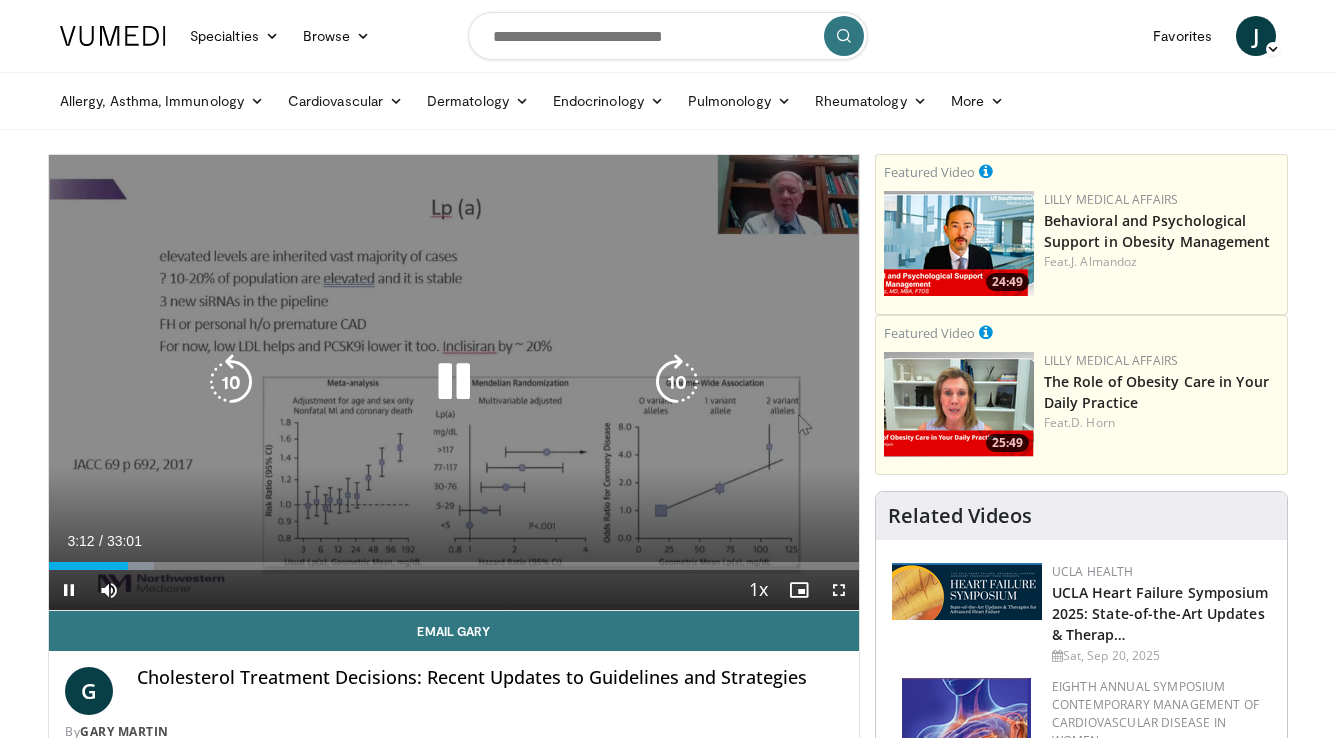 click at bounding box center (454, 382) 